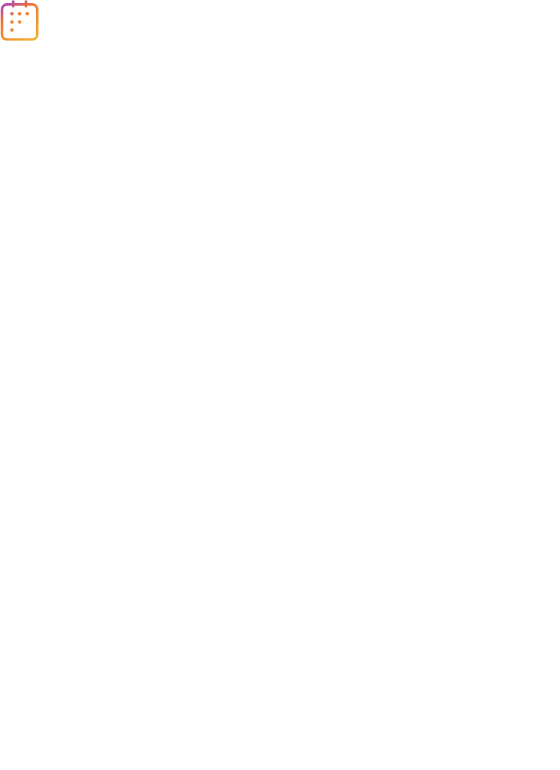 scroll, scrollTop: 0, scrollLeft: 0, axis: both 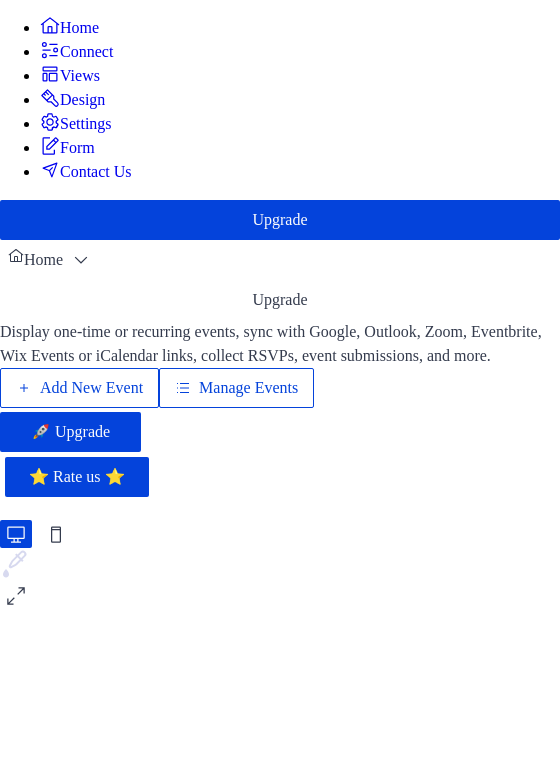 click on "Add New Event" at bounding box center [91, 388] 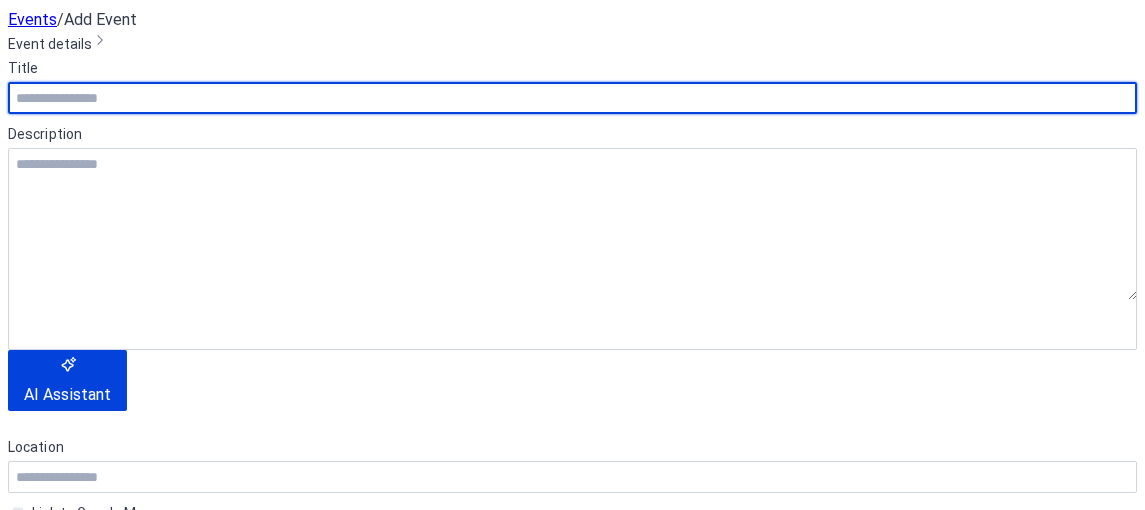 scroll, scrollTop: 0, scrollLeft: 0, axis: both 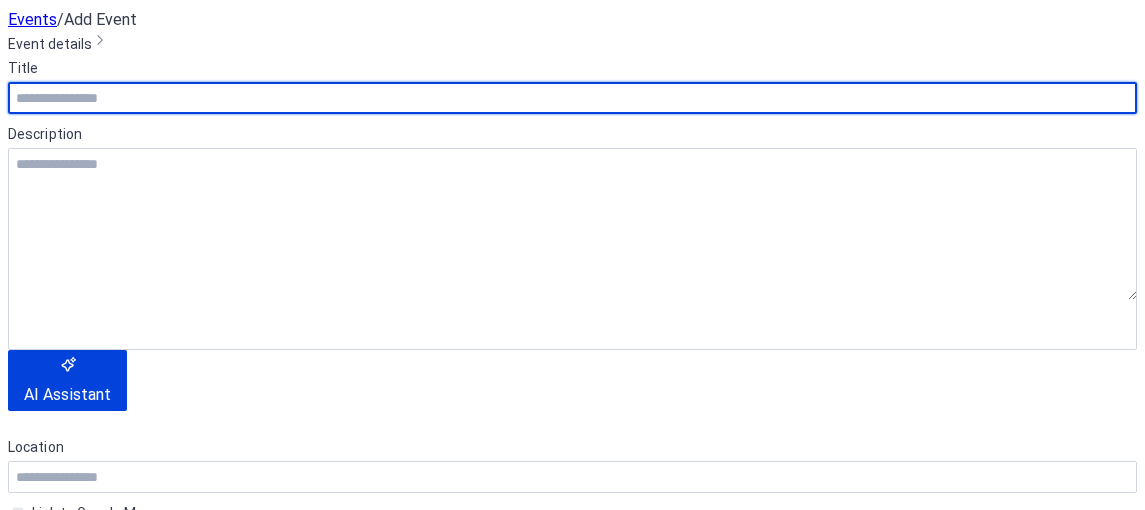 type on "**********" 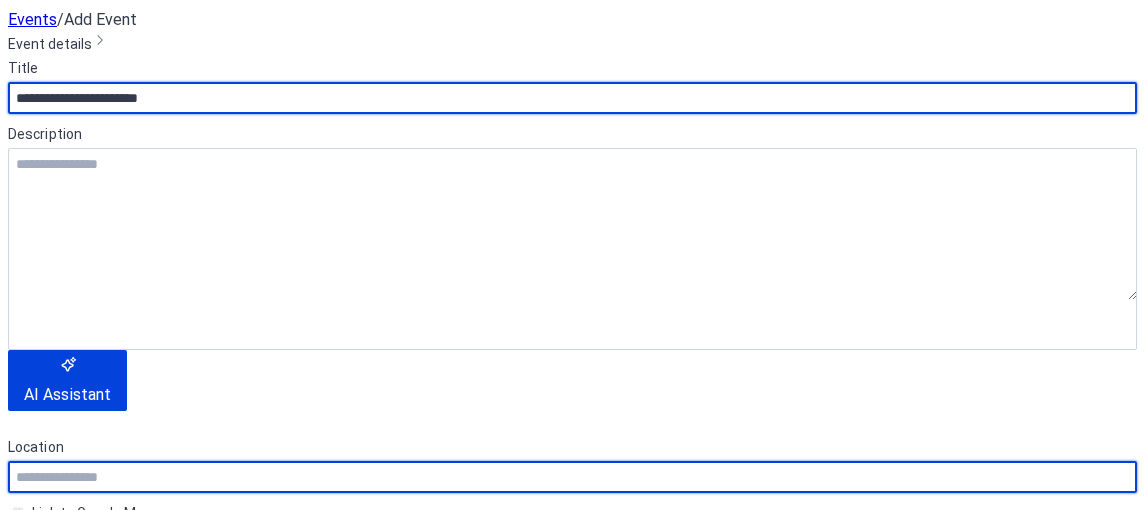 type on "**********" 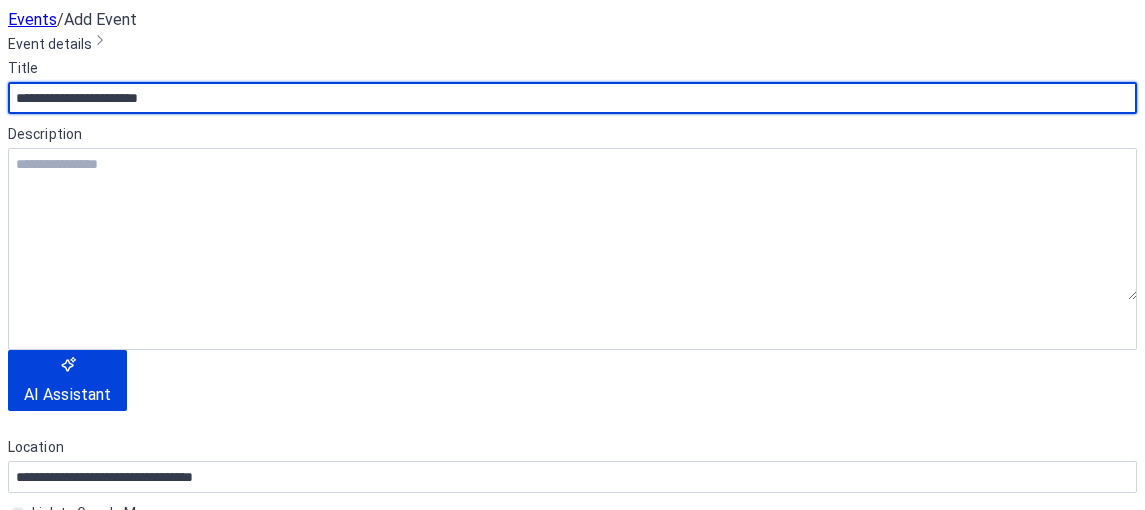 scroll, scrollTop: 494, scrollLeft: 0, axis: vertical 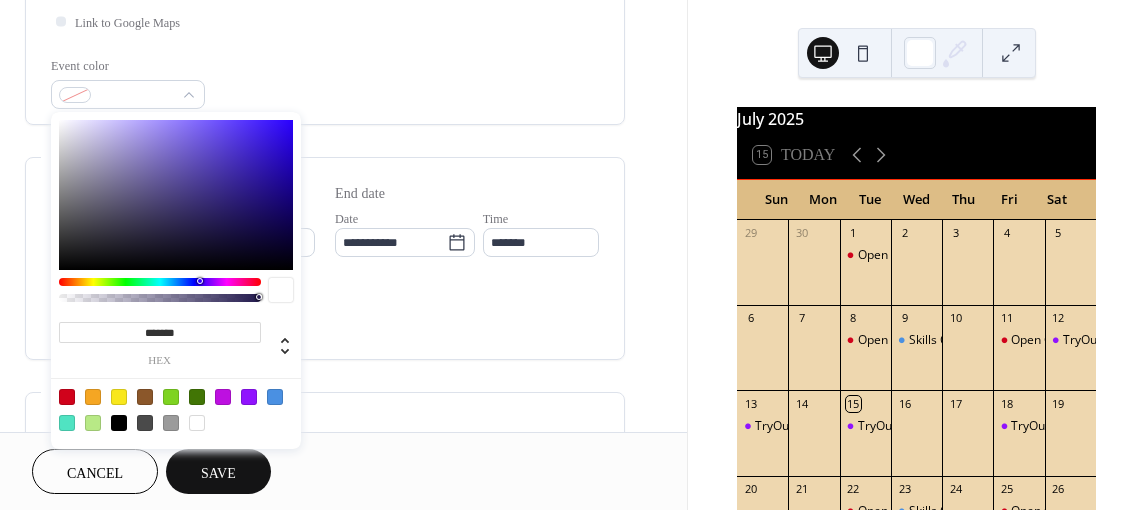 click at bounding box center (249, 397) 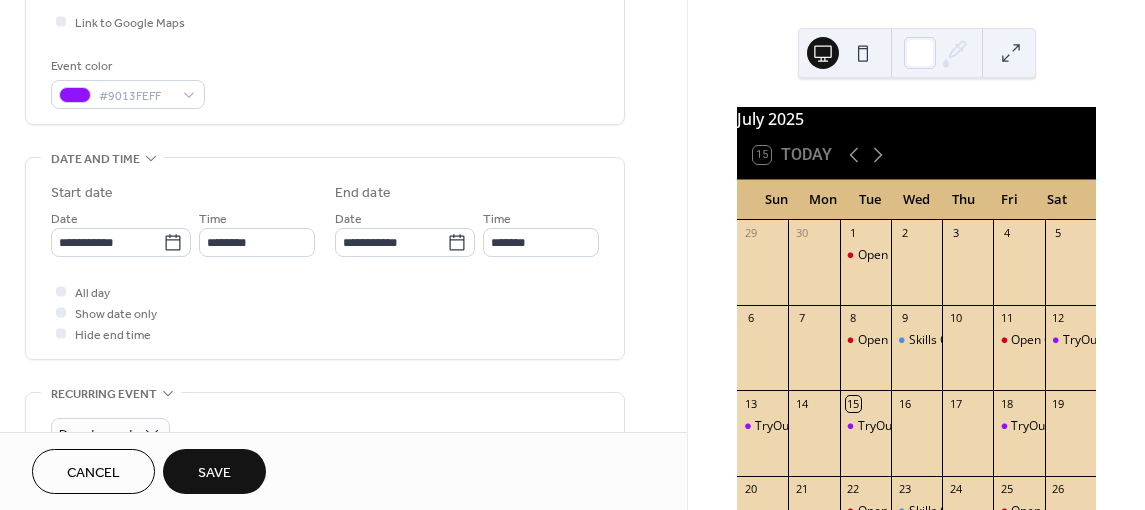 click on "**********" at bounding box center [325, -124] 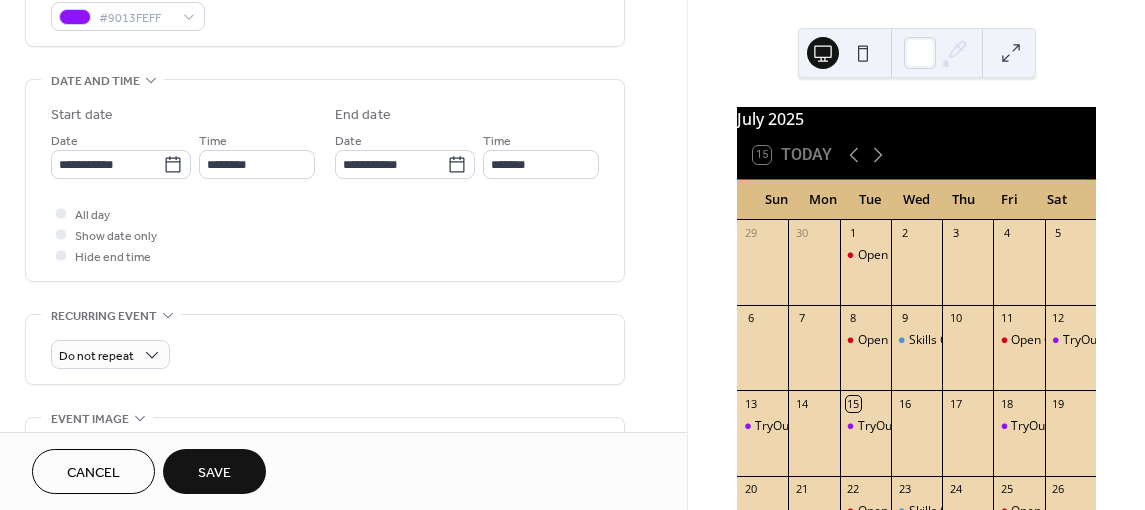 scroll, scrollTop: 571, scrollLeft: 0, axis: vertical 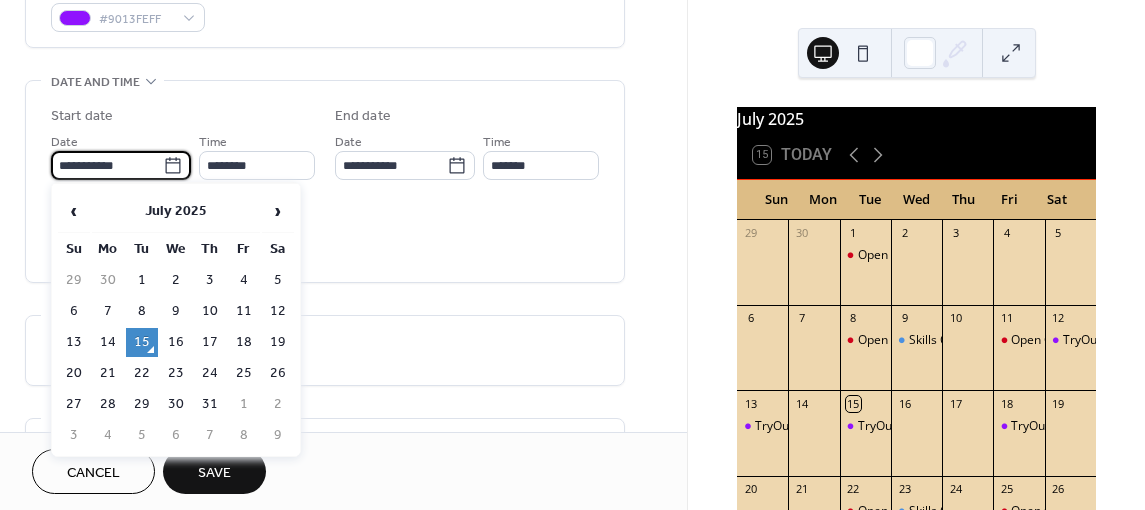 click on "**********" at bounding box center [107, 165] 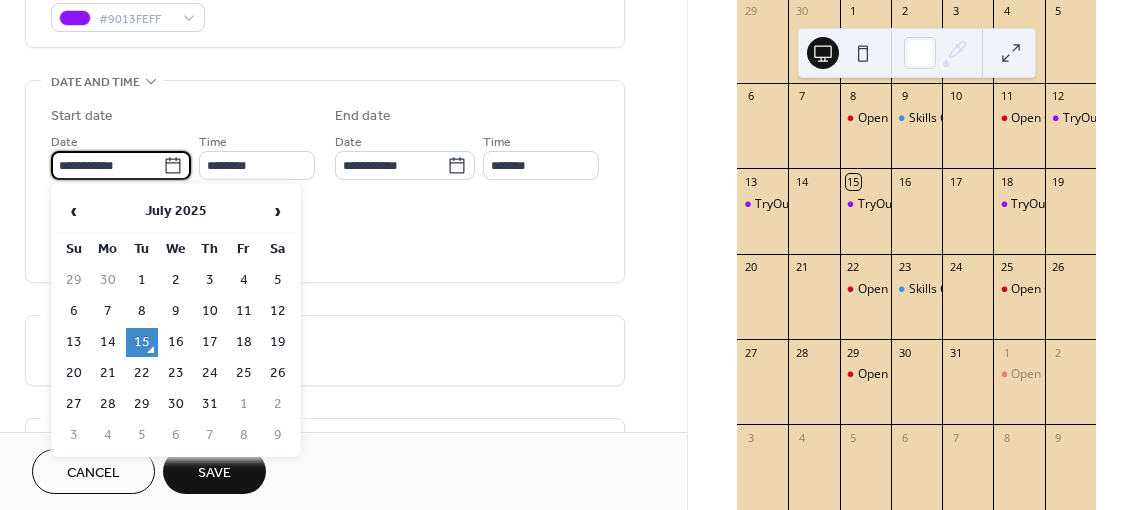 scroll, scrollTop: 223, scrollLeft: 0, axis: vertical 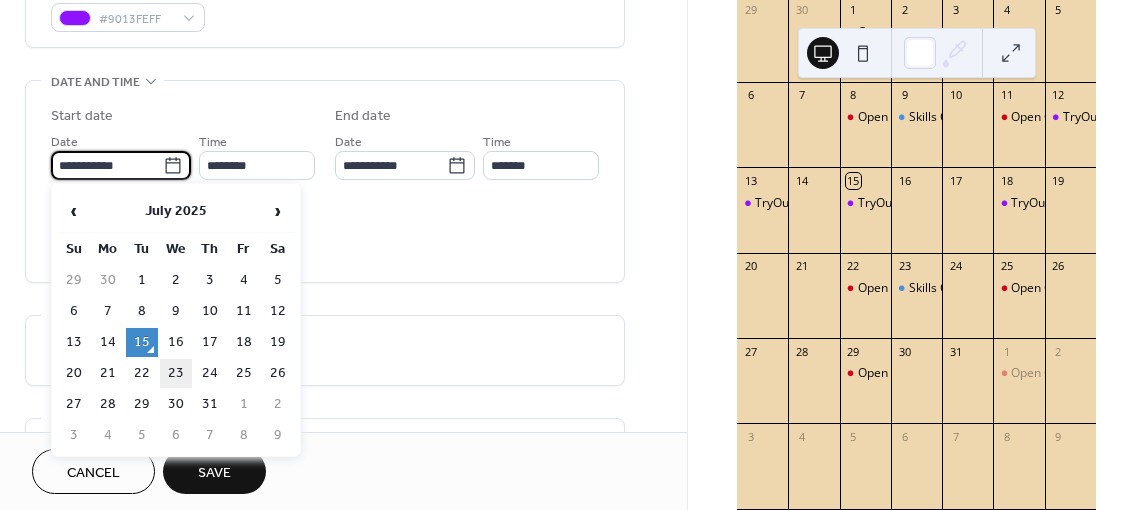 click on "23" at bounding box center [176, 373] 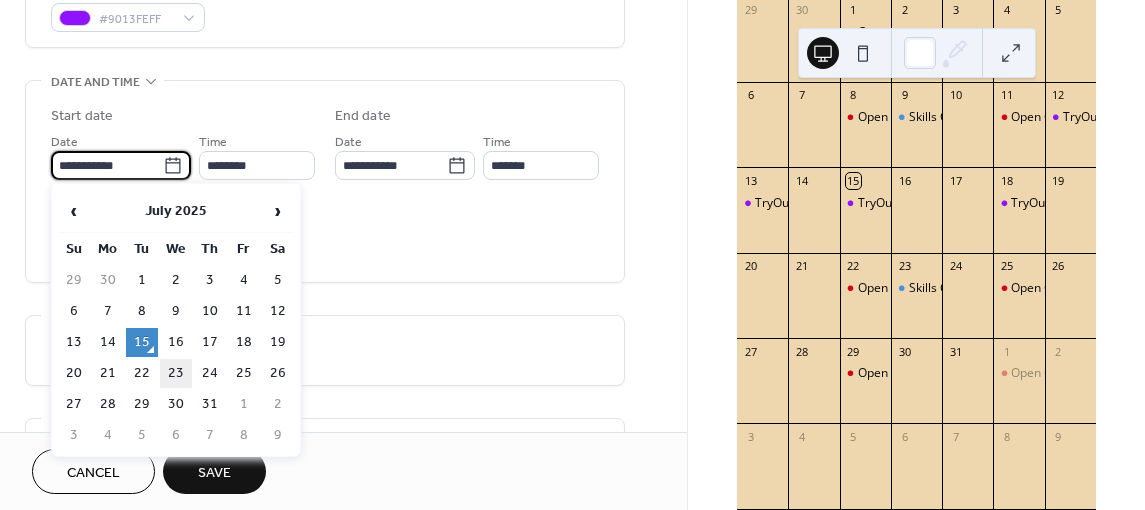 type on "**********" 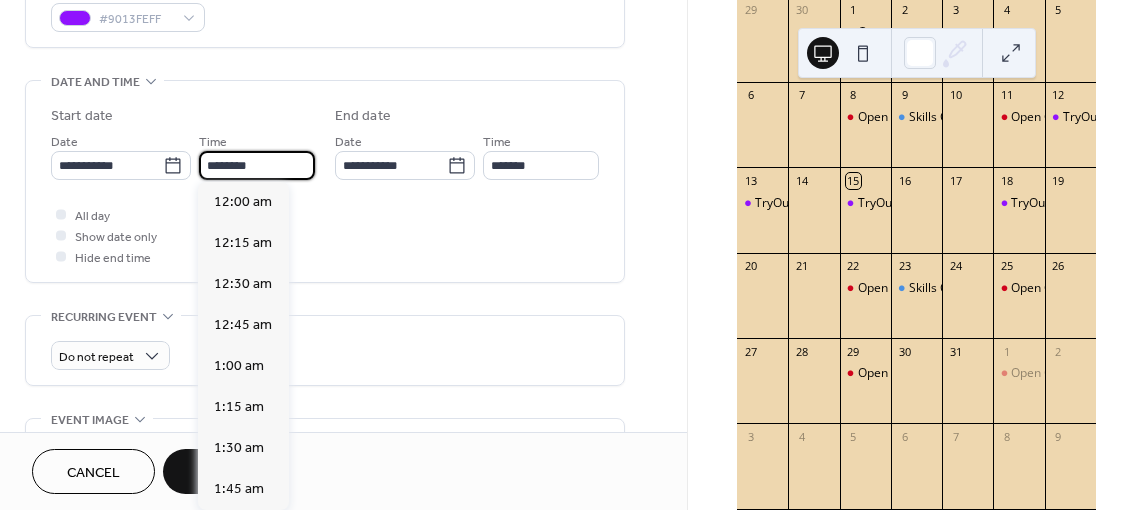 click on "********" at bounding box center [257, 165] 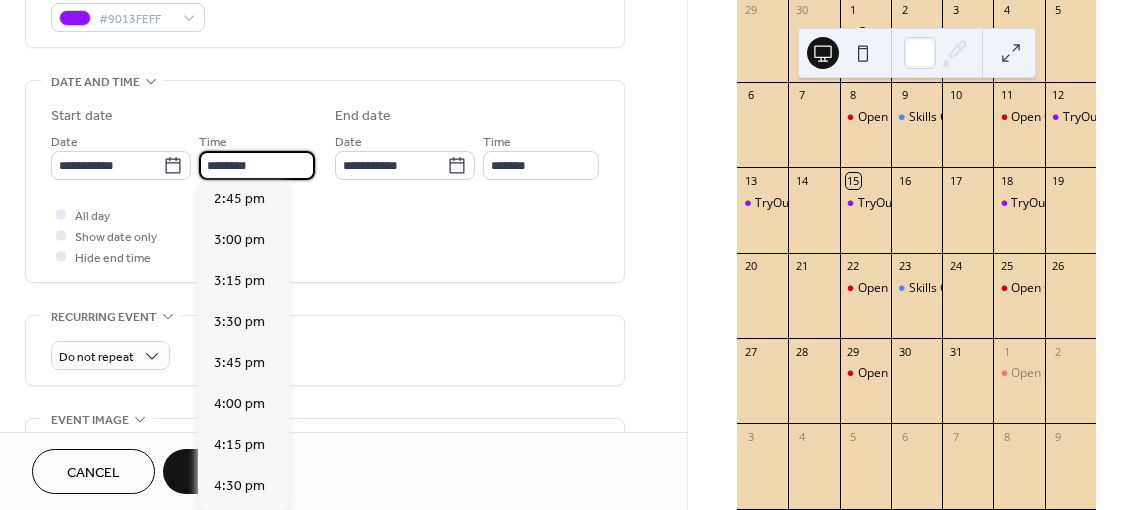 scroll, scrollTop: 2431, scrollLeft: 0, axis: vertical 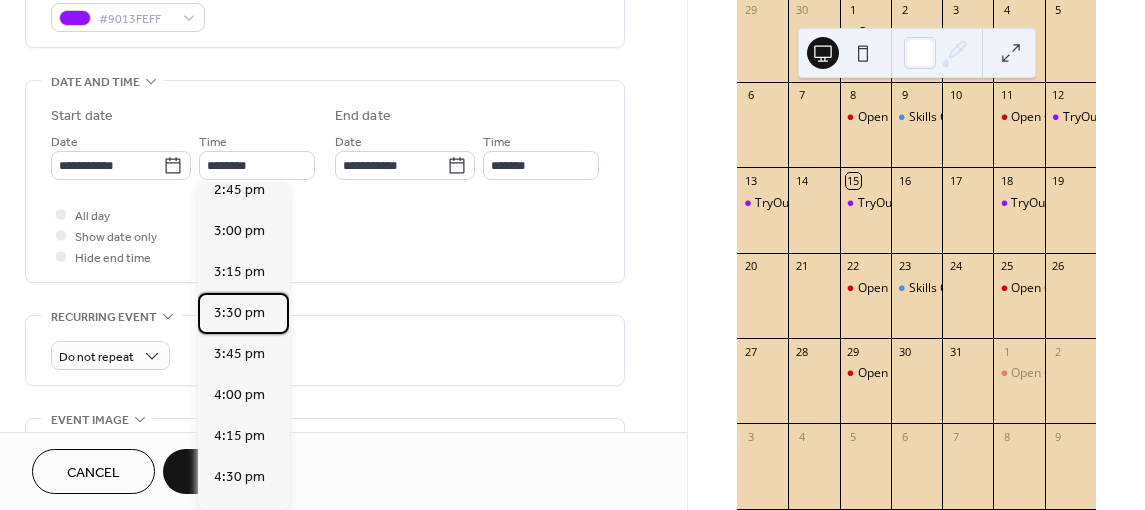 click on "3:30 pm" at bounding box center (243, 313) 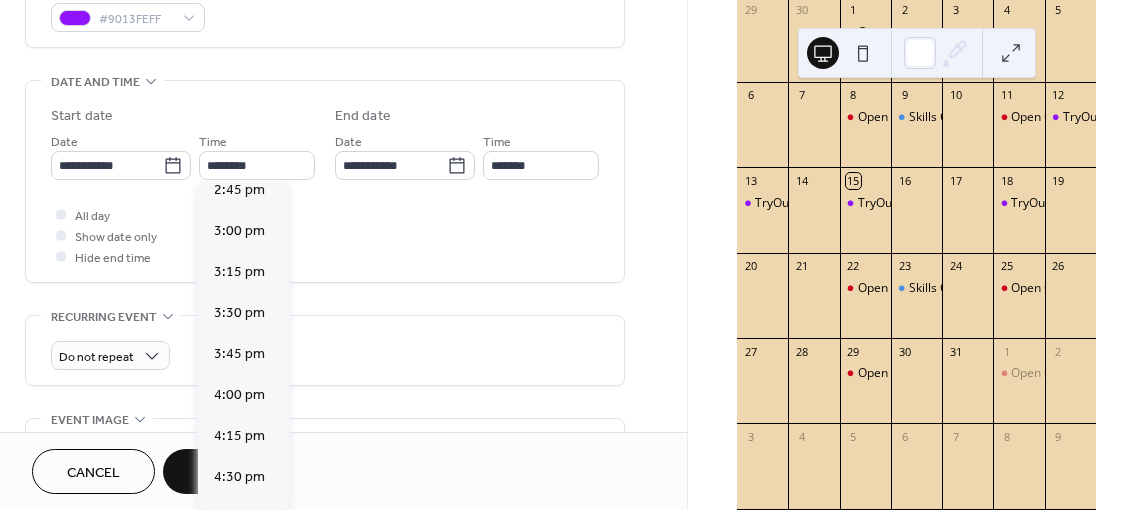 type on "*******" 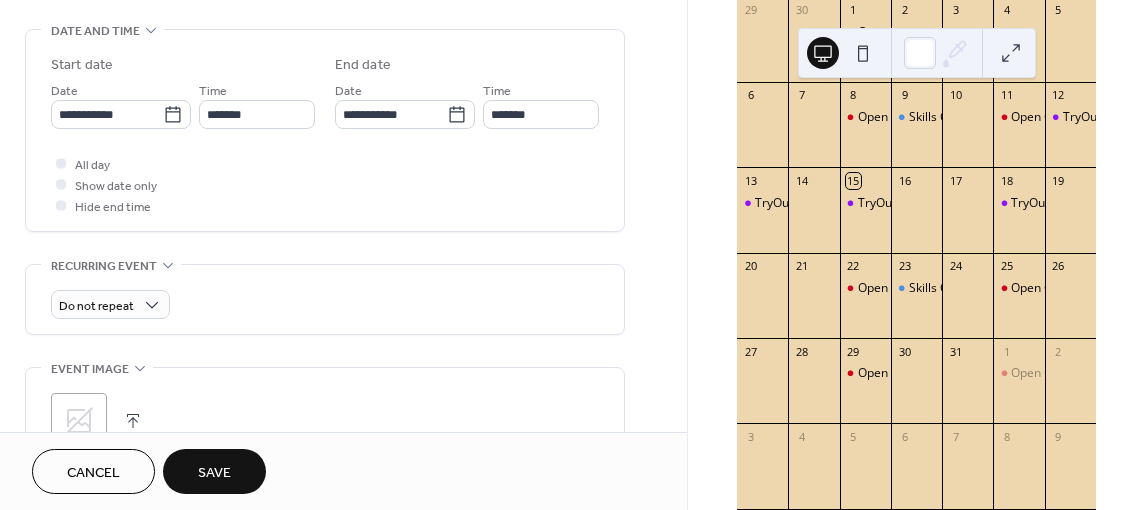 scroll, scrollTop: 624, scrollLeft: 0, axis: vertical 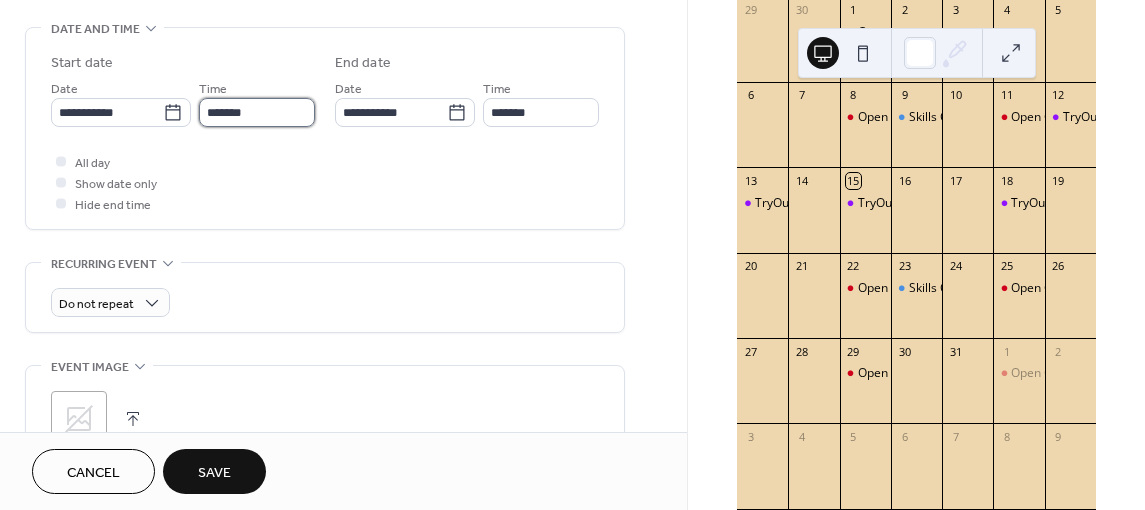 click on "*******" at bounding box center [257, 112] 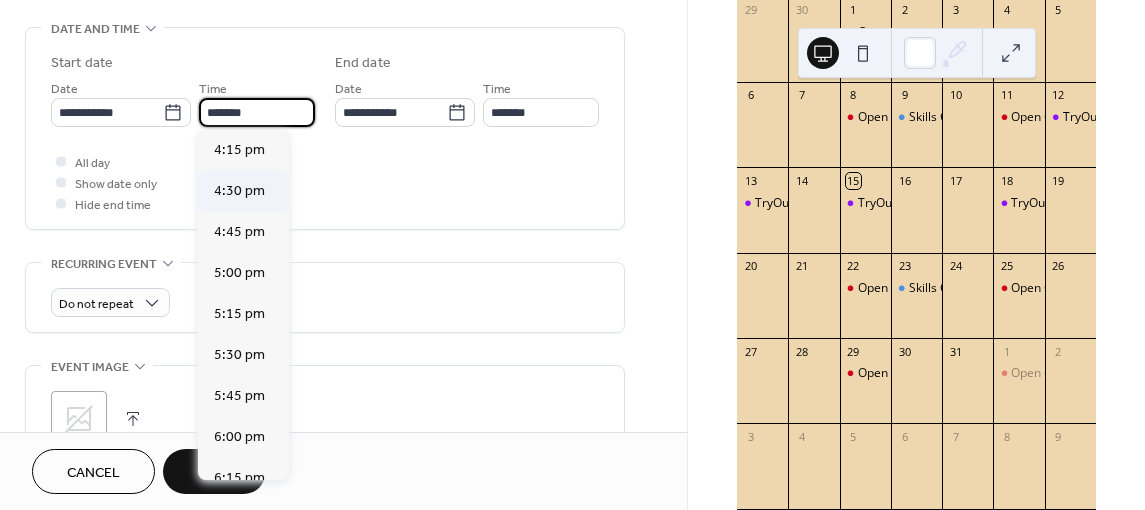 scroll, scrollTop: 2666, scrollLeft: 0, axis: vertical 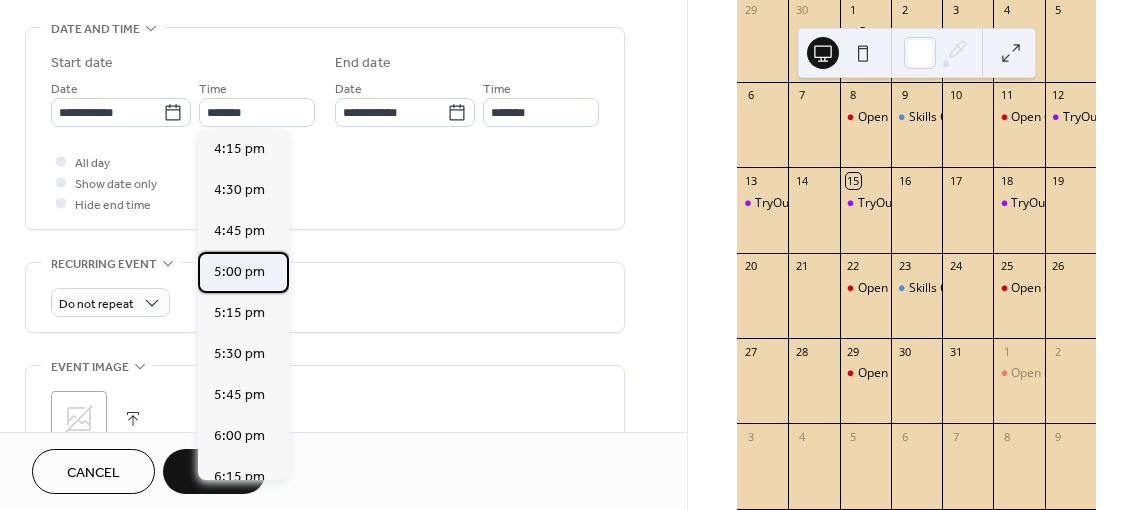 click on "5:00 pm" at bounding box center [239, 271] 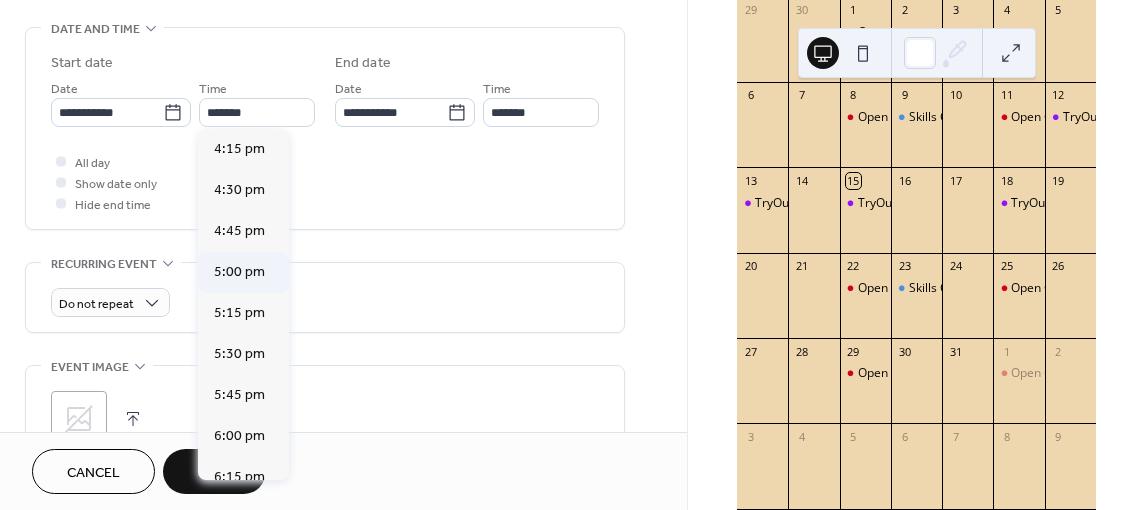 type on "*******" 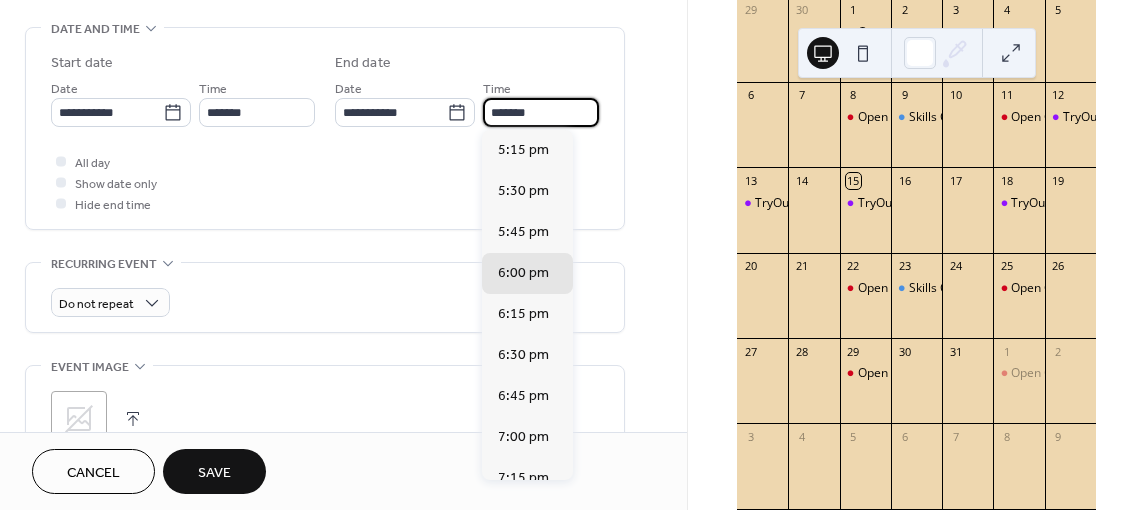 click on "*******" at bounding box center (541, 112) 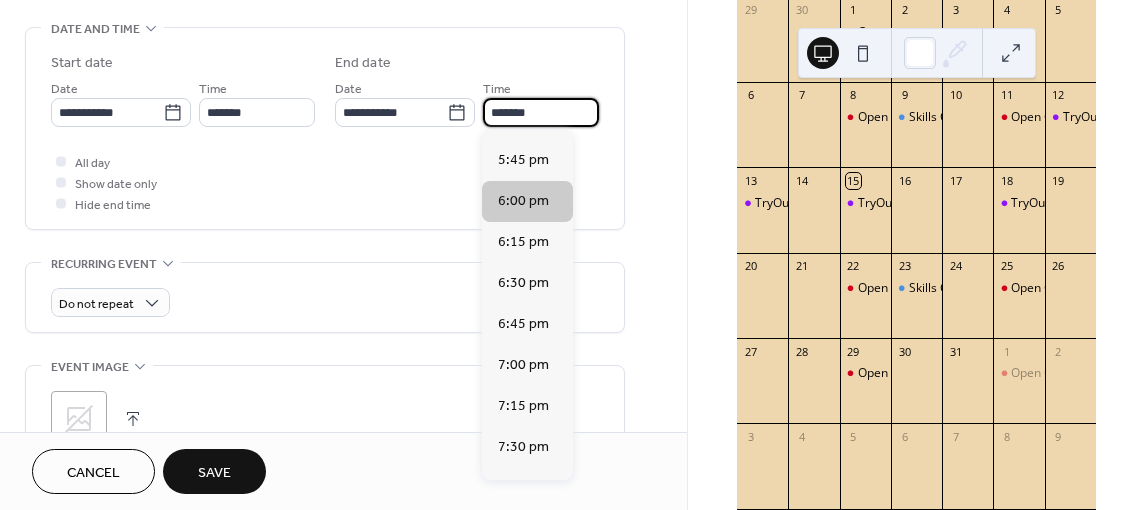scroll, scrollTop: 73, scrollLeft: 0, axis: vertical 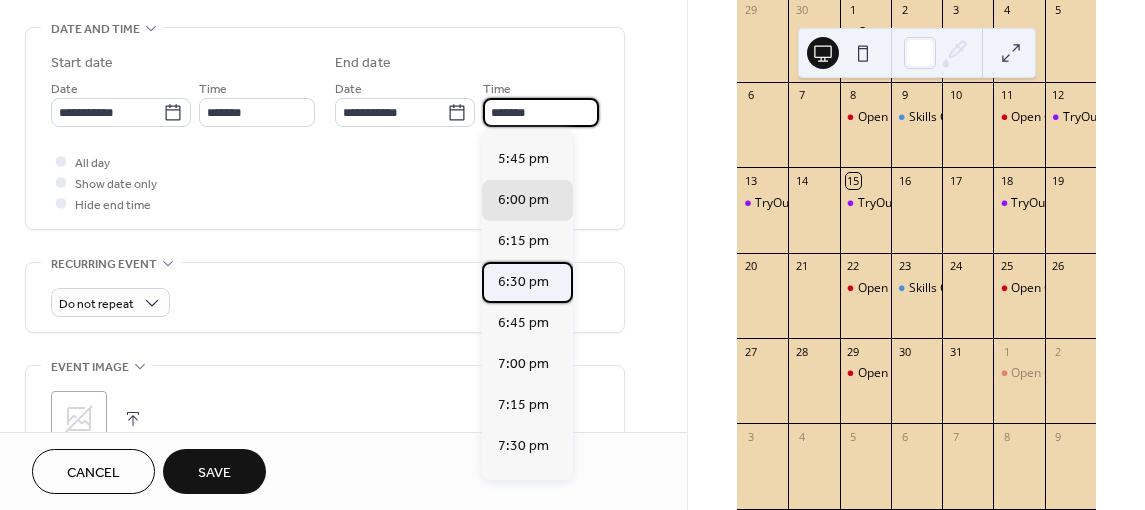 click on "6:30 pm" at bounding box center [523, 281] 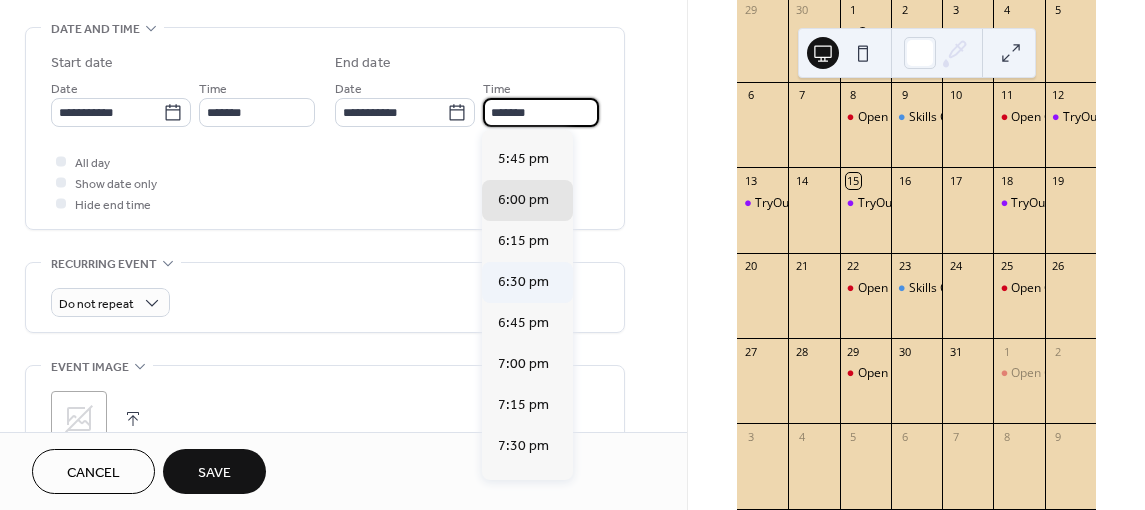 type on "*******" 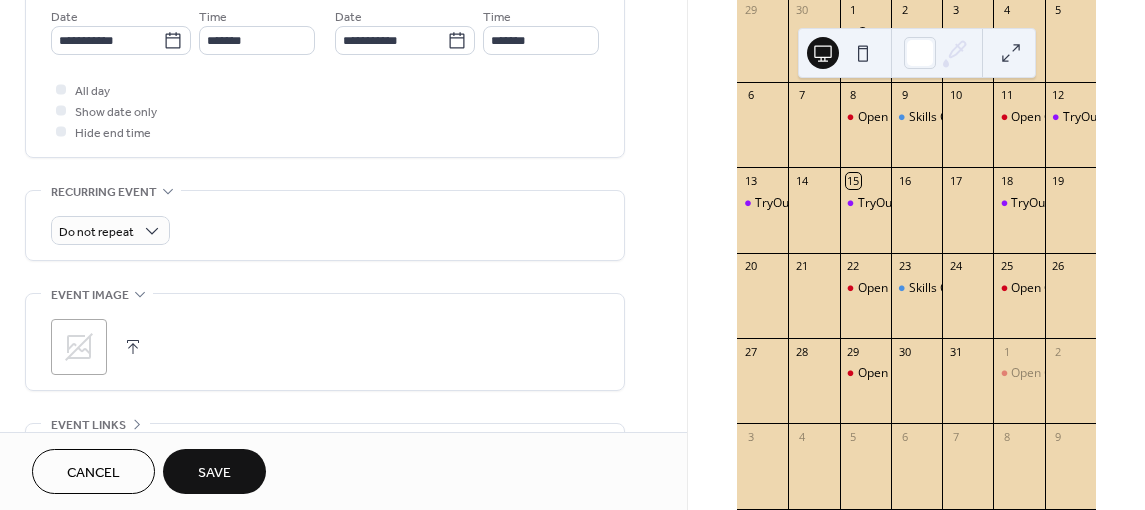 scroll, scrollTop: 697, scrollLeft: 0, axis: vertical 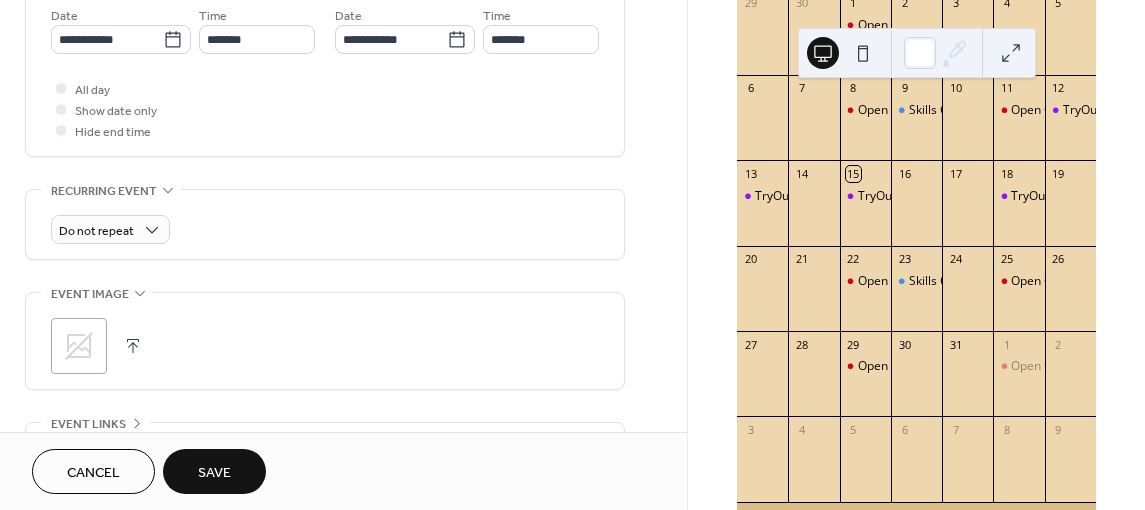 click on "Do not repeat" at bounding box center (325, 224) 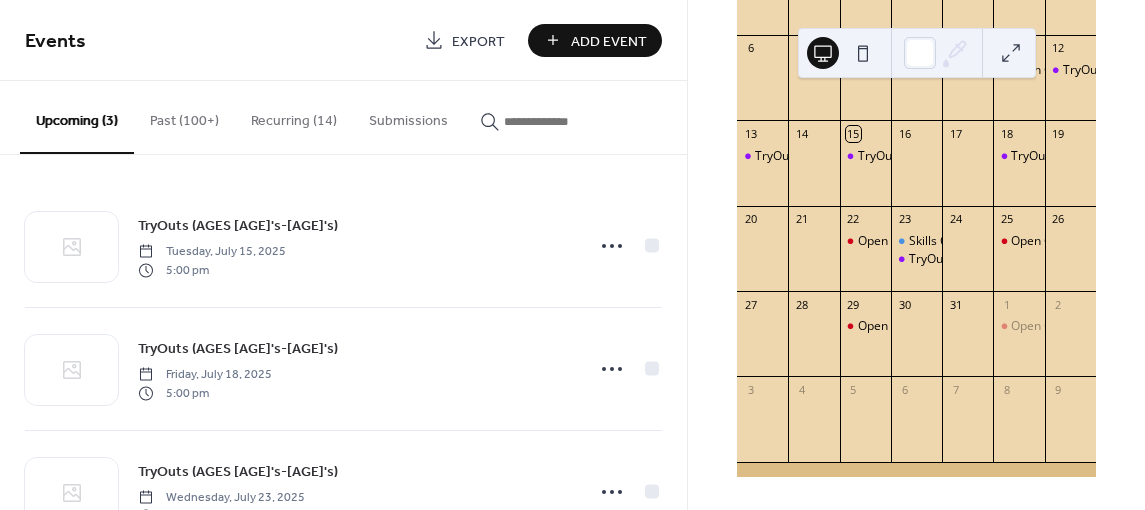 scroll, scrollTop: 280, scrollLeft: 0, axis: vertical 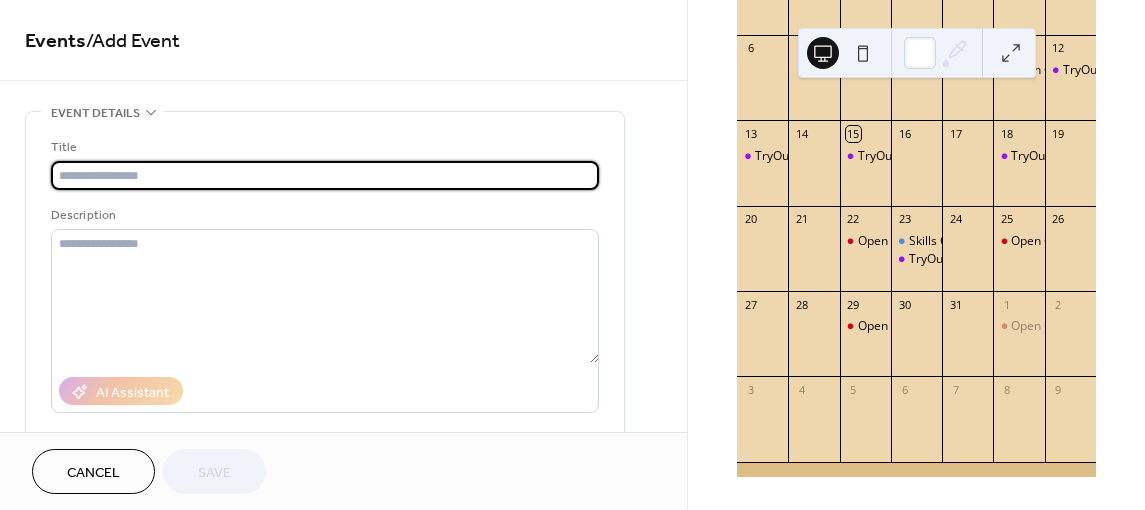 click at bounding box center (325, 175) 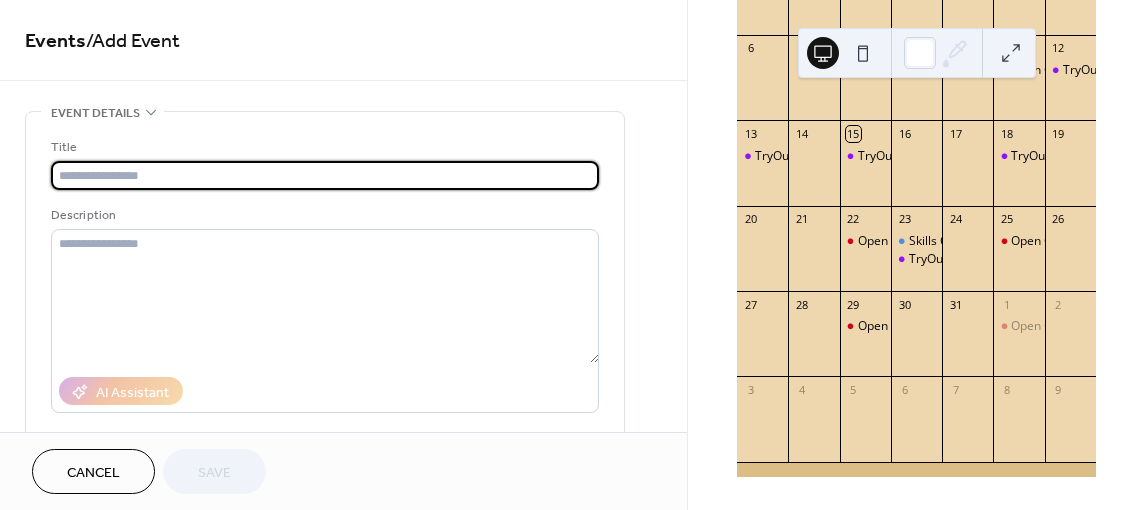 type on "**********" 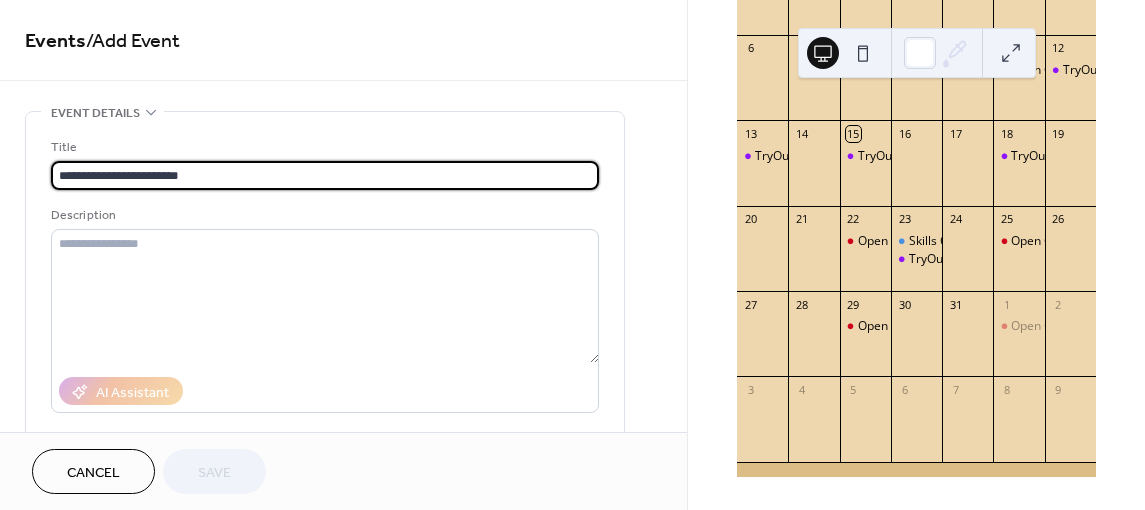type on "**********" 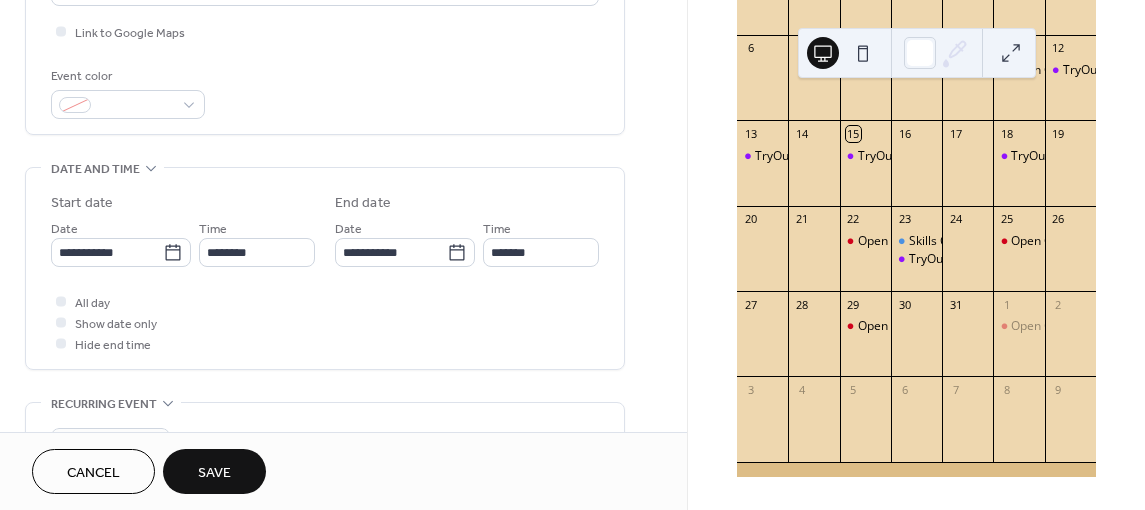 scroll, scrollTop: 497, scrollLeft: 0, axis: vertical 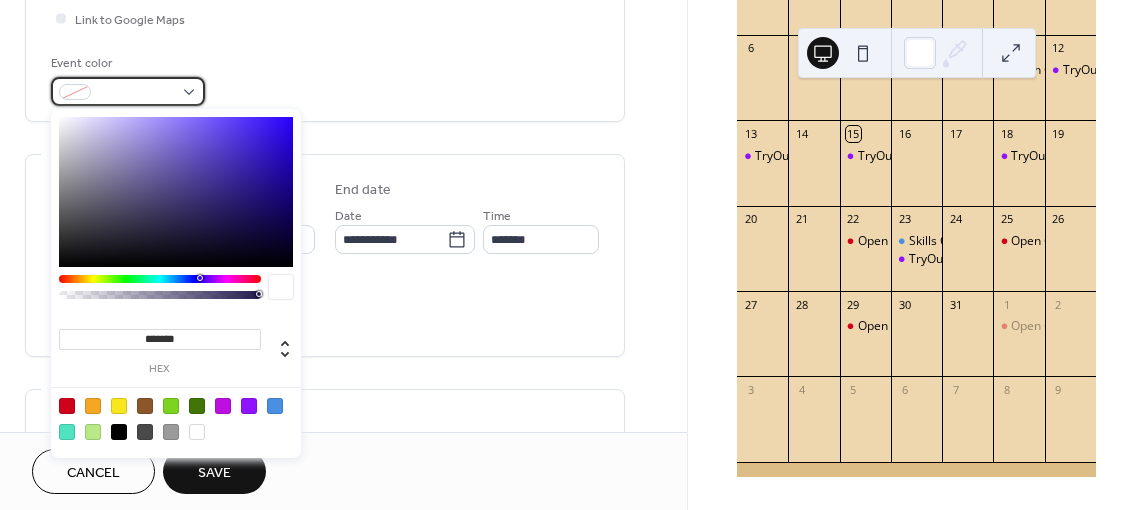click at bounding box center [136, 93] 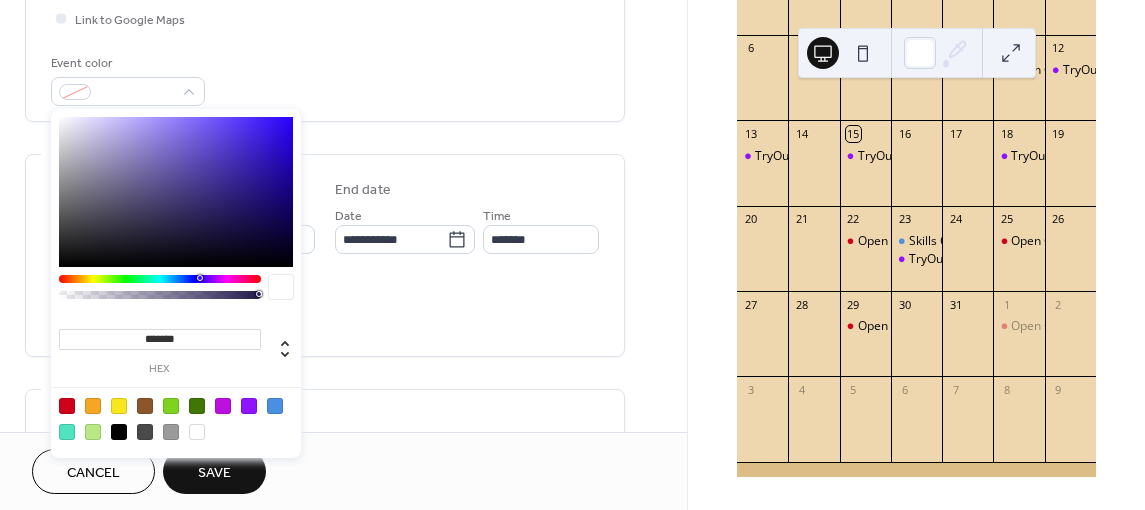 click at bounding box center (249, 406) 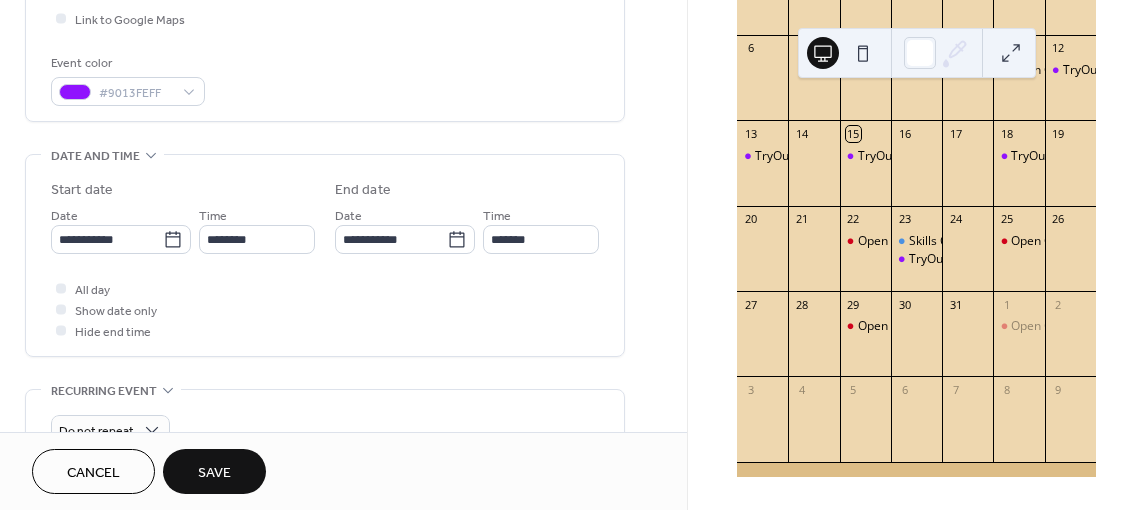 click on "**********" at bounding box center (325, 255) 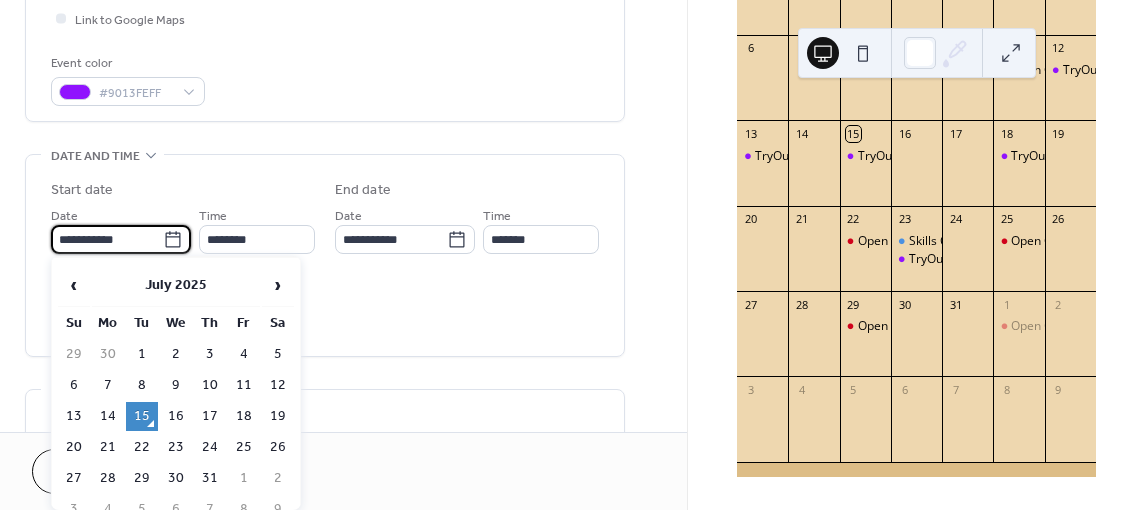 click on "**********" at bounding box center (107, 239) 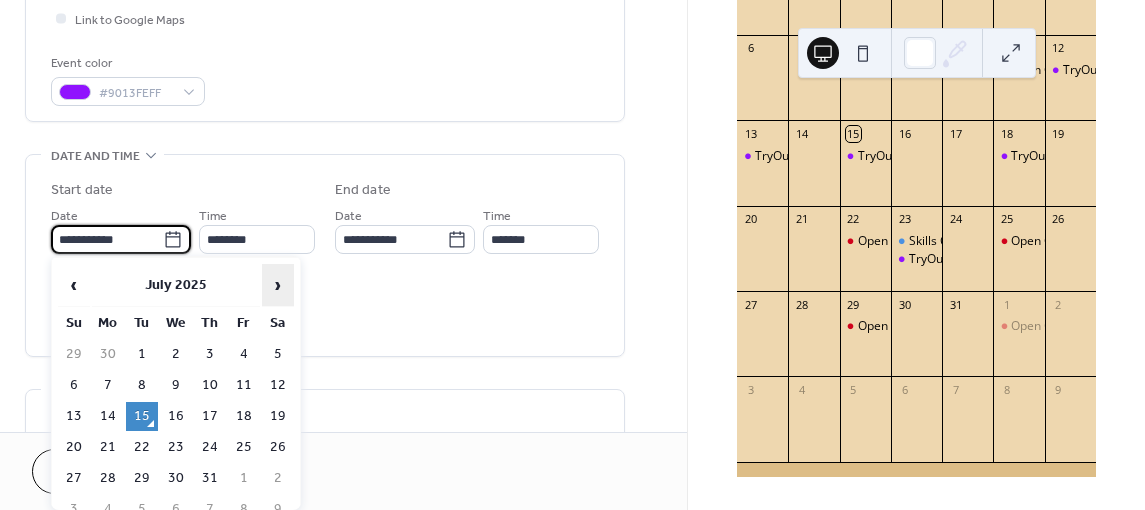 click on "›" at bounding box center [278, 285] 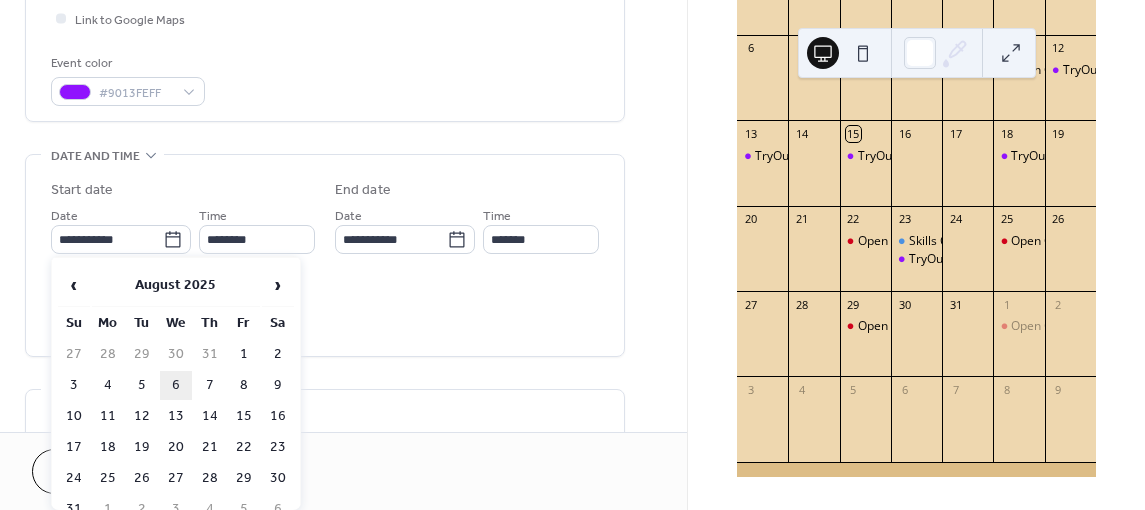 click on "6" at bounding box center (176, 385) 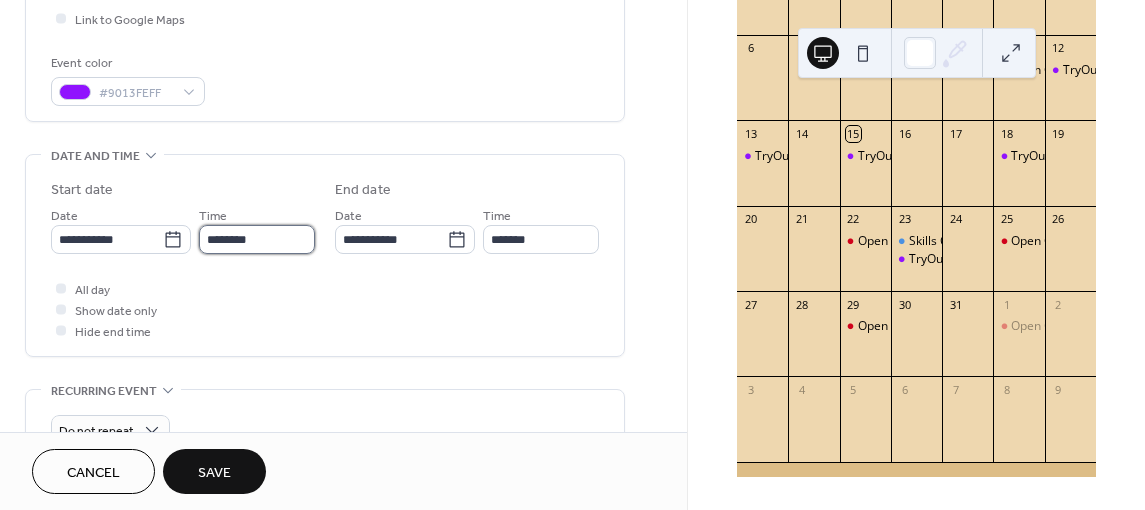 click on "********" at bounding box center (257, 239) 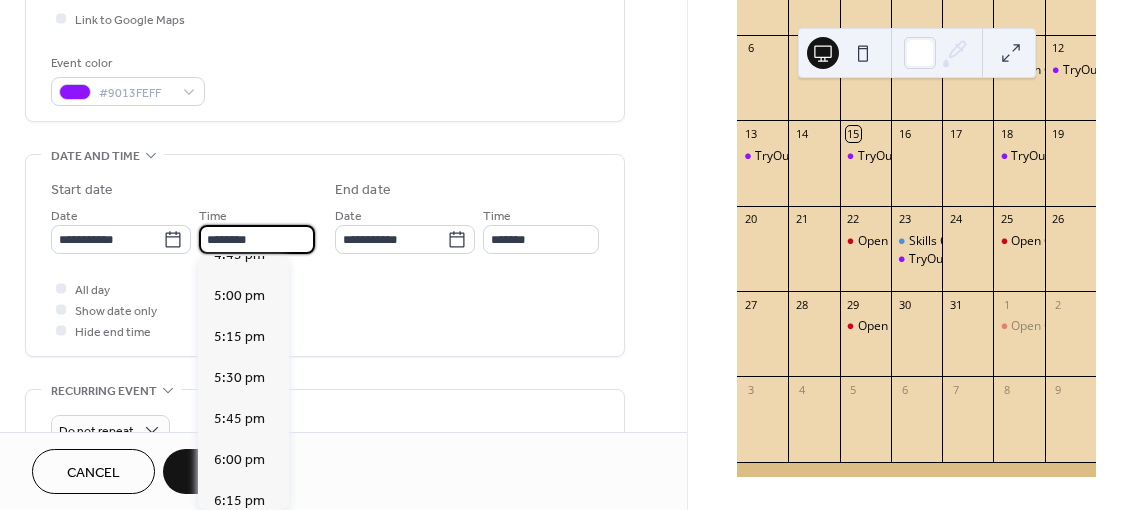 scroll, scrollTop: 2772, scrollLeft: 0, axis: vertical 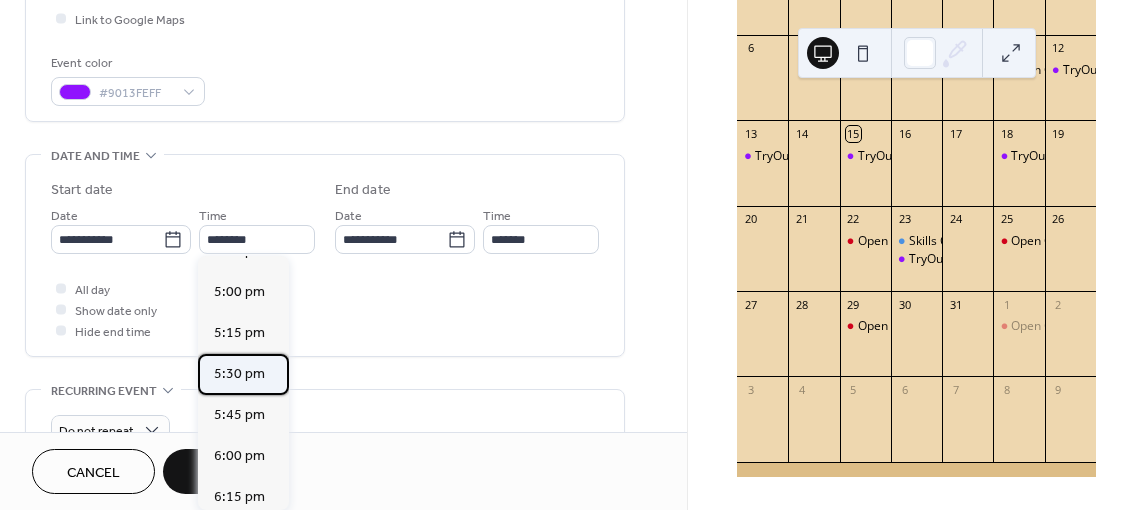 click on "5:30 pm" at bounding box center [239, 374] 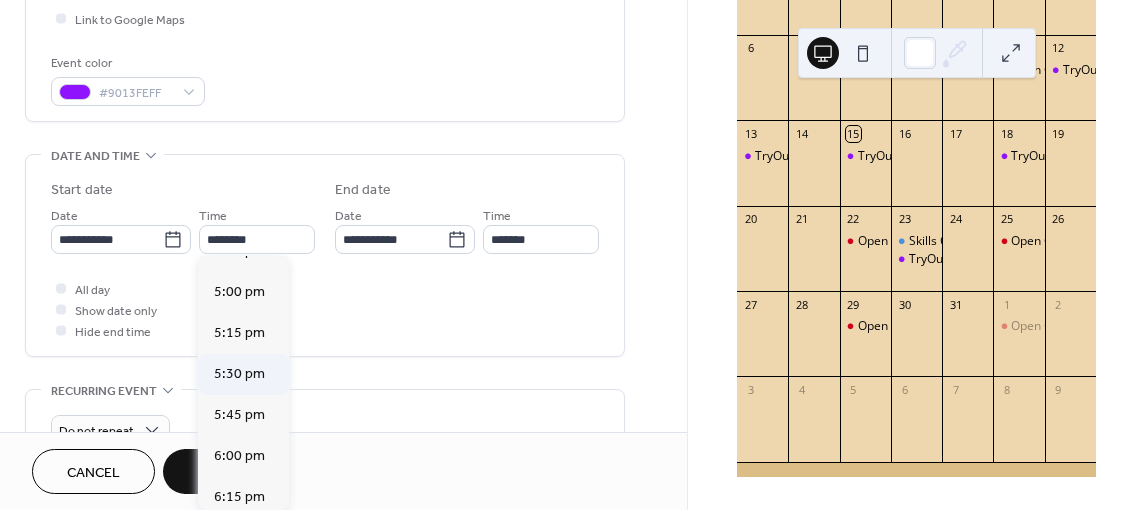 type on "*******" 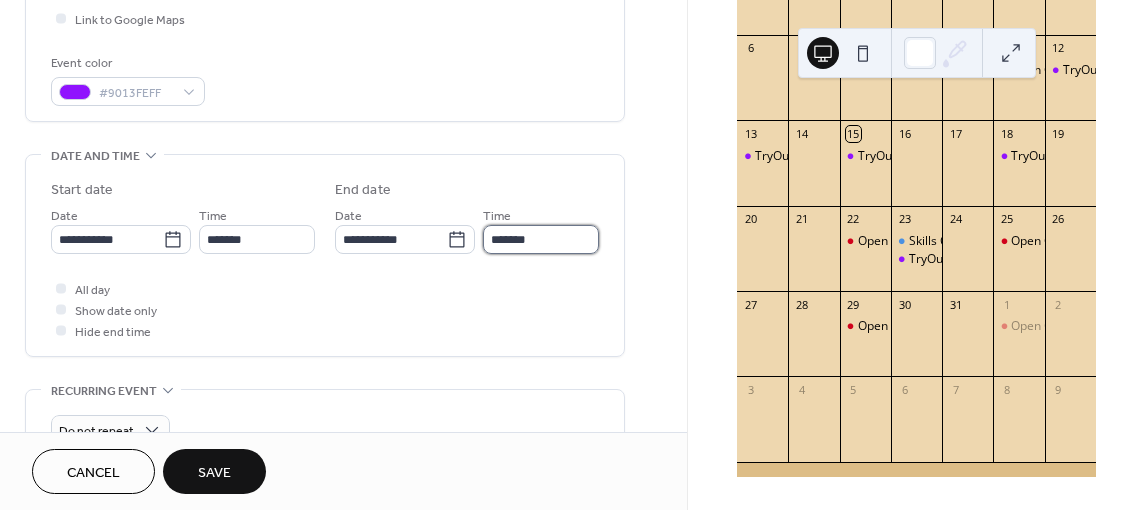 click on "*******" at bounding box center [541, 239] 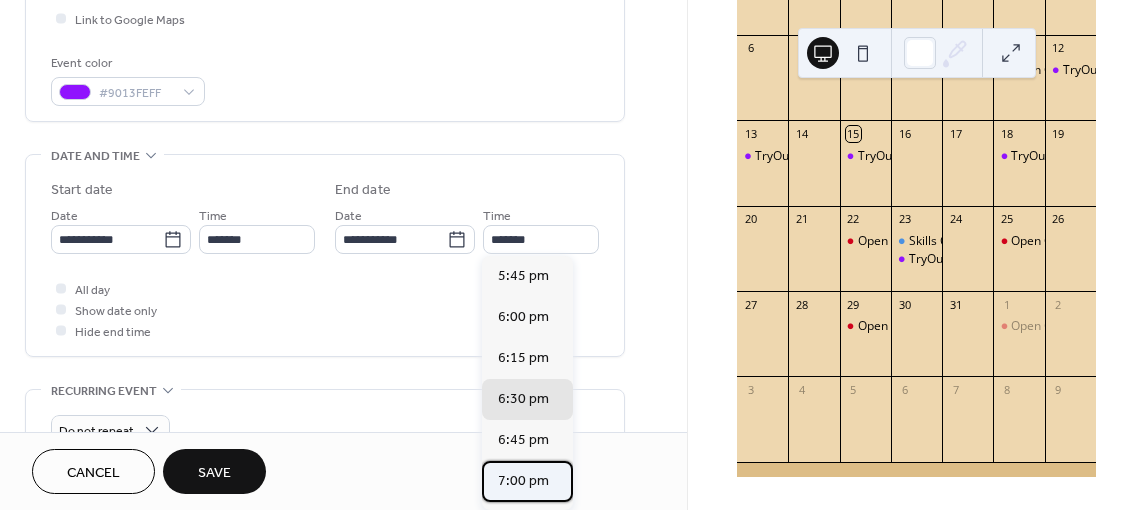 click on "7:00 pm" at bounding box center [527, 481] 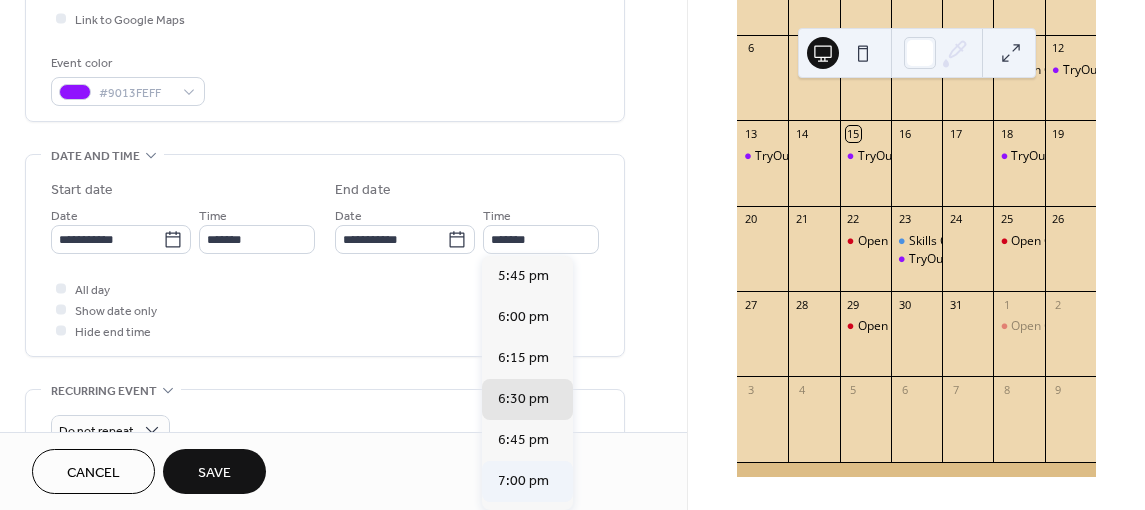 type on "*******" 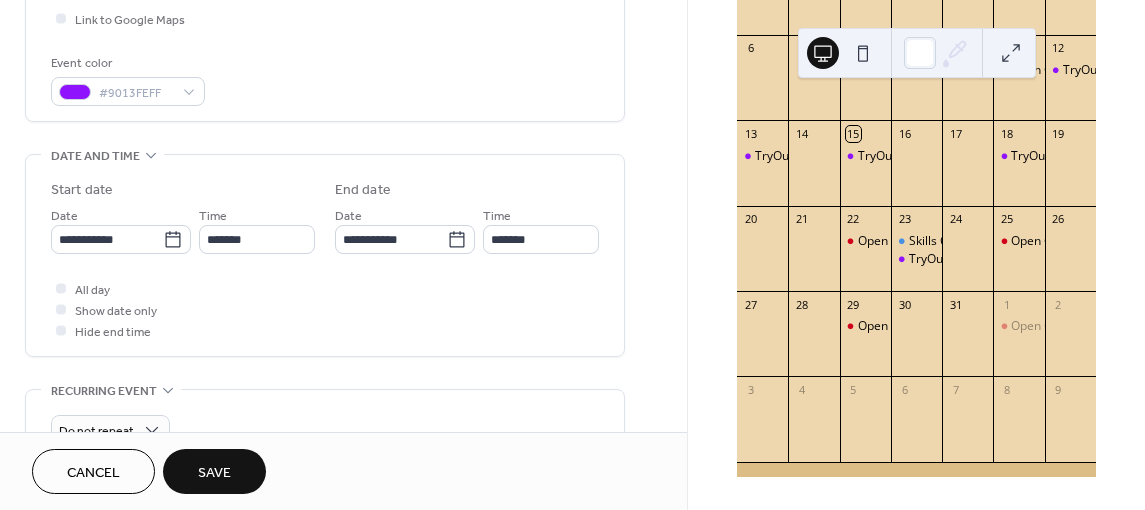 click on "Save" at bounding box center [214, 473] 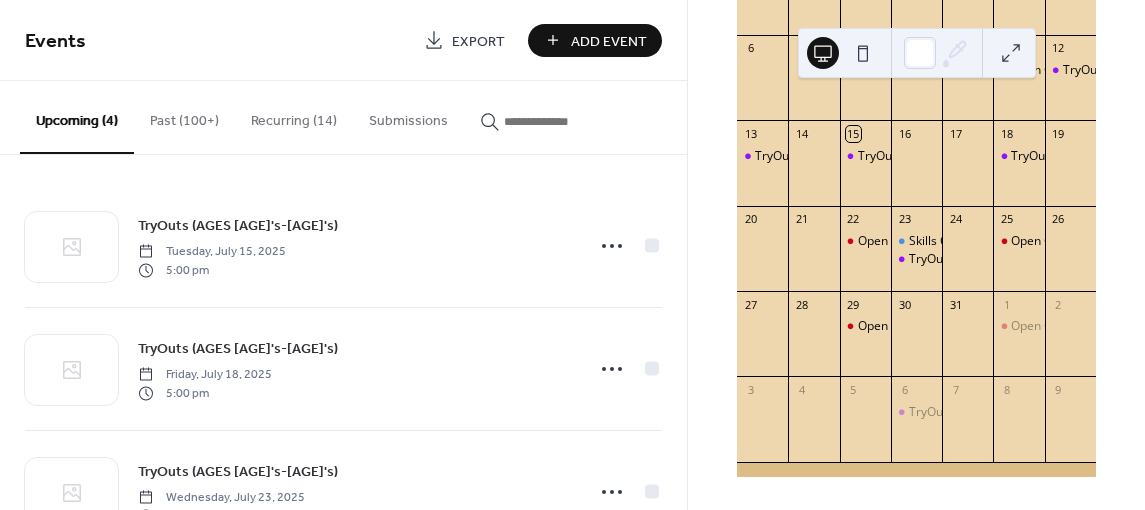 click on "Add Event" at bounding box center (609, 41) 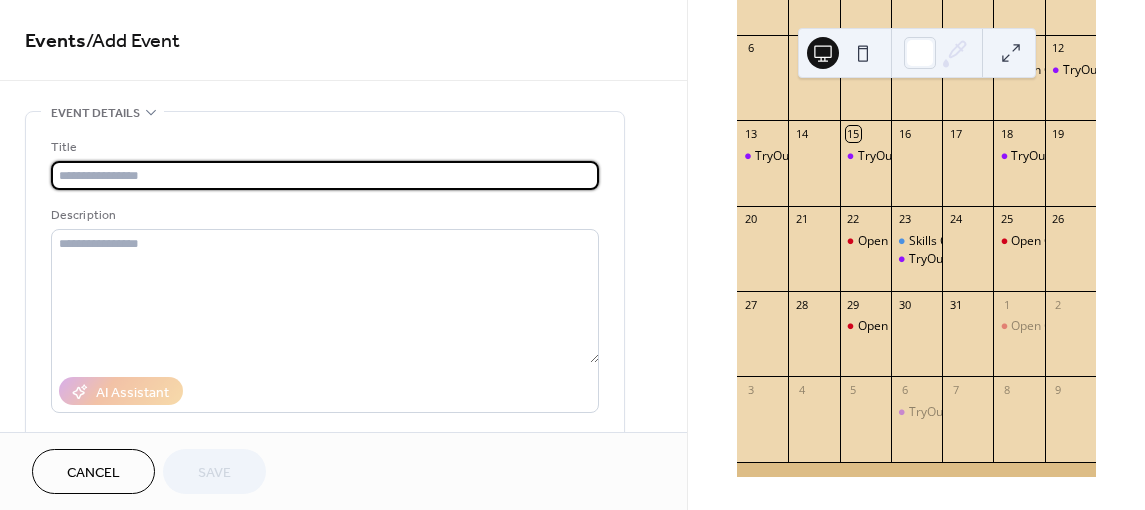 click at bounding box center [325, 175] 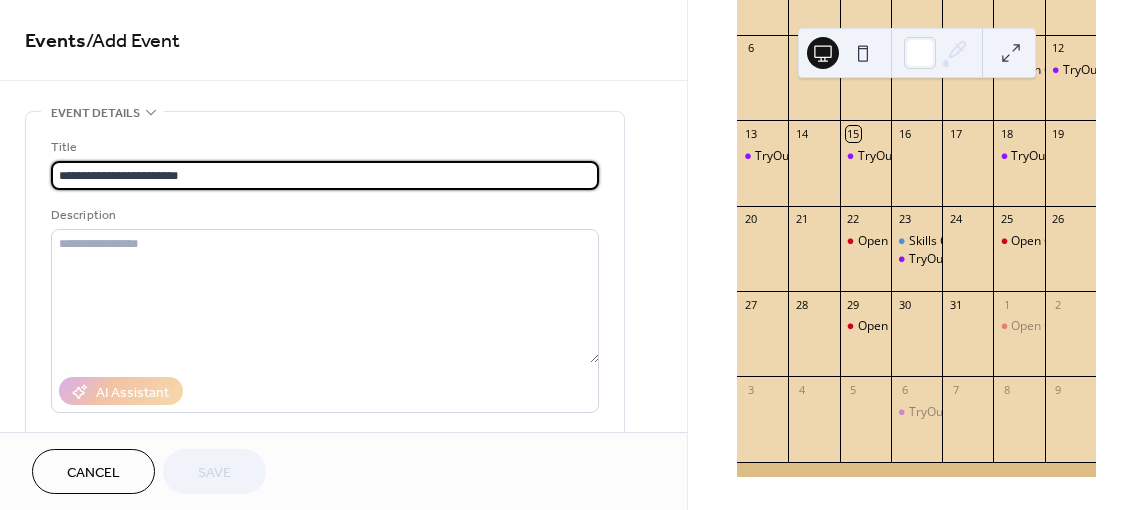 type on "**********" 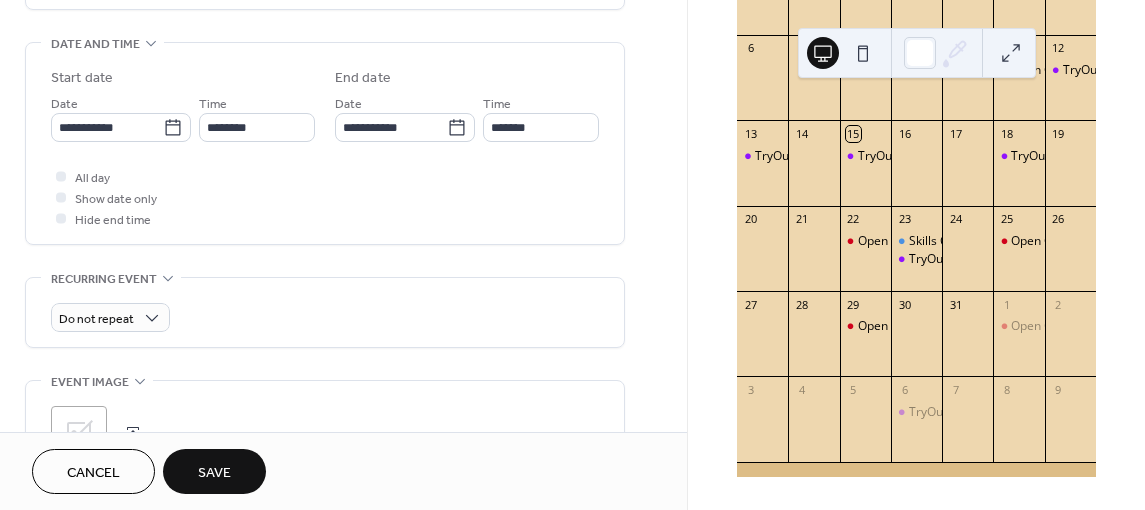scroll, scrollTop: 617, scrollLeft: 0, axis: vertical 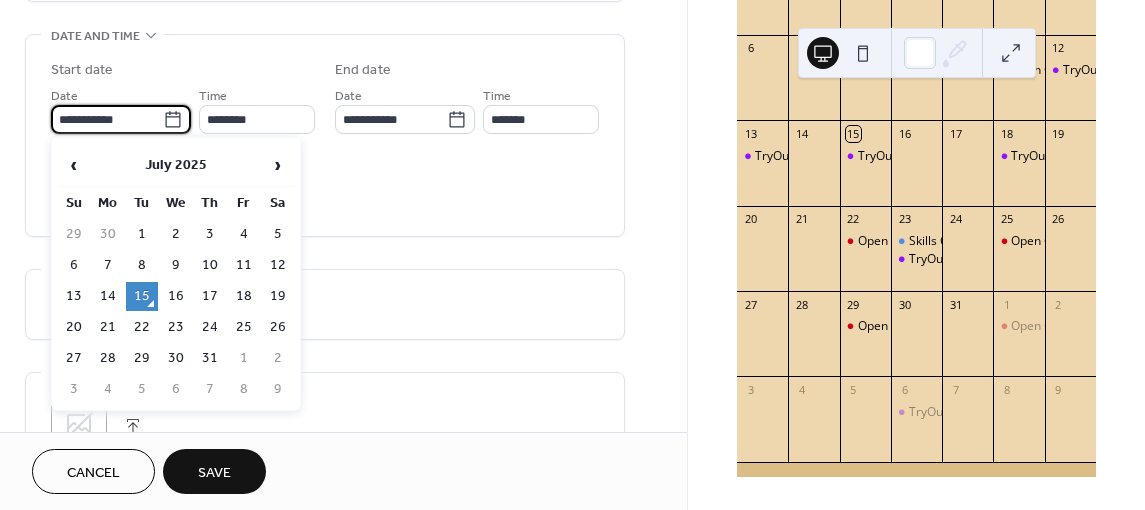 click on "**********" at bounding box center [107, 119] 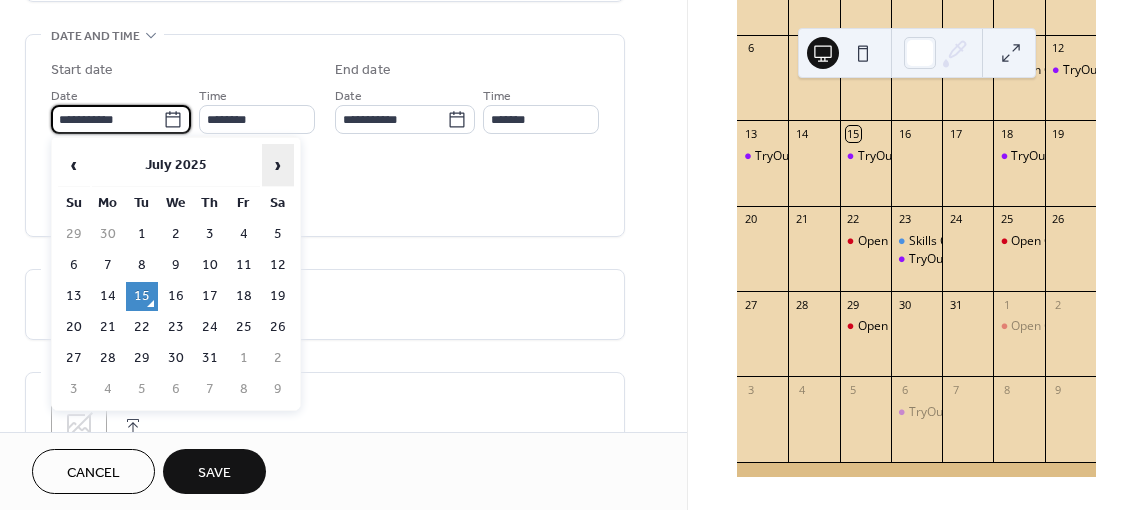 click on "›" at bounding box center (278, 165) 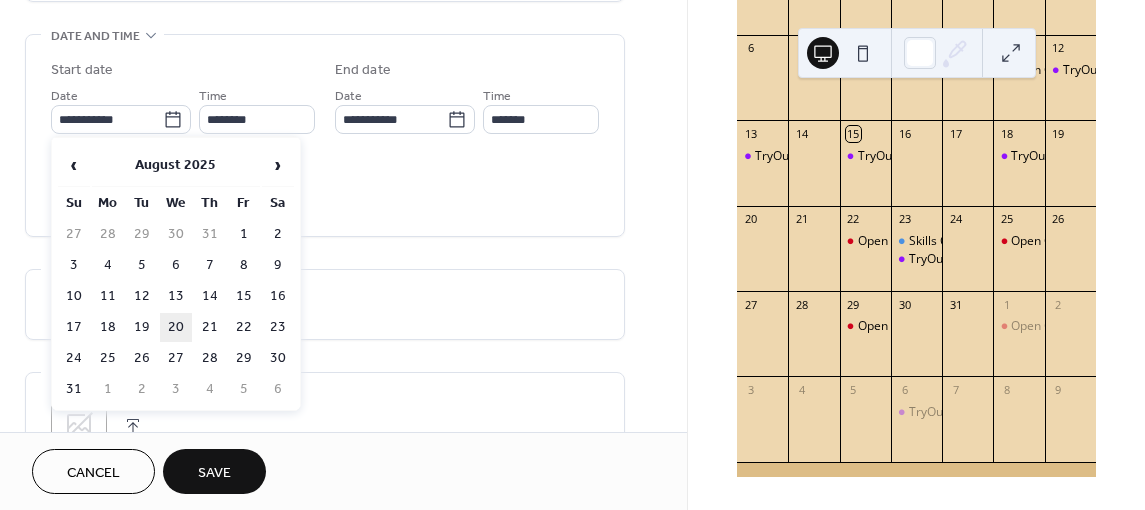 click on "20" at bounding box center [176, 327] 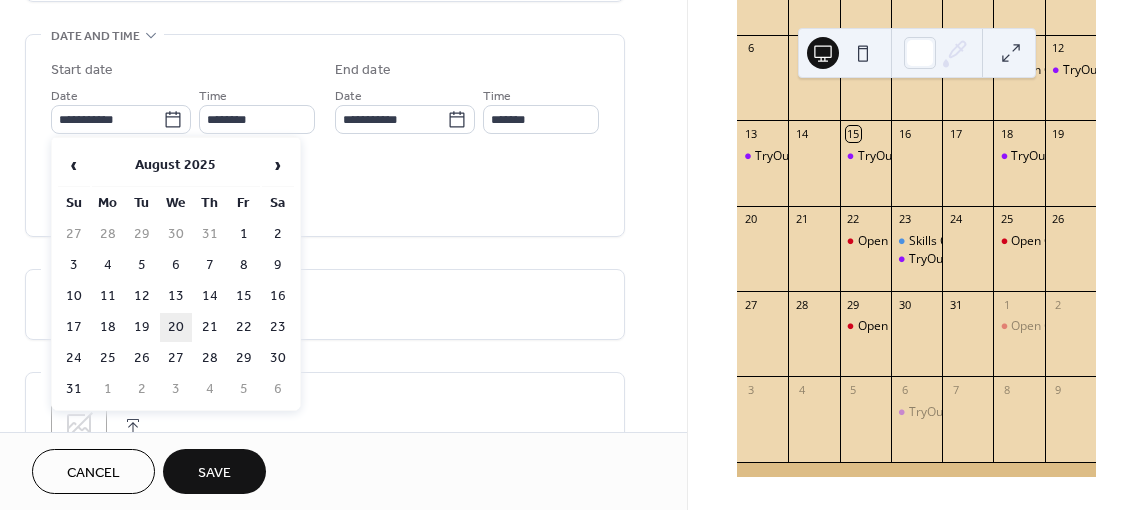 type on "**********" 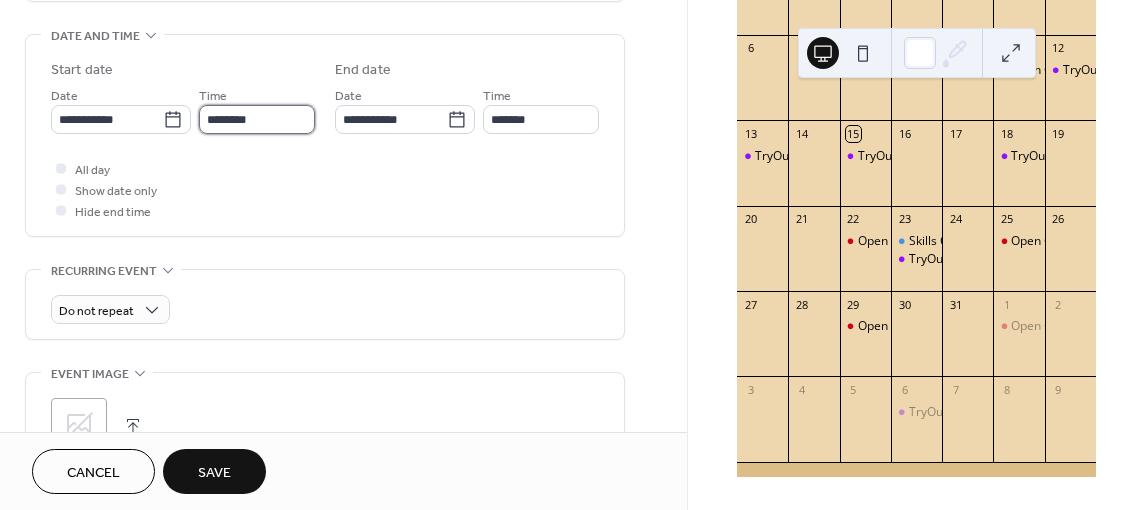click on "********" at bounding box center [257, 119] 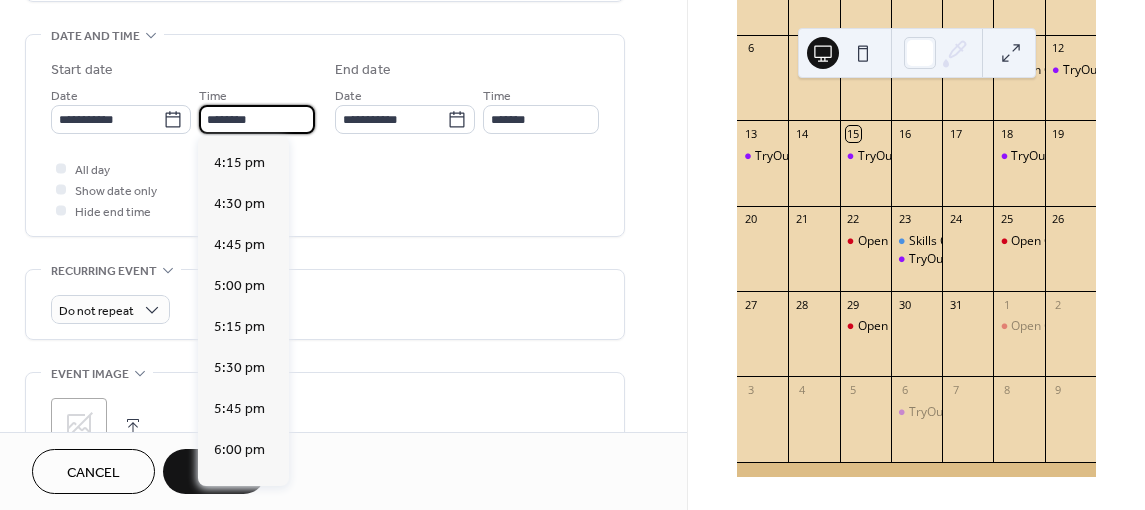 scroll, scrollTop: 2659, scrollLeft: 0, axis: vertical 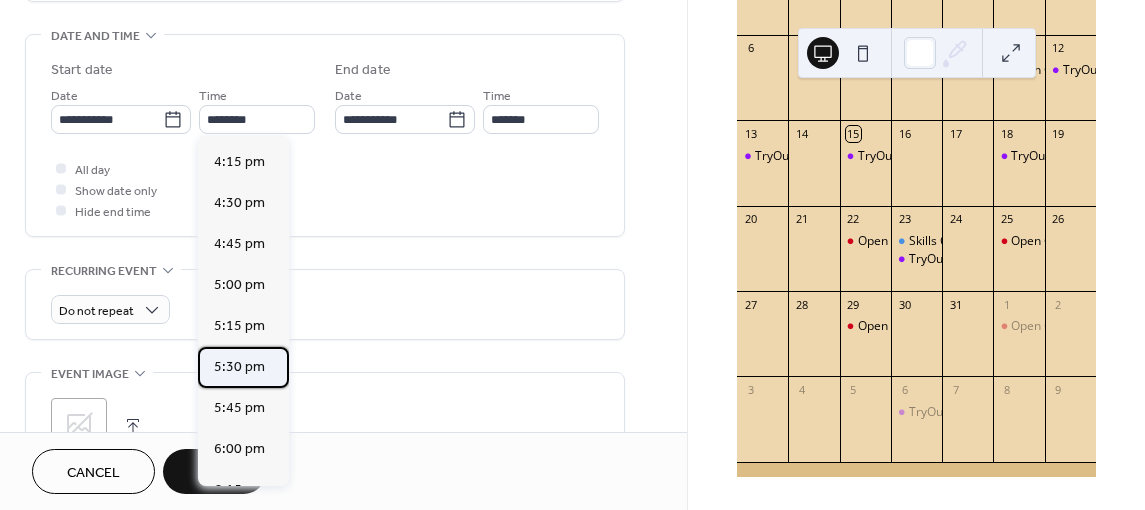 click on "5:30 pm" at bounding box center (239, 367) 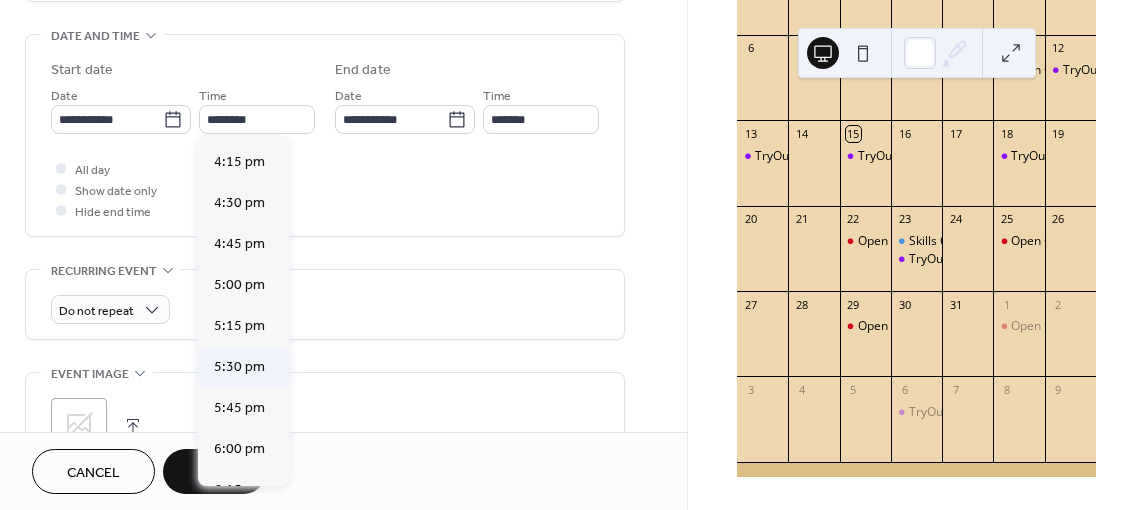 type on "*******" 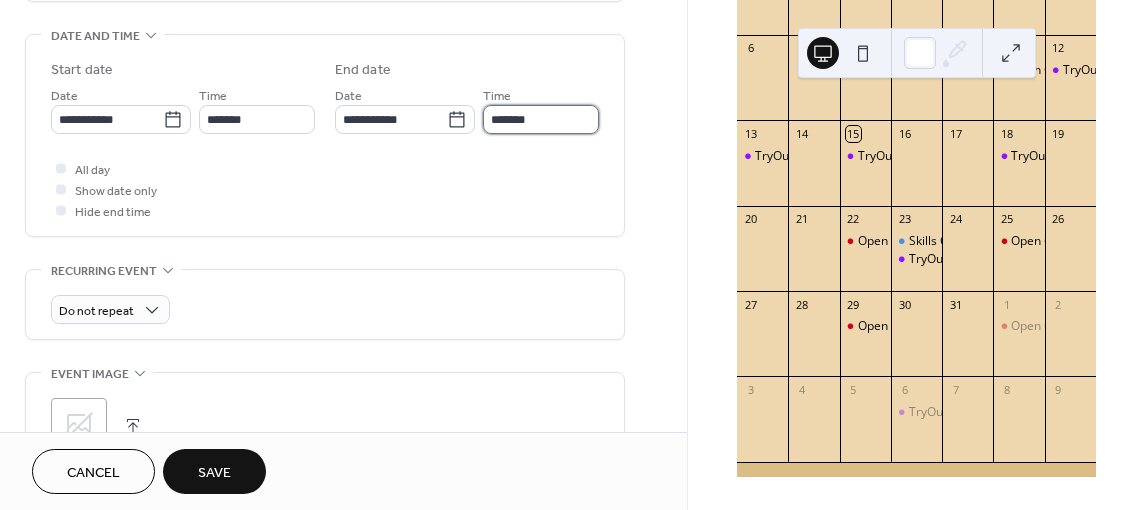 click on "*******" at bounding box center [541, 119] 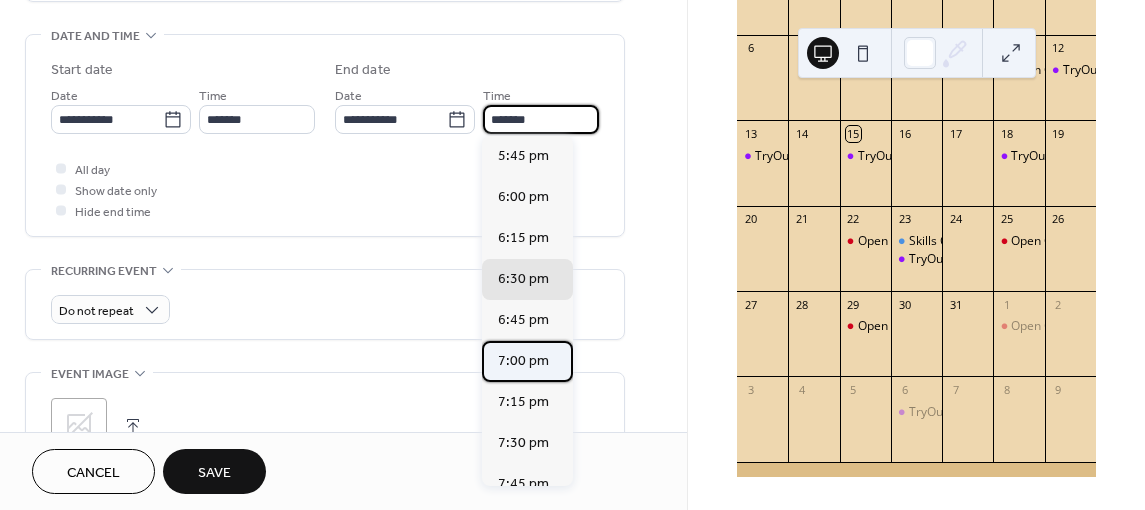 click on "7:00 pm" at bounding box center (523, 361) 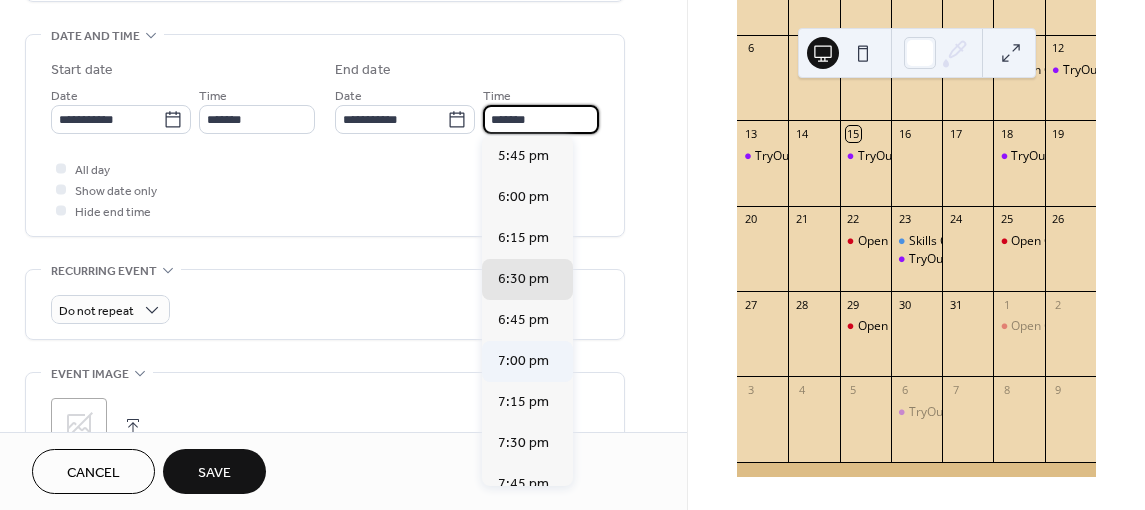 type on "*******" 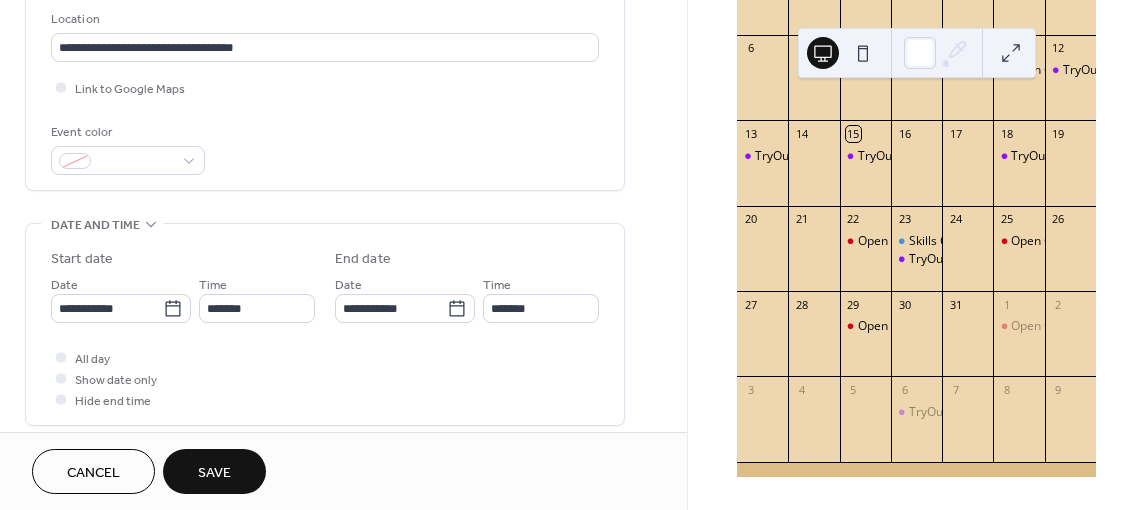 scroll, scrollTop: 429, scrollLeft: 0, axis: vertical 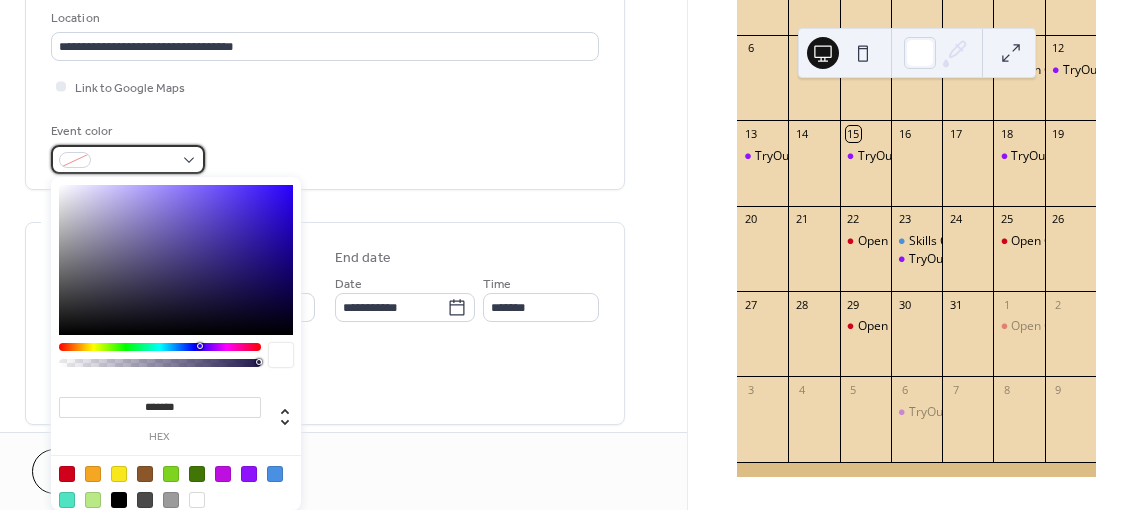 click at bounding box center (128, 159) 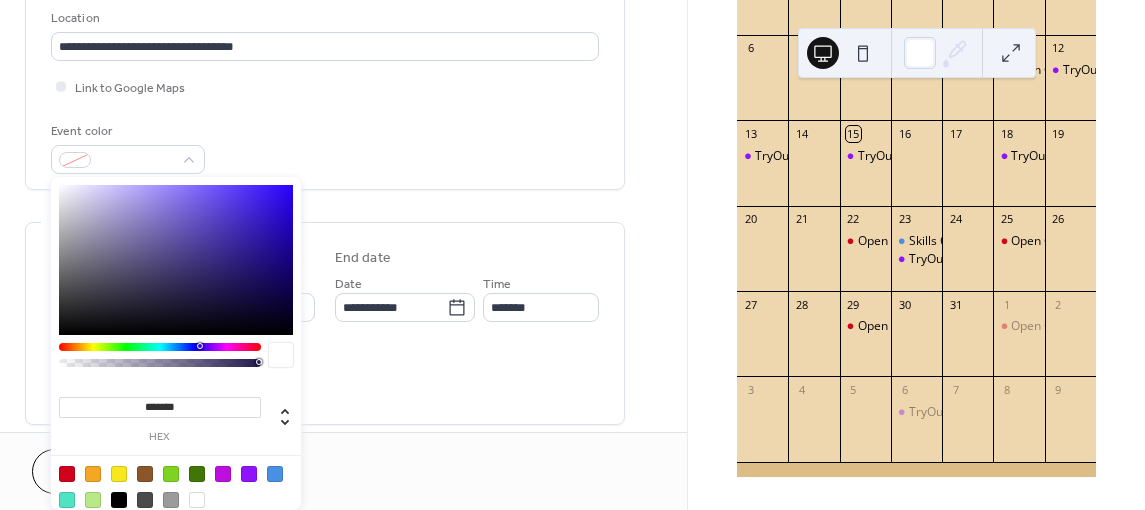 click at bounding box center (249, 474) 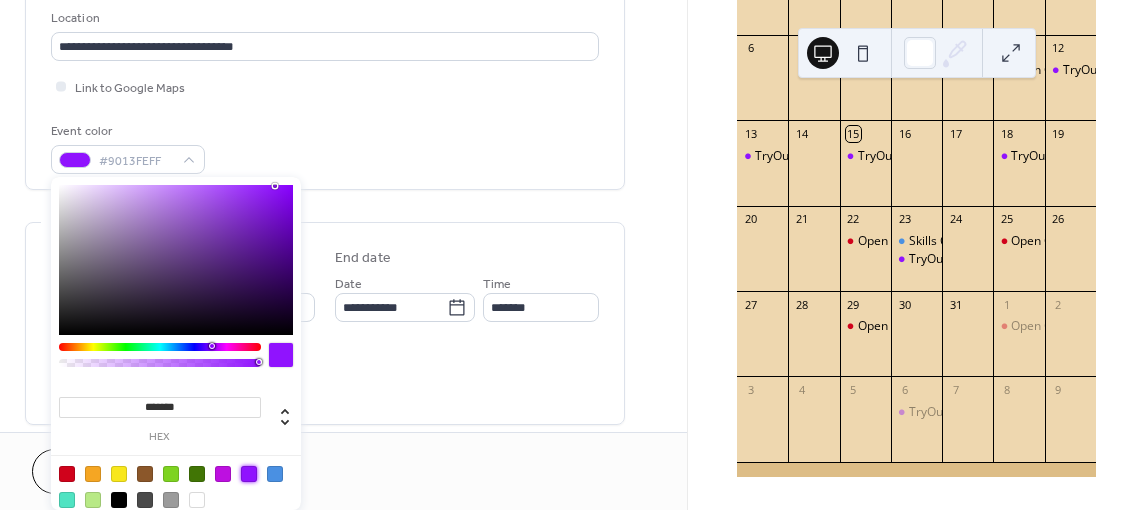 click on "**********" at bounding box center [325, 323] 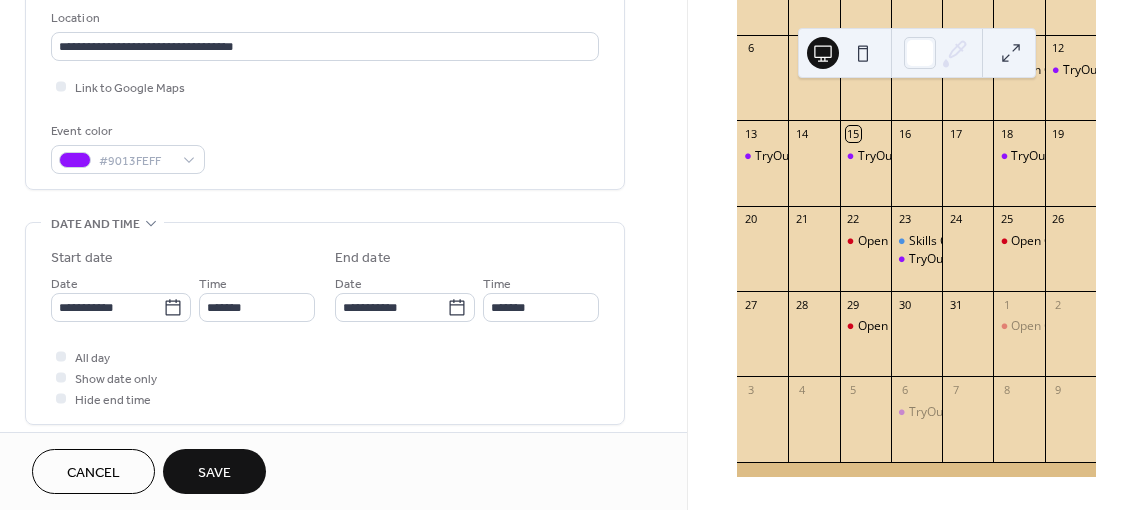 click on "Save" at bounding box center (214, 473) 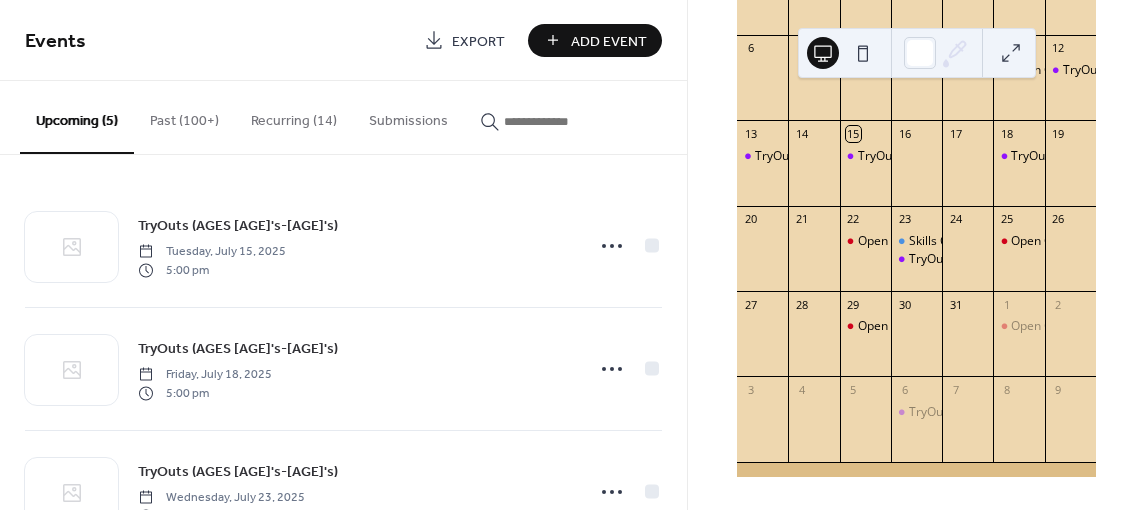 click on "Add Event" at bounding box center [609, 41] 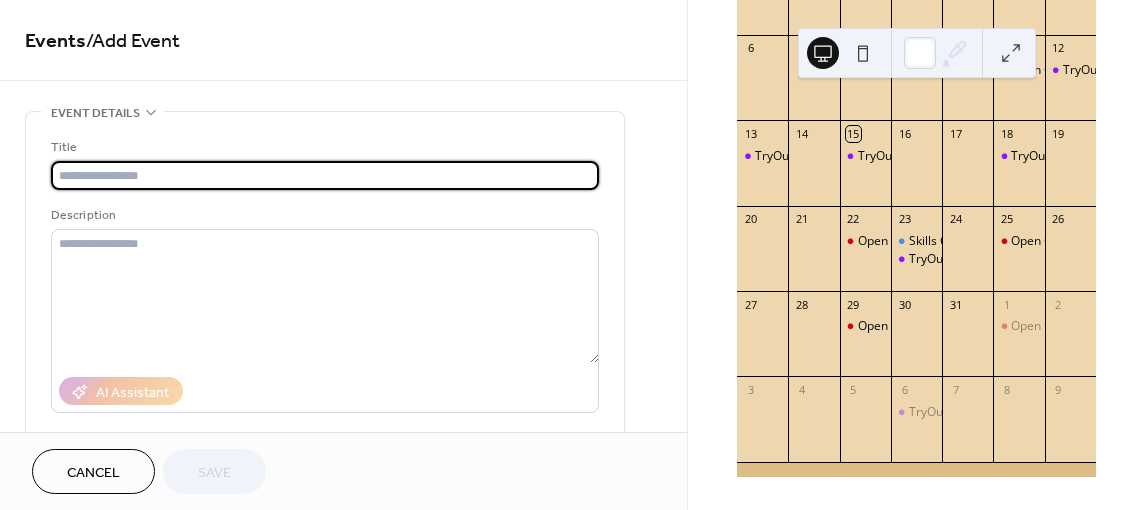 click at bounding box center [325, 175] 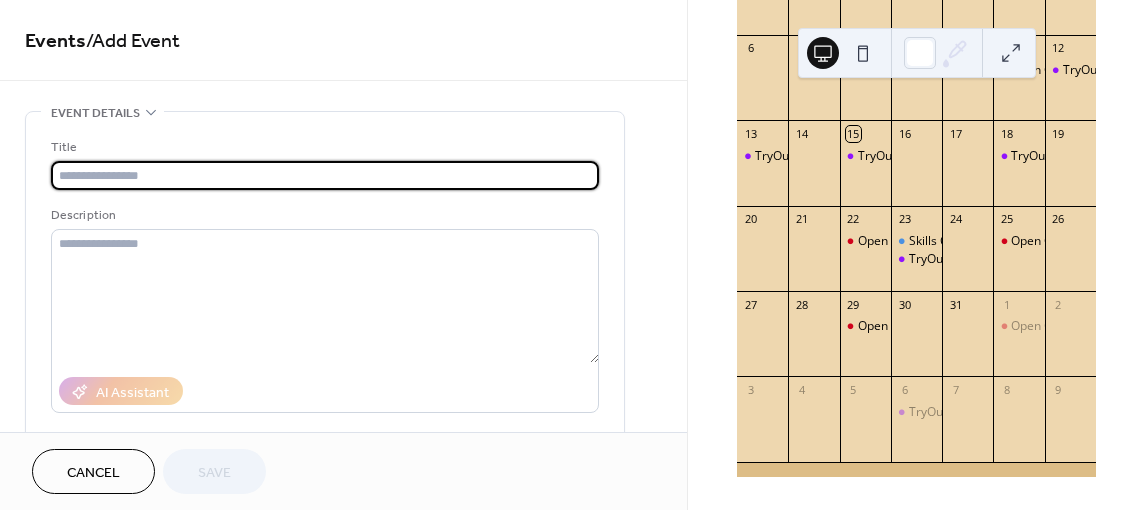 type on "**********" 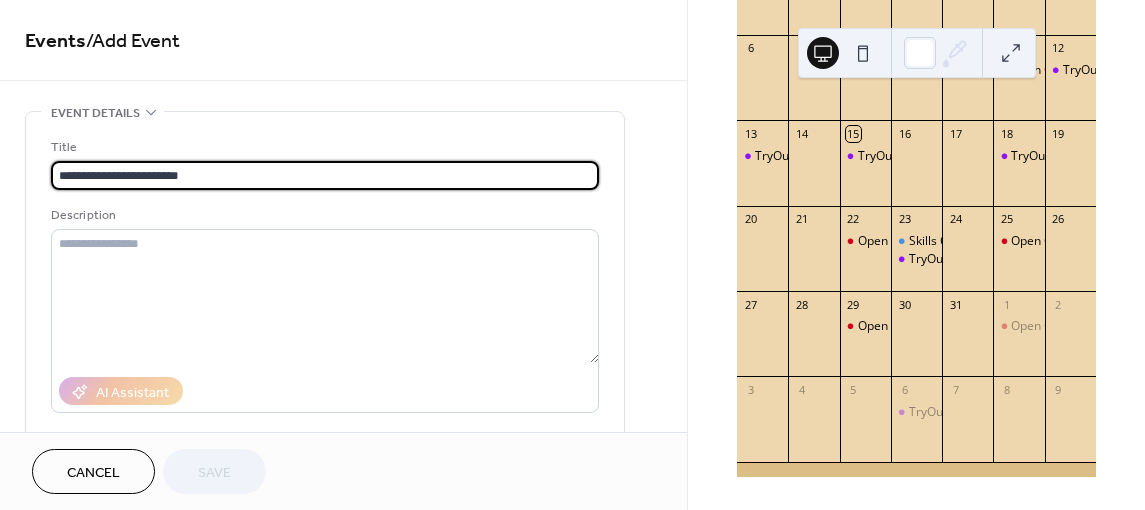 type on "**********" 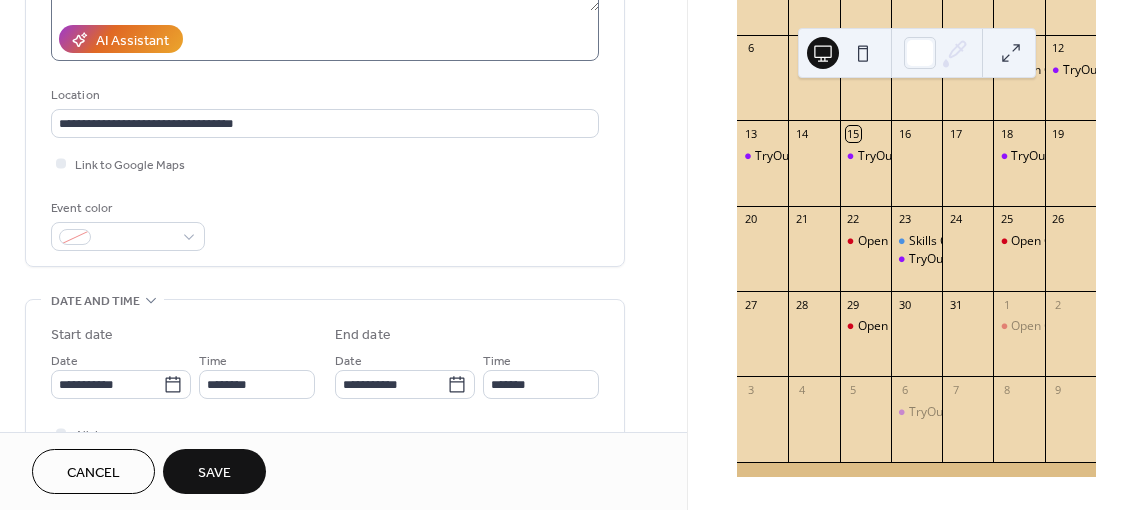 click on "Start date" at bounding box center (183, 335) 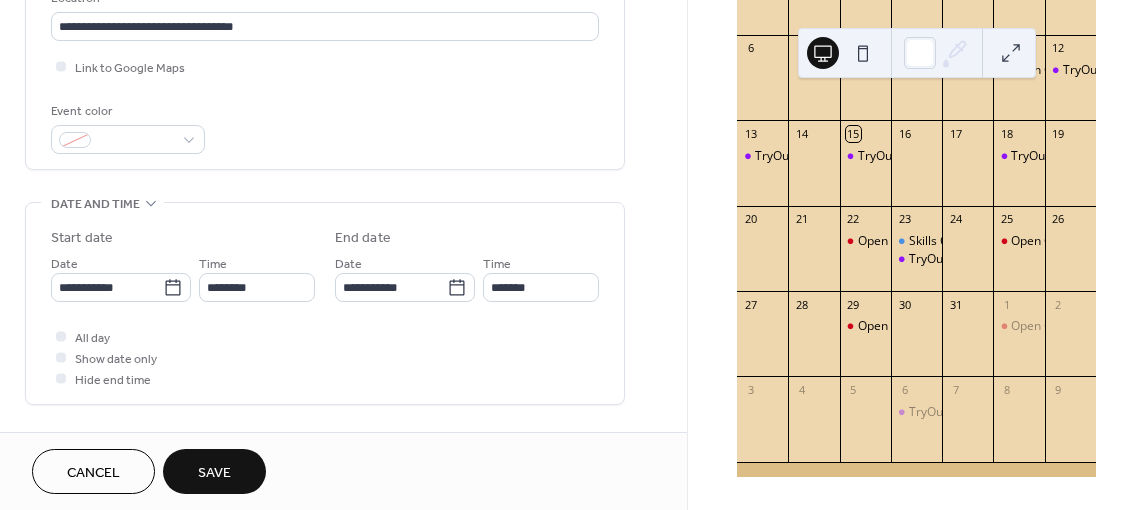 scroll, scrollTop: 450, scrollLeft: 0, axis: vertical 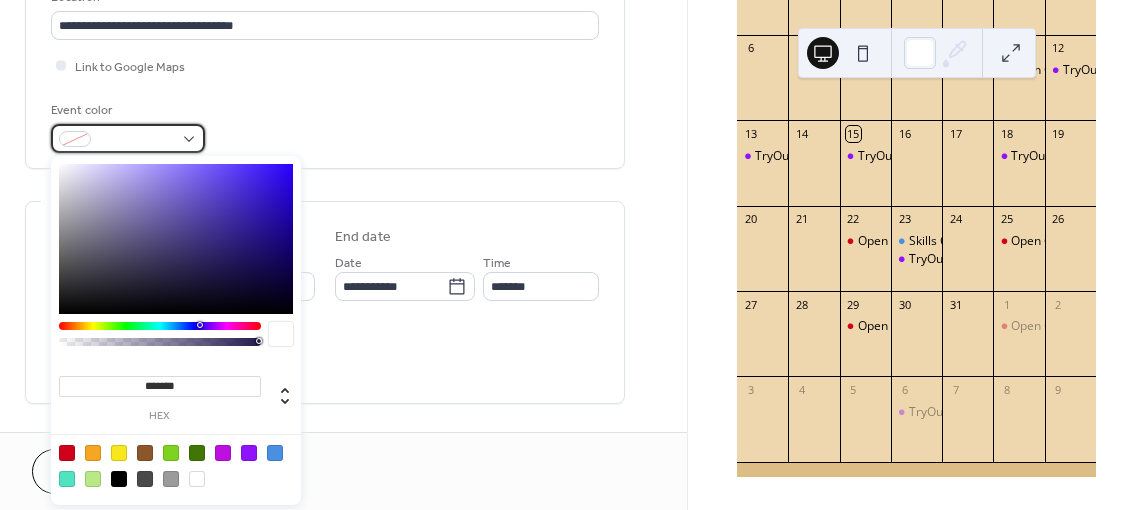 click at bounding box center [128, 138] 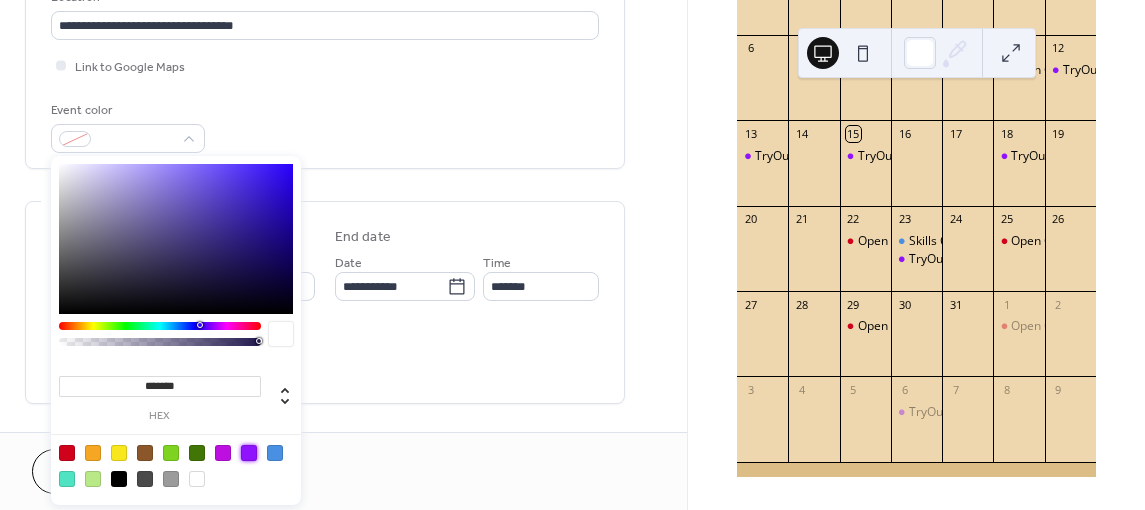 click at bounding box center (249, 453) 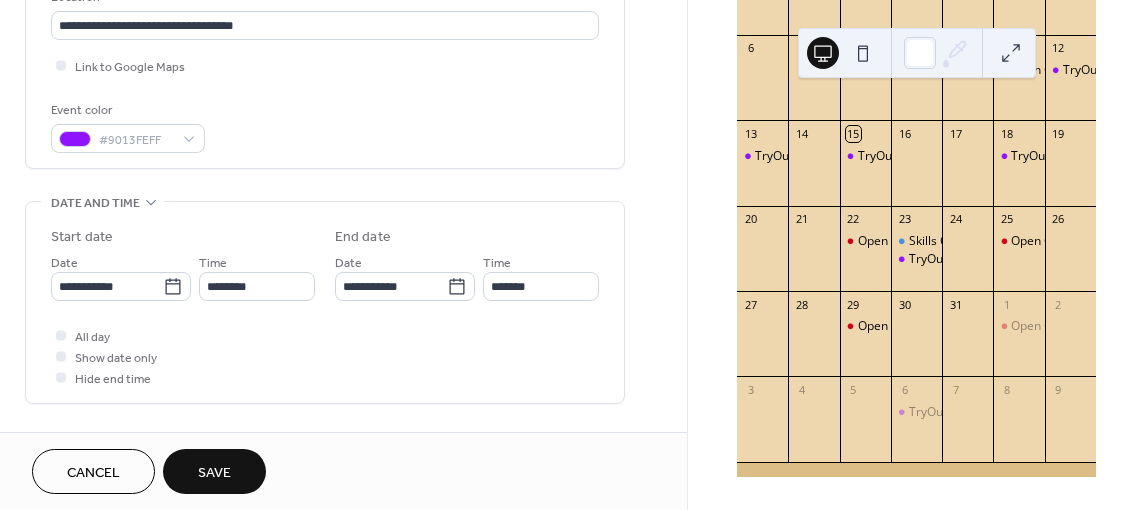 click on "All day Show date only Hide end time" at bounding box center (325, 356) 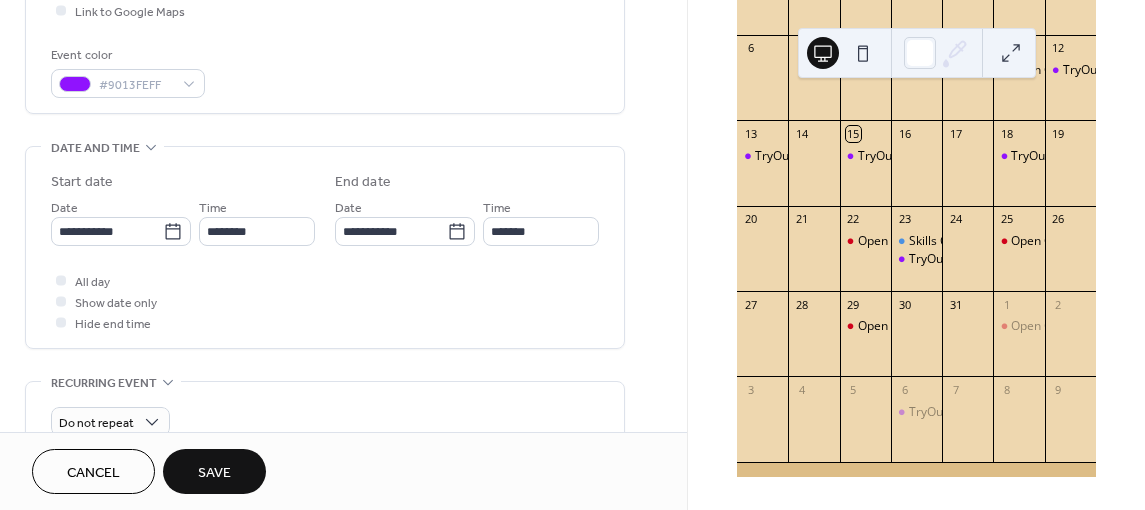 scroll, scrollTop: 504, scrollLeft: 0, axis: vertical 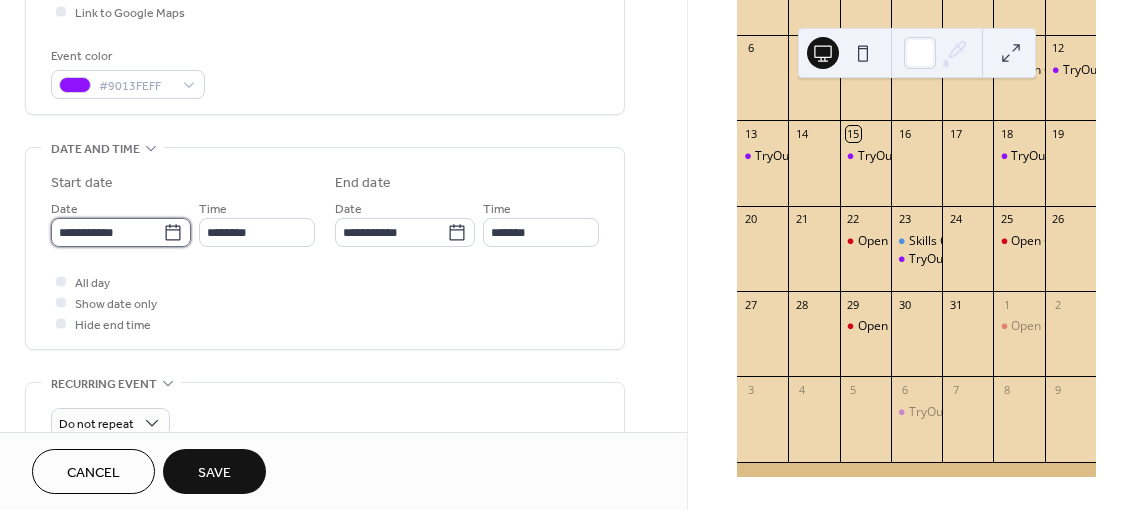 click on "**********" at bounding box center [107, 232] 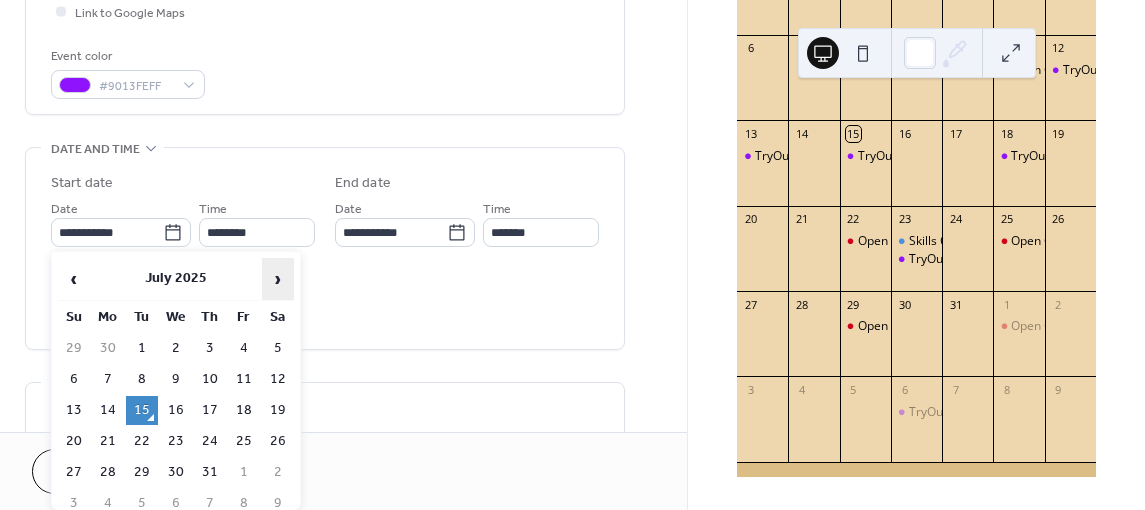 click on "›" at bounding box center (278, 279) 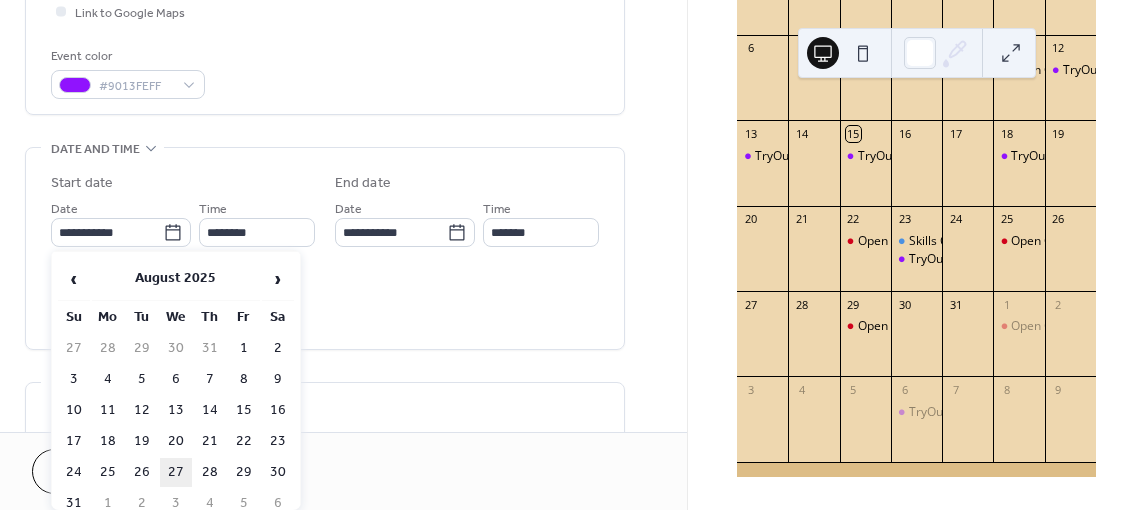 click on "27" at bounding box center [176, 472] 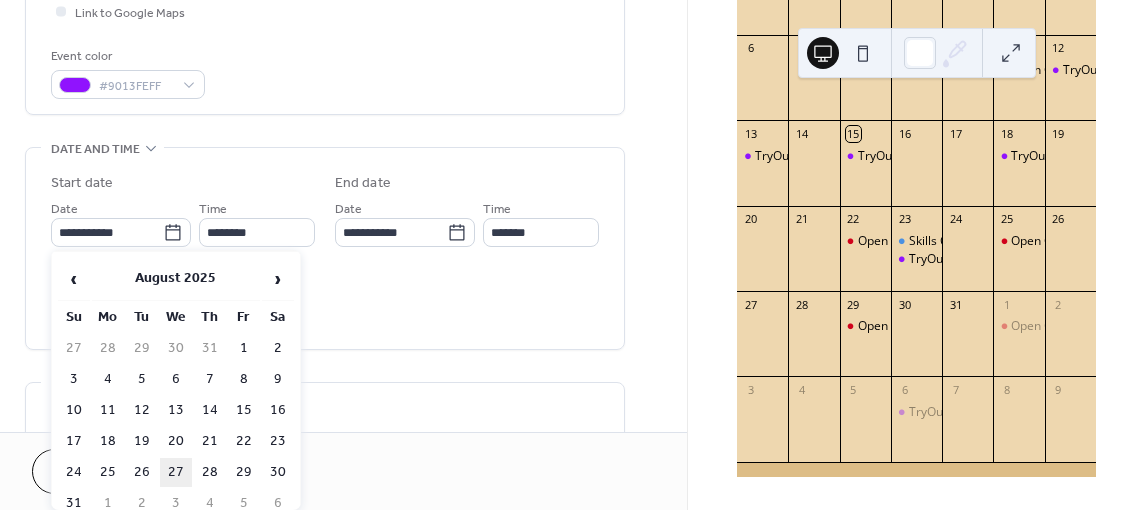 type on "**********" 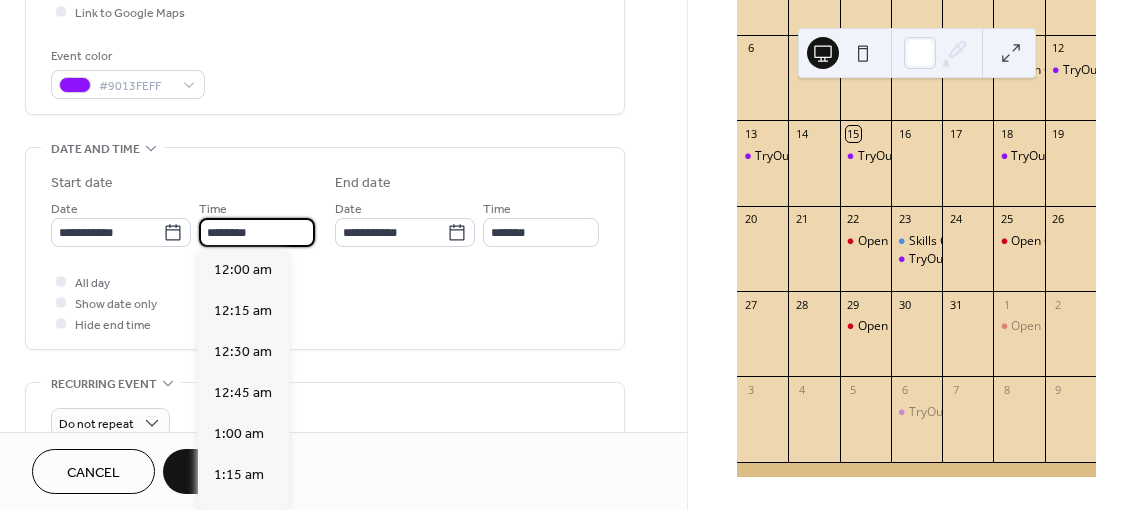 click on "********" at bounding box center [257, 232] 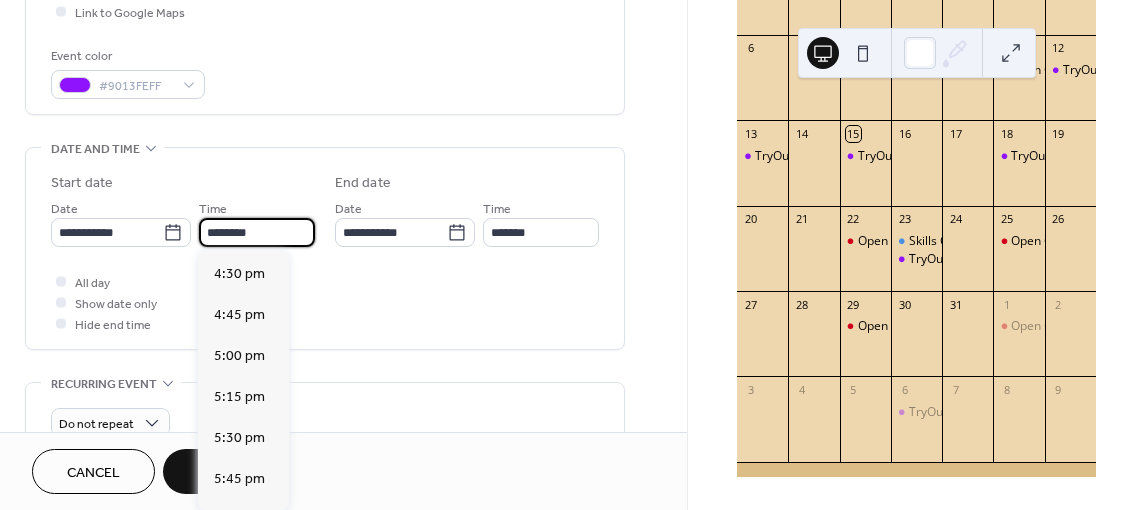 scroll, scrollTop: 2703, scrollLeft: 0, axis: vertical 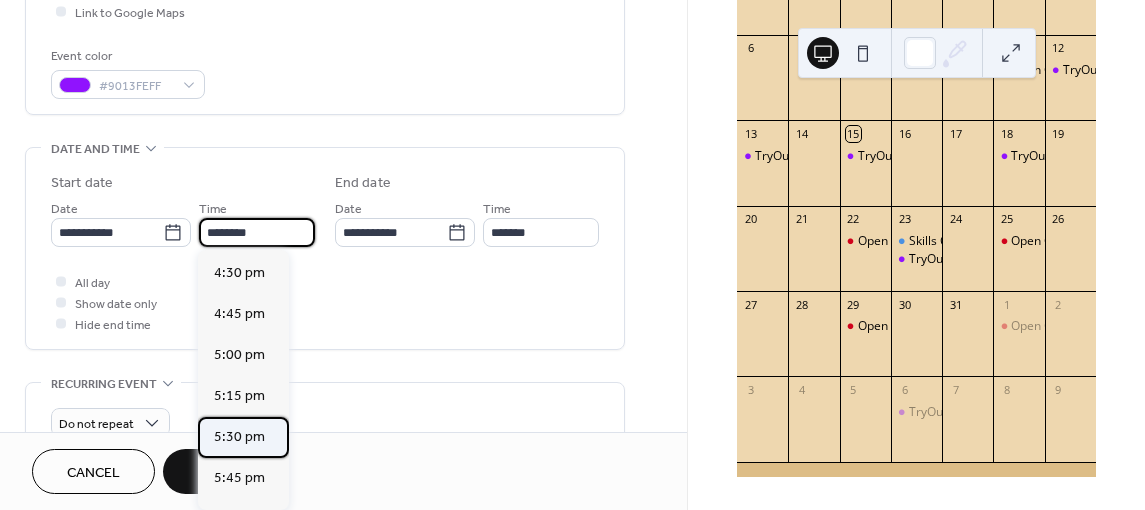 click on "5:30 pm" at bounding box center [239, 436] 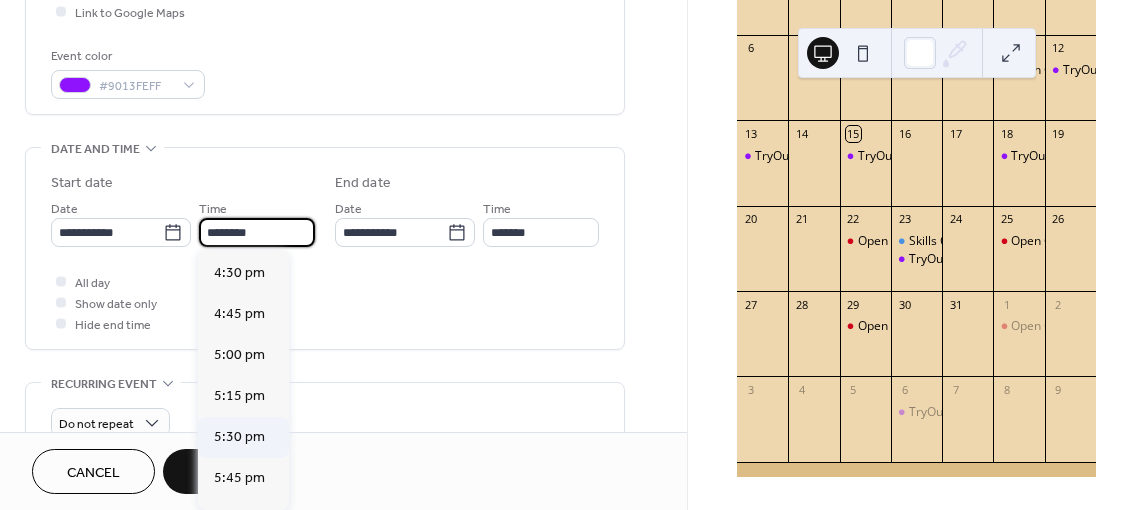 type on "*******" 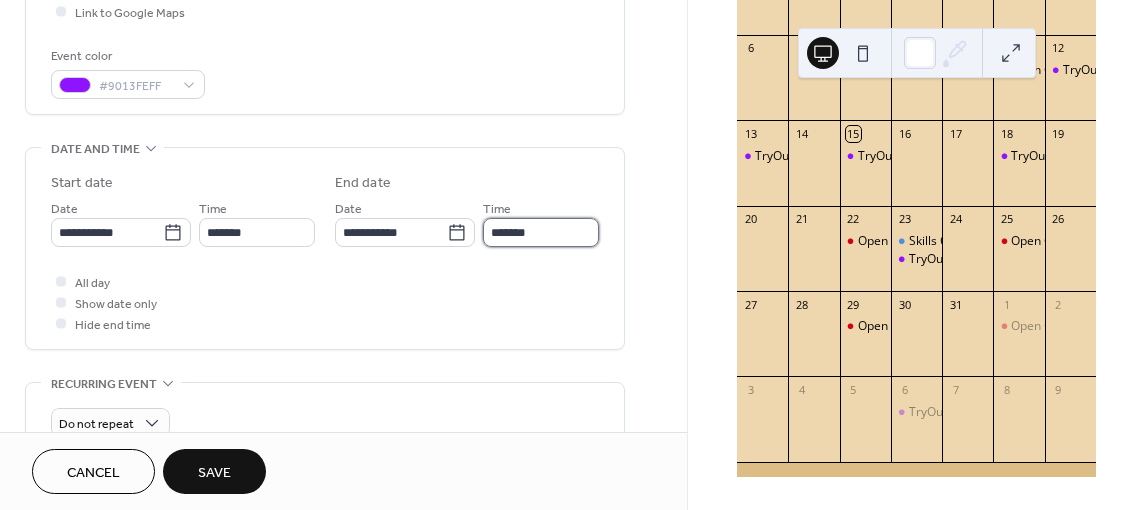 click on "*******" at bounding box center (541, 232) 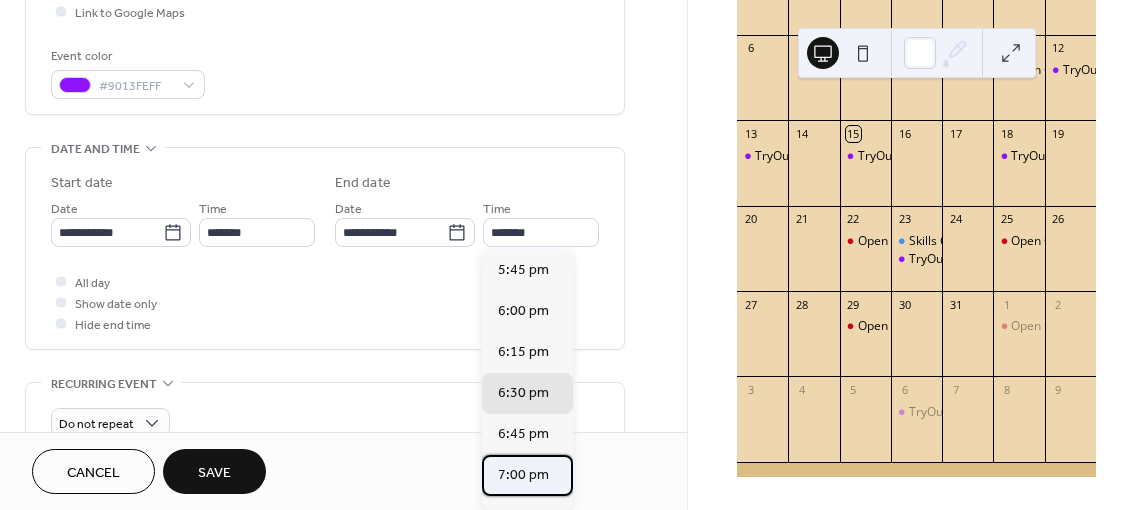 click on "7:00 pm" at bounding box center (523, 474) 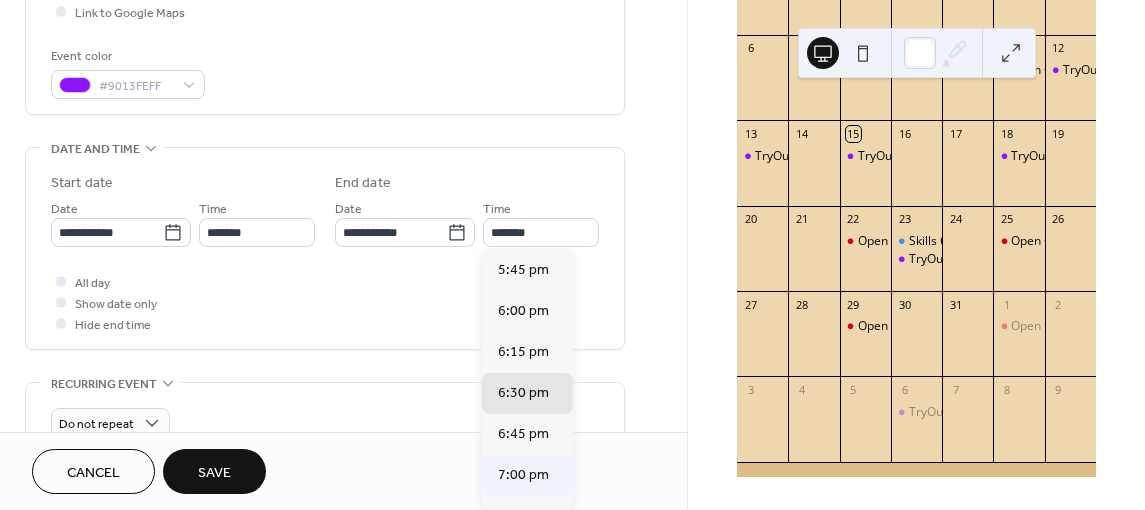type on "*******" 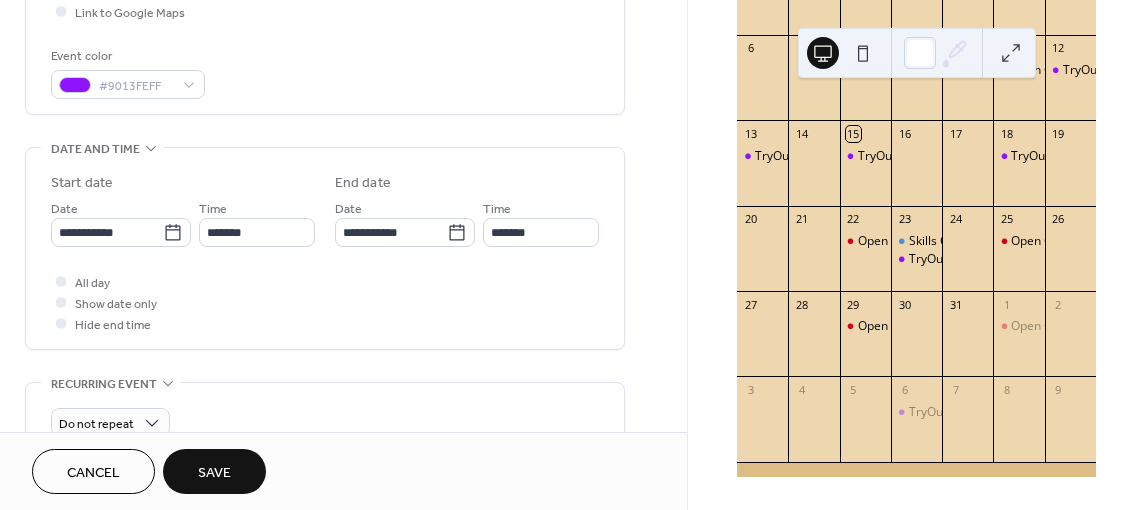 click on "Save" at bounding box center (214, 471) 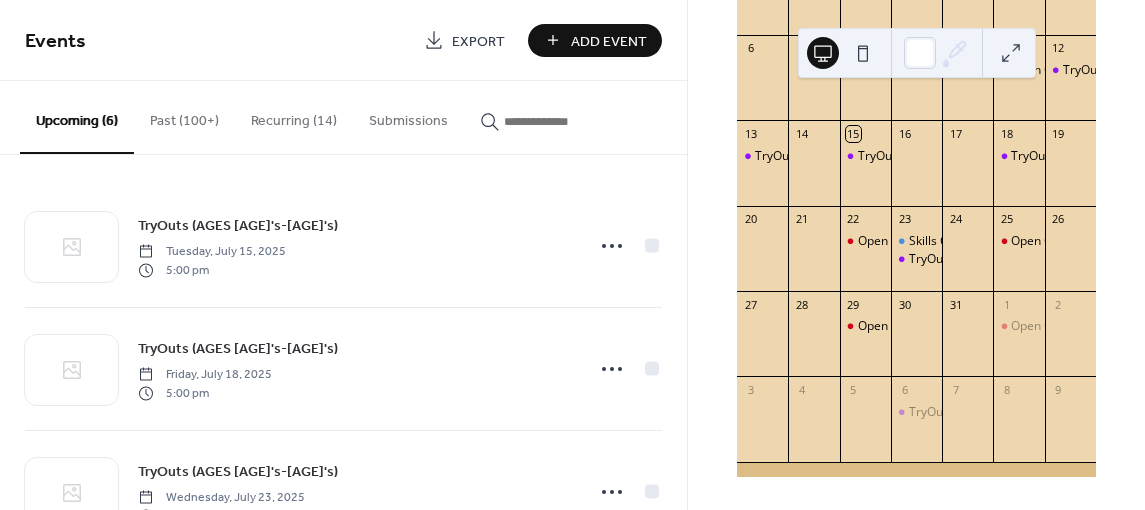 click on "Add Event" at bounding box center [609, 41] 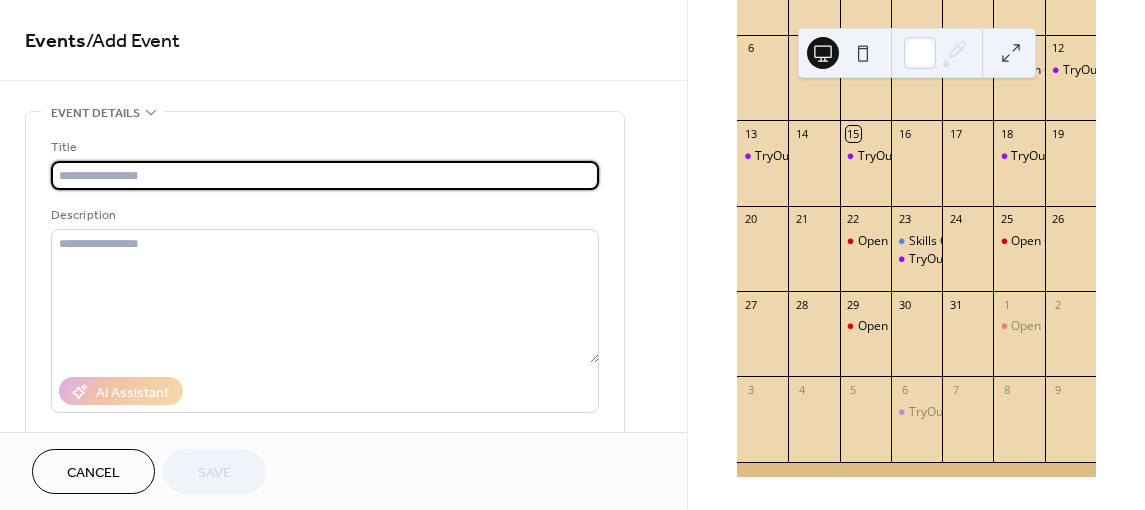 click on "Cancel" at bounding box center [93, 473] 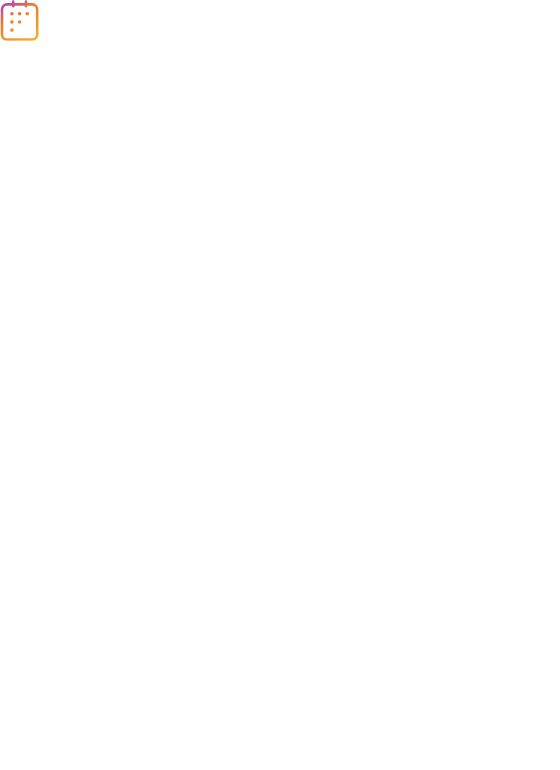 scroll, scrollTop: 0, scrollLeft: 0, axis: both 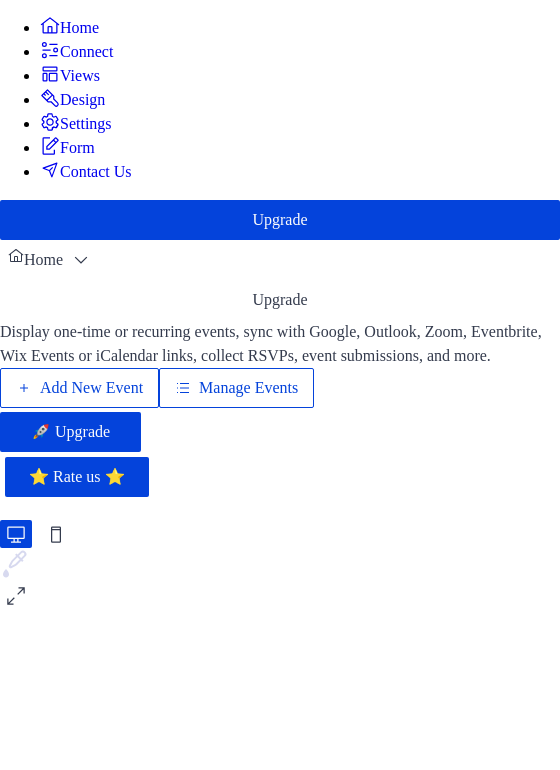 click on "Add New Event" at bounding box center (91, 388) 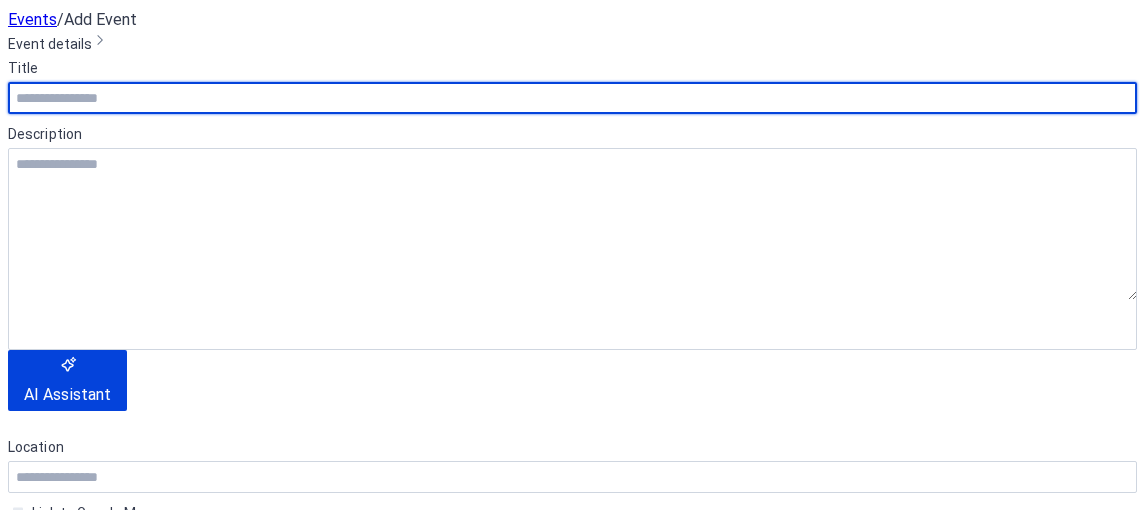 scroll, scrollTop: 0, scrollLeft: 0, axis: both 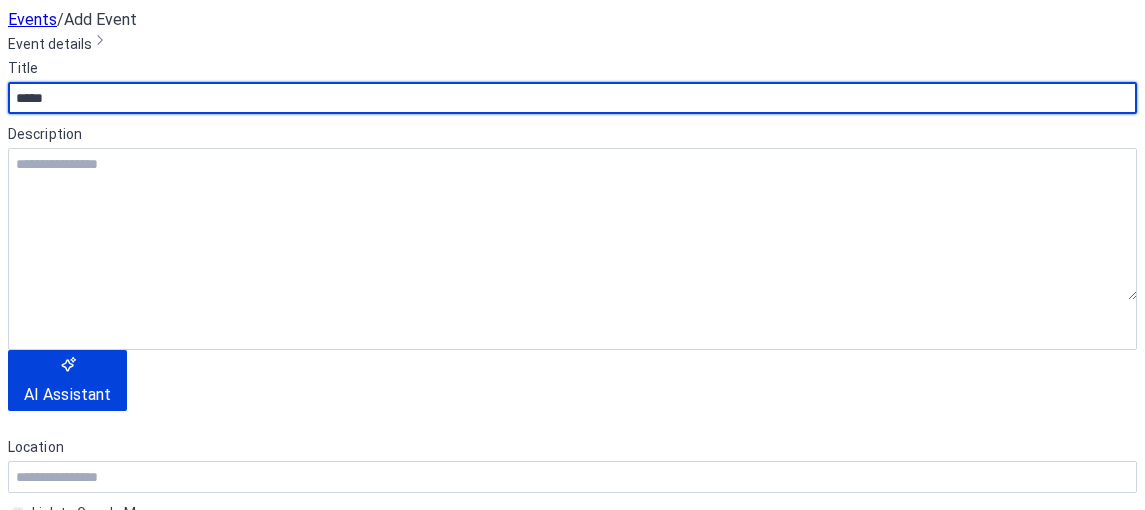 type on "********" 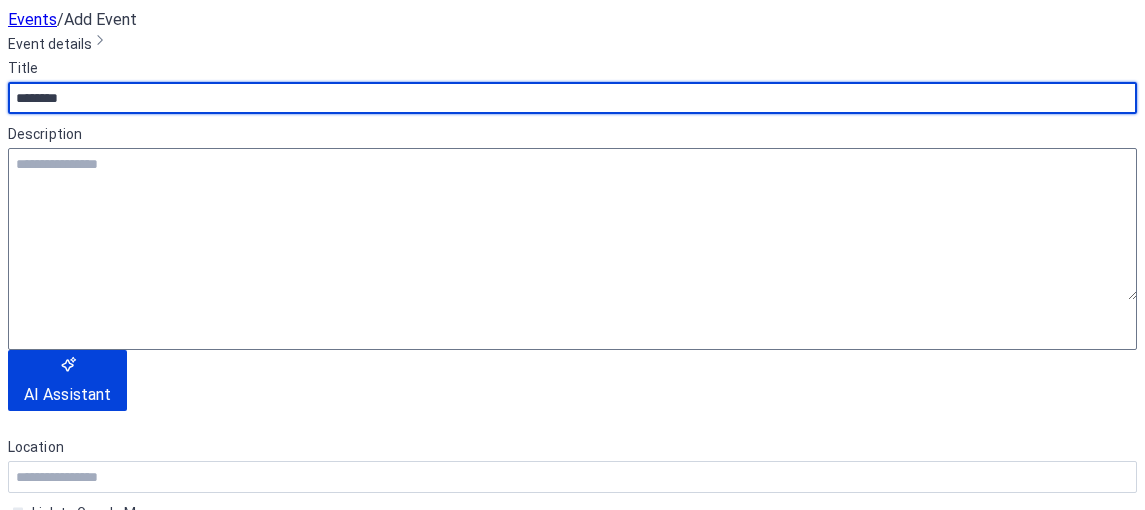 scroll, scrollTop: 568, scrollLeft: 0, axis: vertical 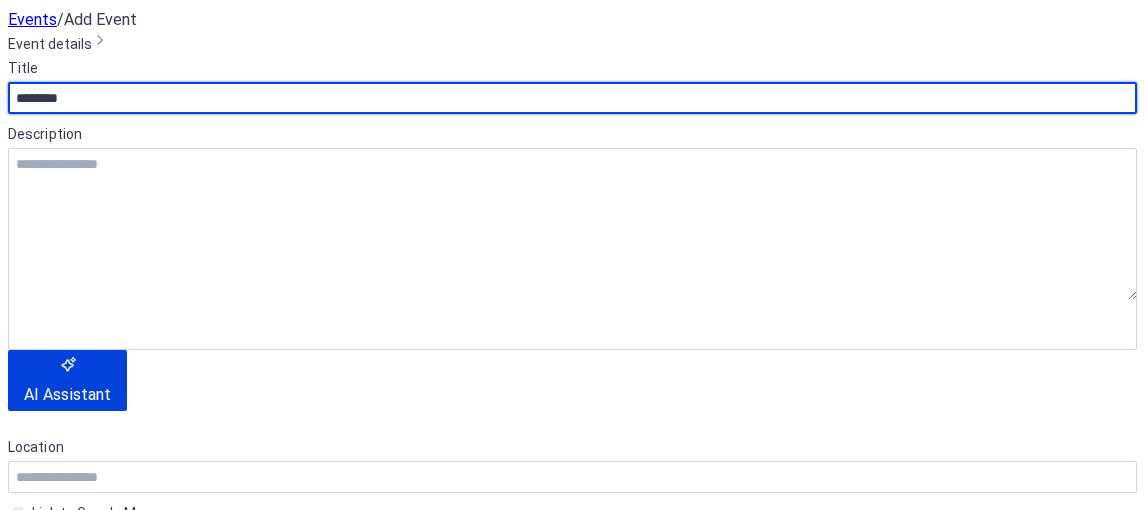 click at bounding box center (91, 591) 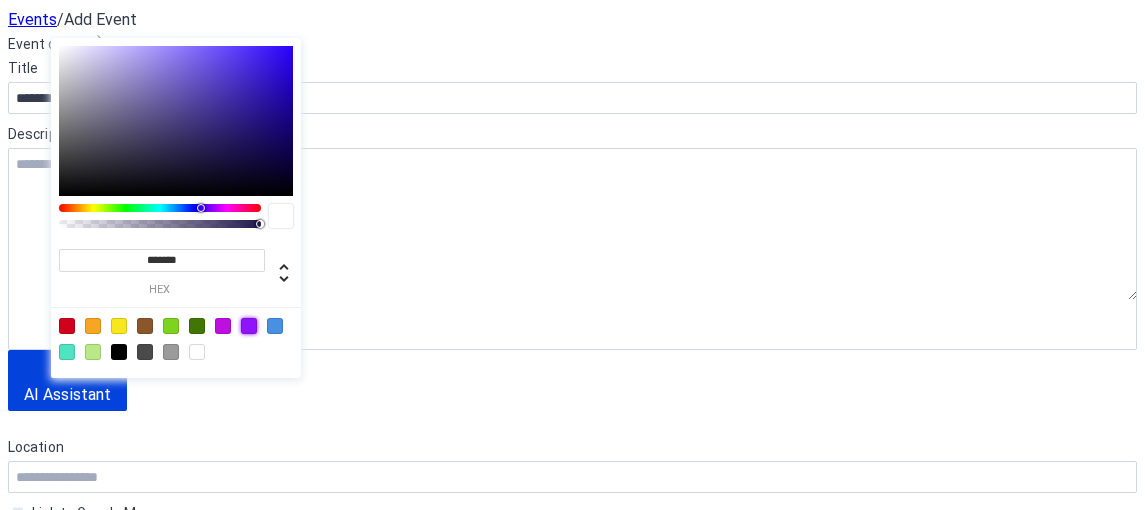 click at bounding box center (249, 326) 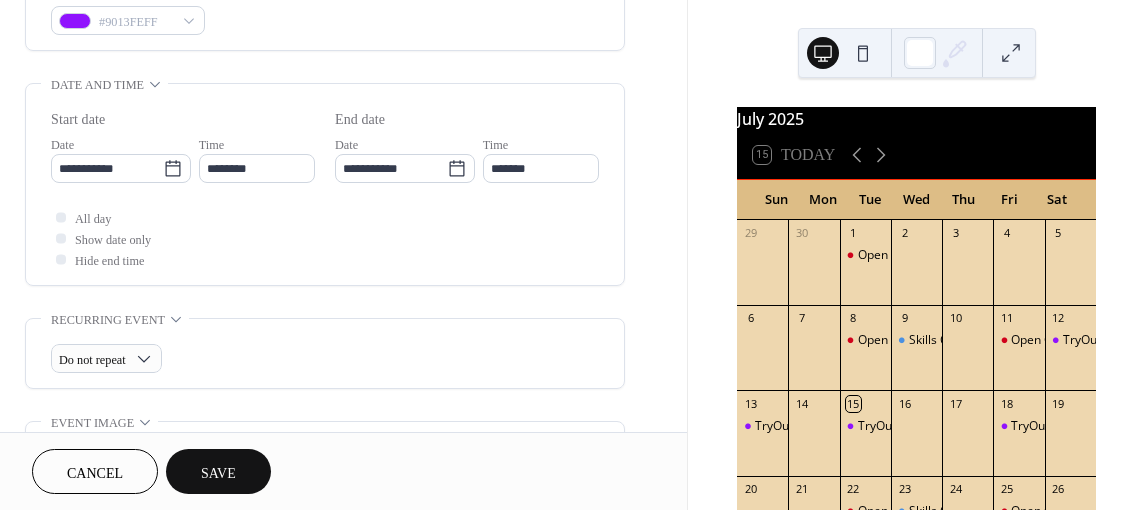 click on "**********" at bounding box center (325, 184) 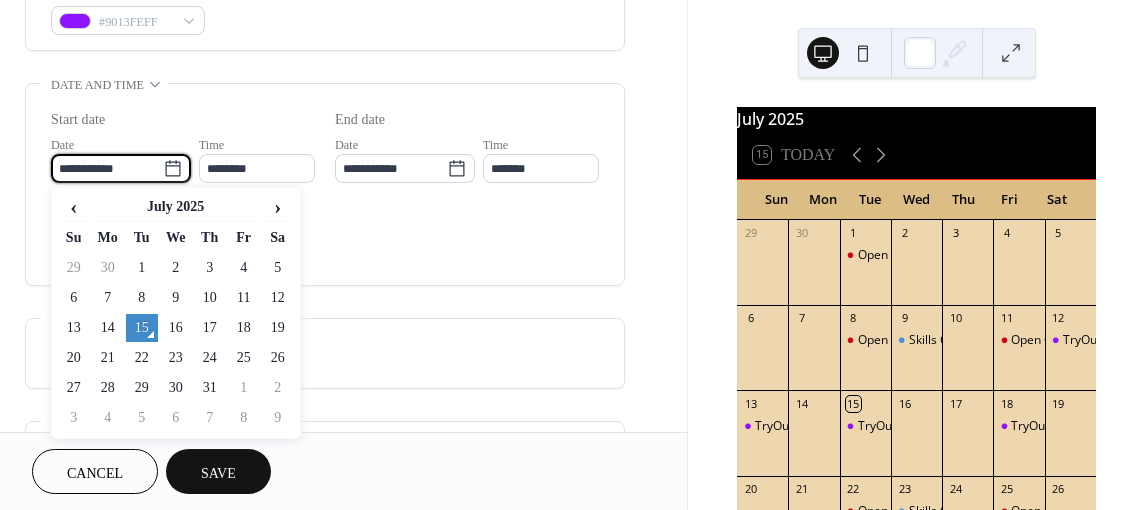 click on "**********" at bounding box center (107, 168) 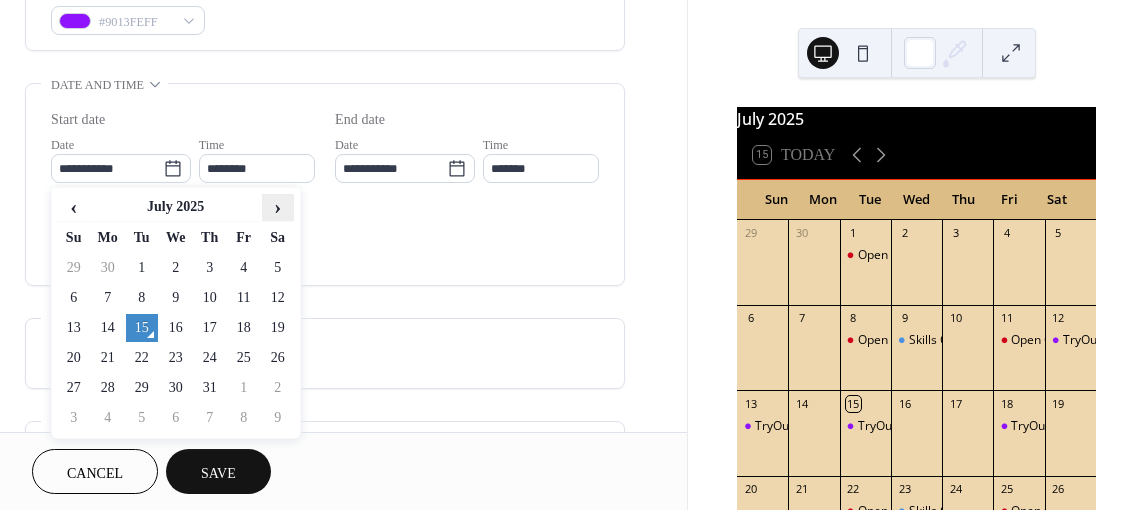 click on "›" at bounding box center [278, 207] 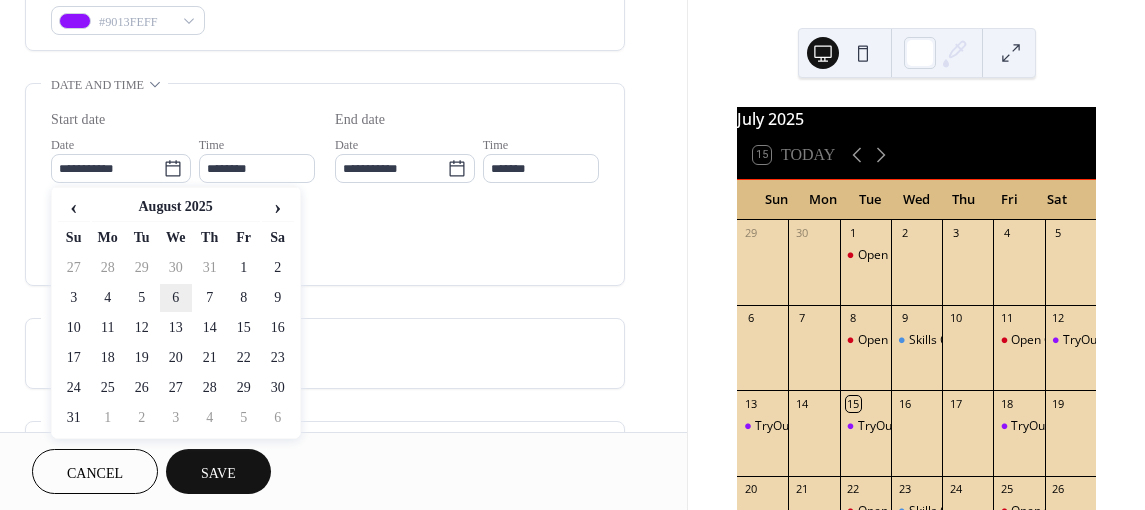 click on "6" at bounding box center (176, 298) 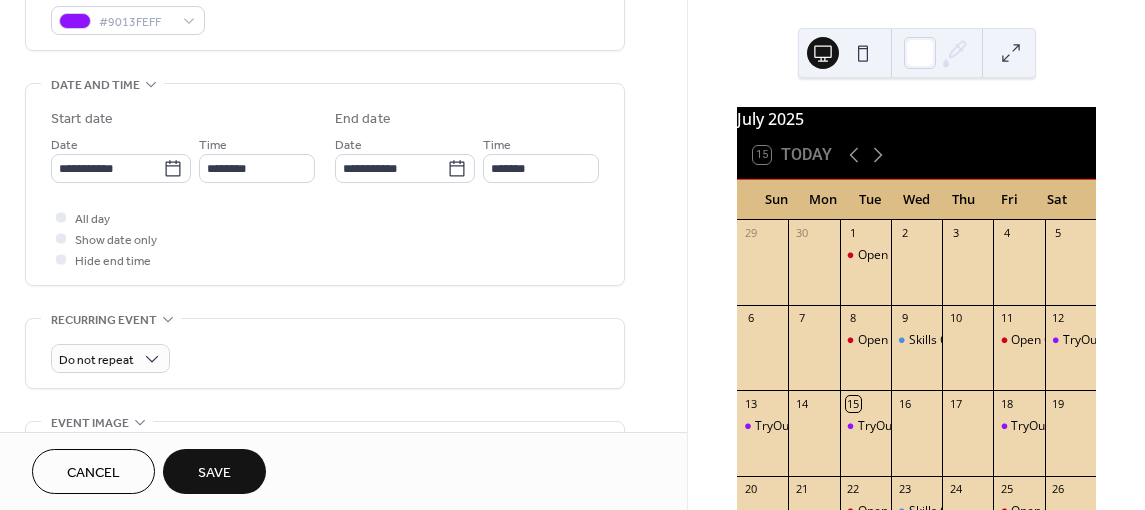 click on "Recurring event" at bounding box center (111, 319) 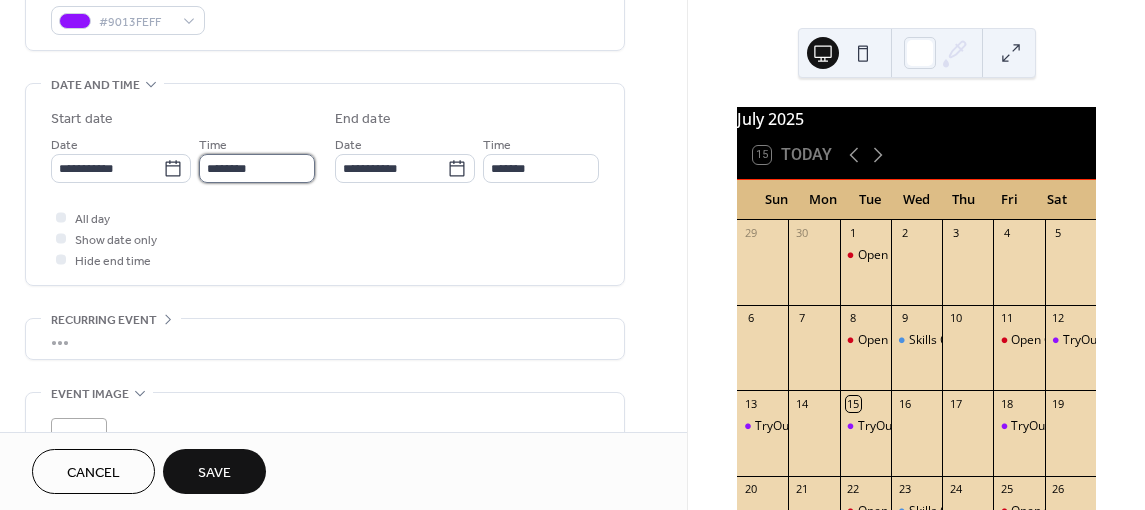 click on "********" at bounding box center [257, 168] 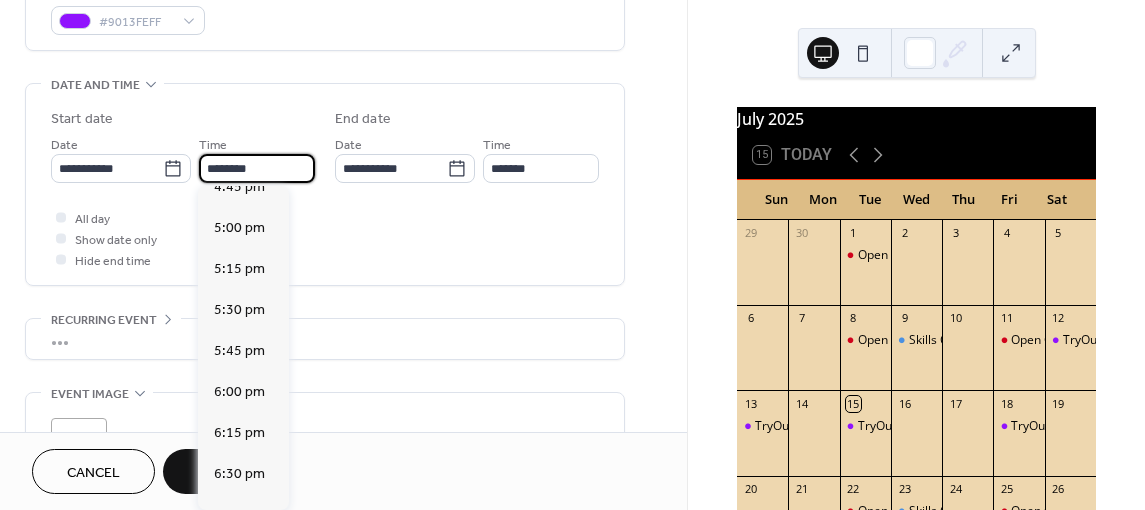 scroll, scrollTop: 2765, scrollLeft: 0, axis: vertical 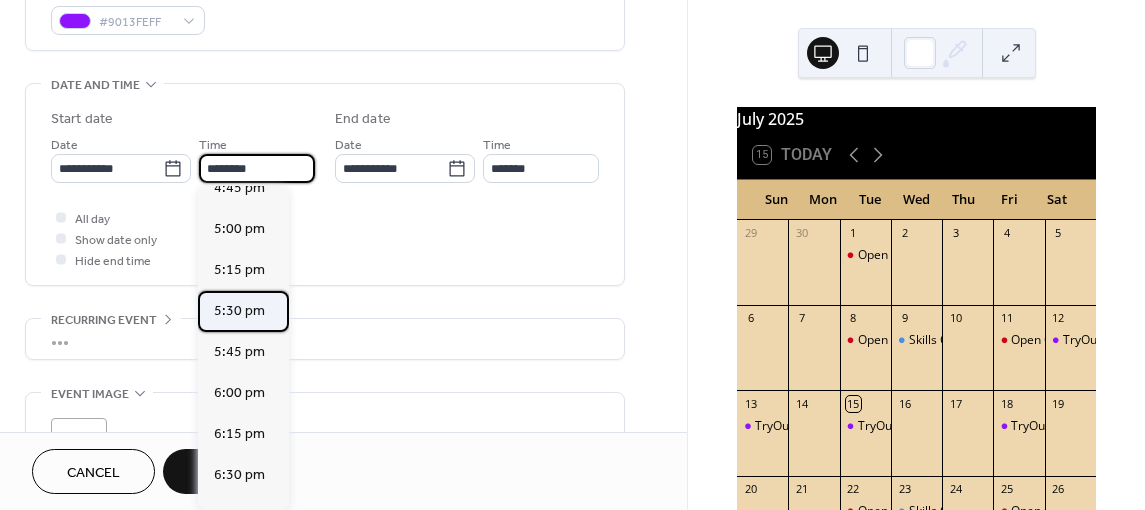 click on "5:30 pm" at bounding box center [239, 310] 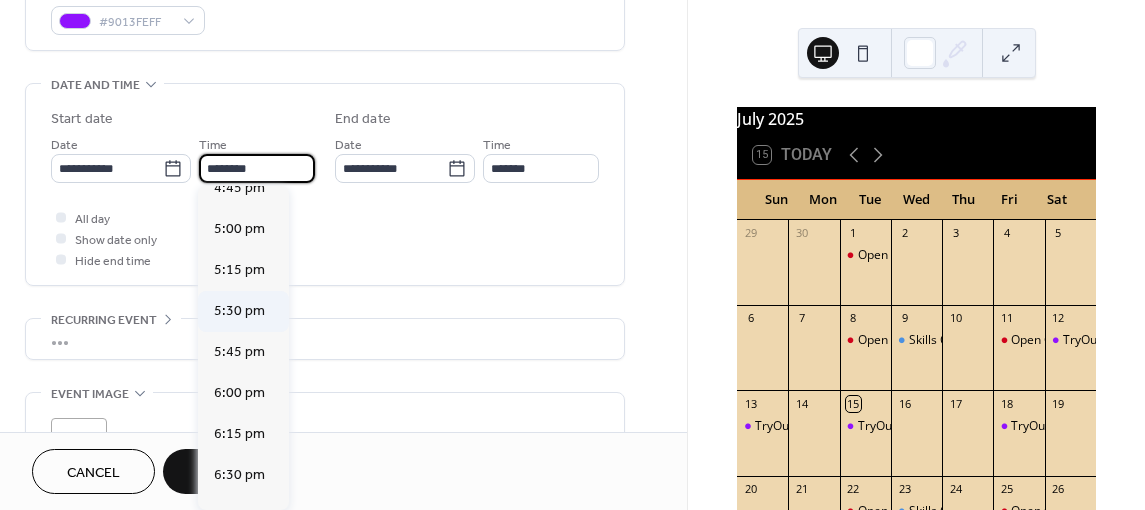 type on "*******" 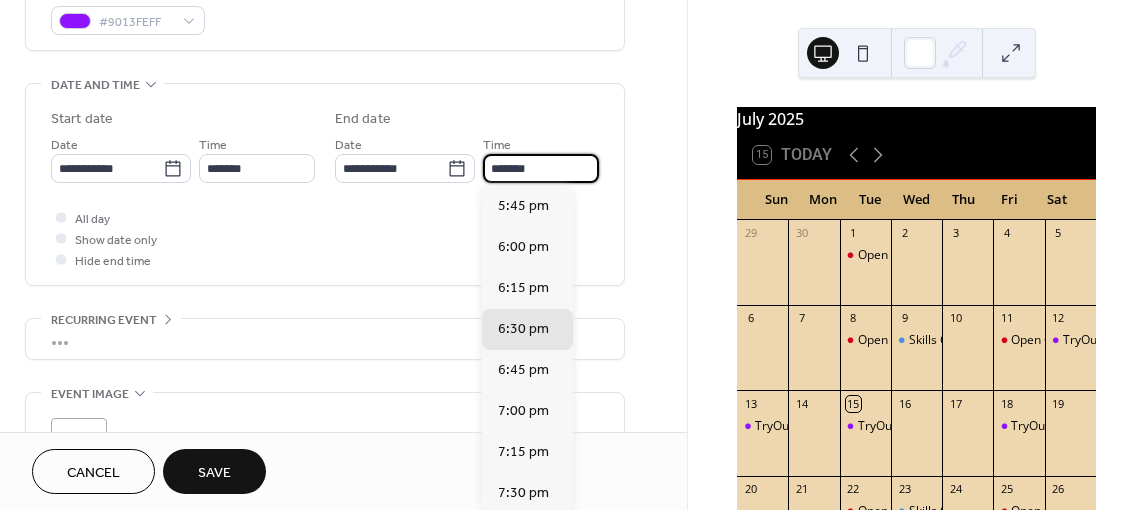 click on "*******" at bounding box center (541, 168) 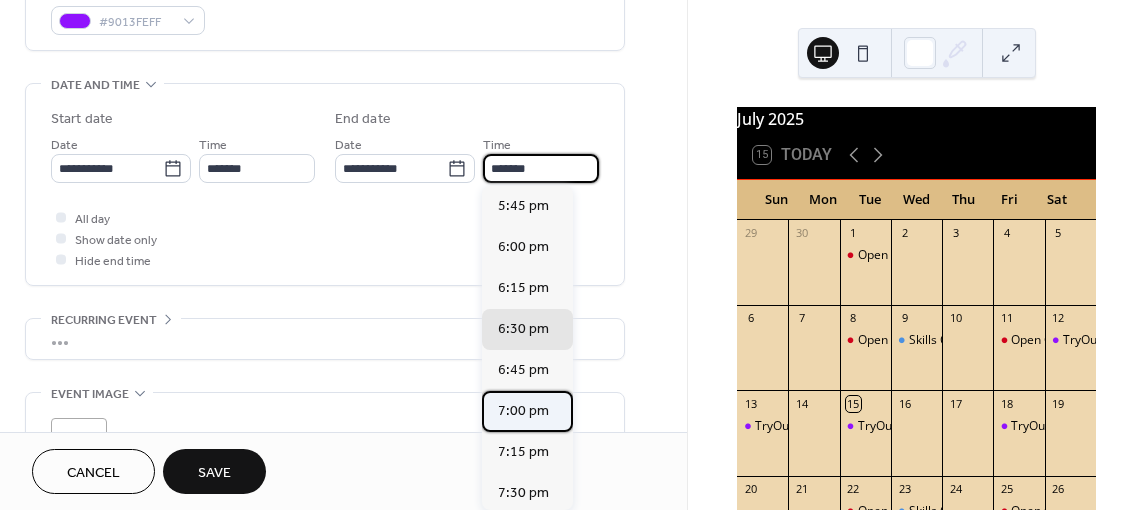 click on "7:00 pm" at bounding box center [527, 411] 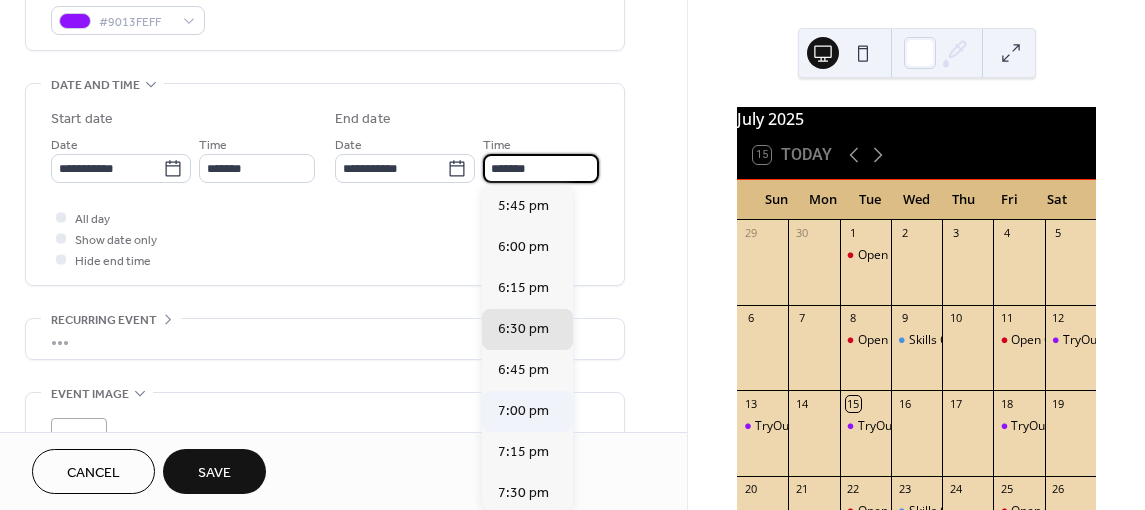 type on "*******" 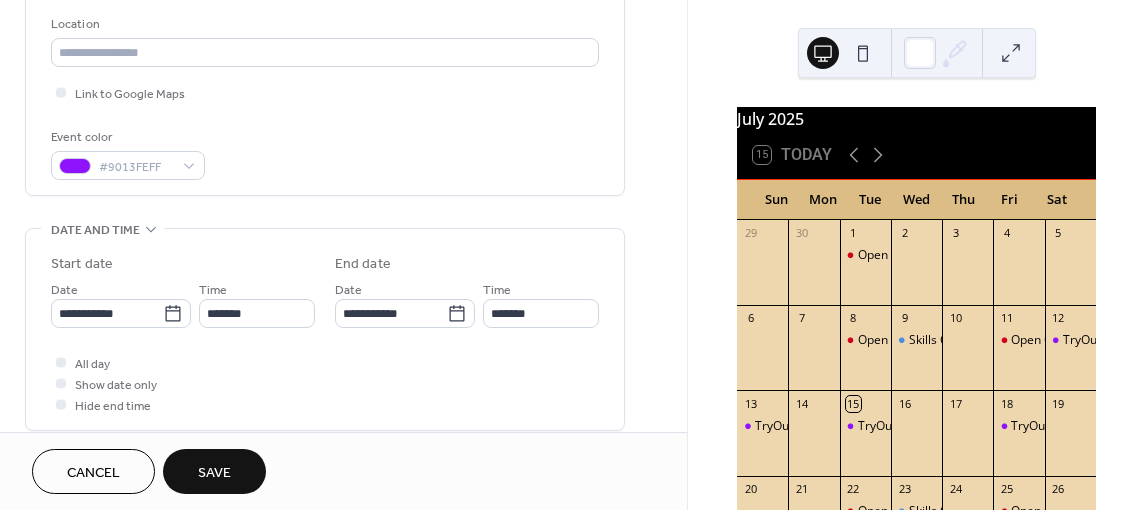 scroll, scrollTop: 422, scrollLeft: 0, axis: vertical 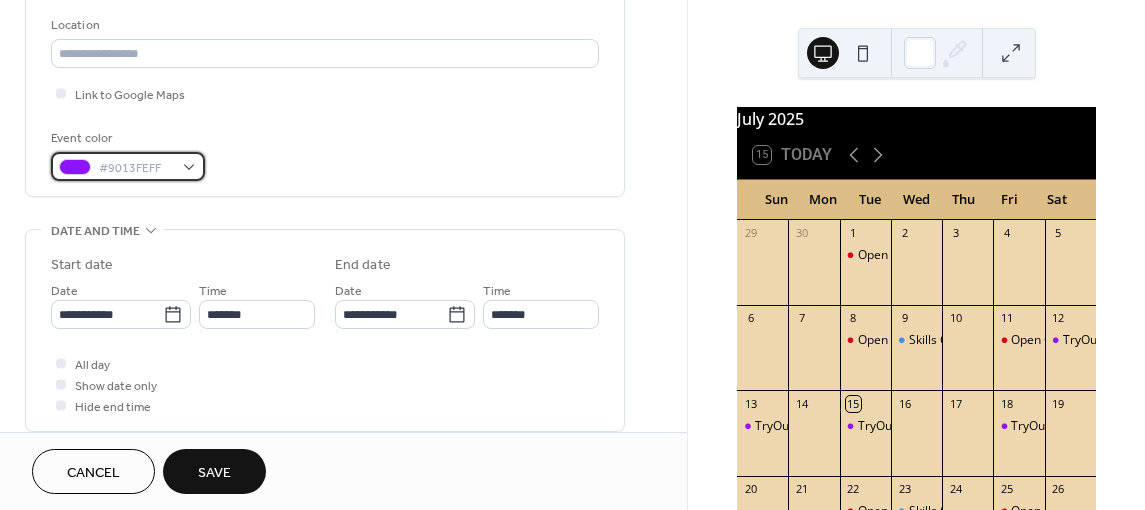 click on "#9013FEFF" at bounding box center (128, 166) 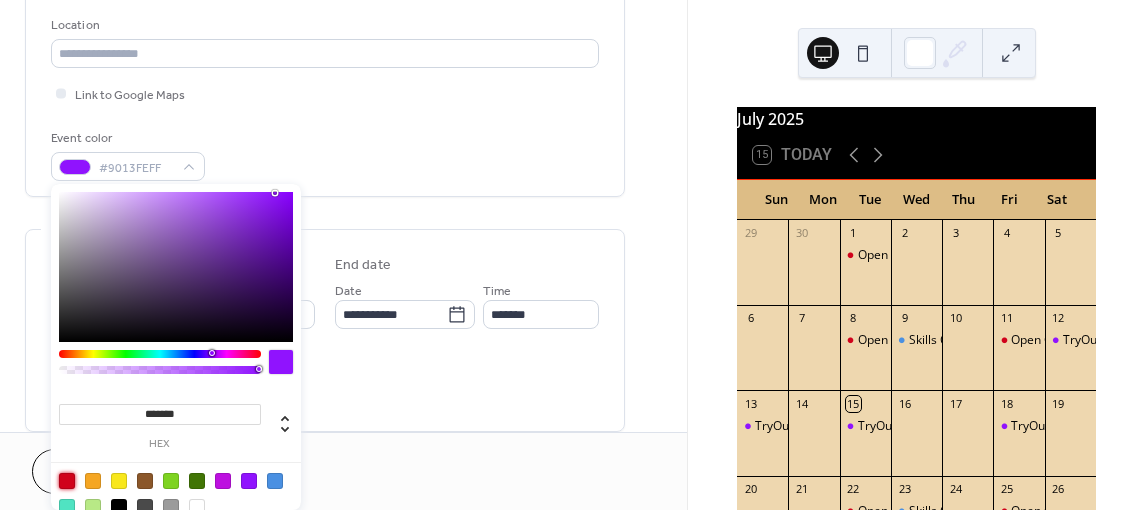 click at bounding box center [67, 481] 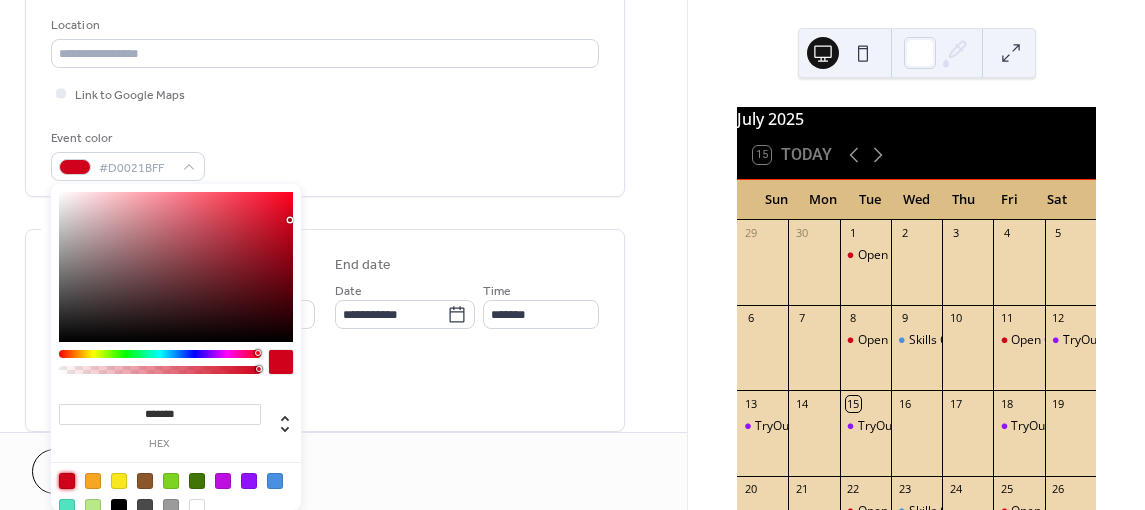 click on "All day Show date only Hide end time" at bounding box center [325, 384] 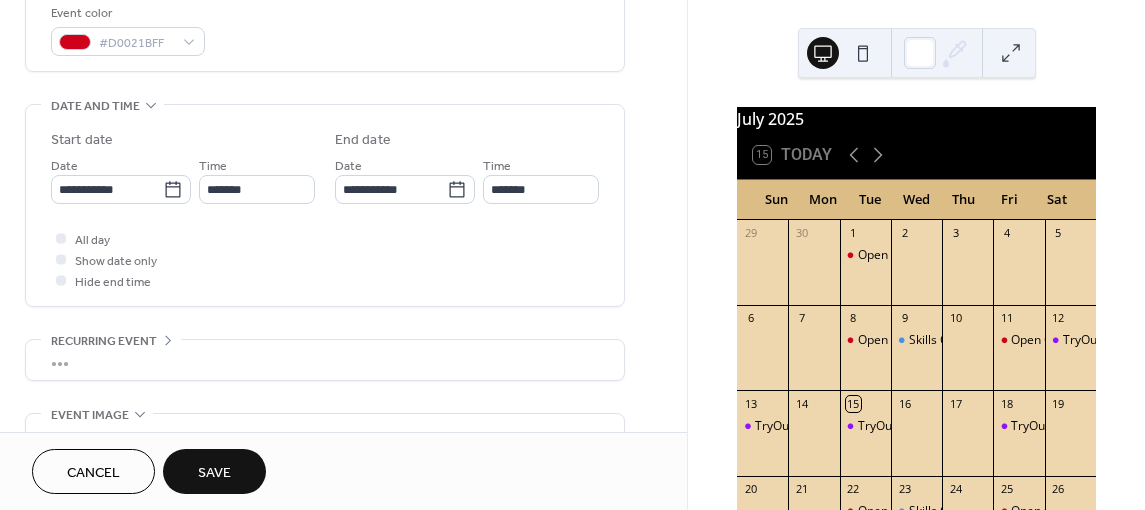 scroll, scrollTop: 548, scrollLeft: 0, axis: vertical 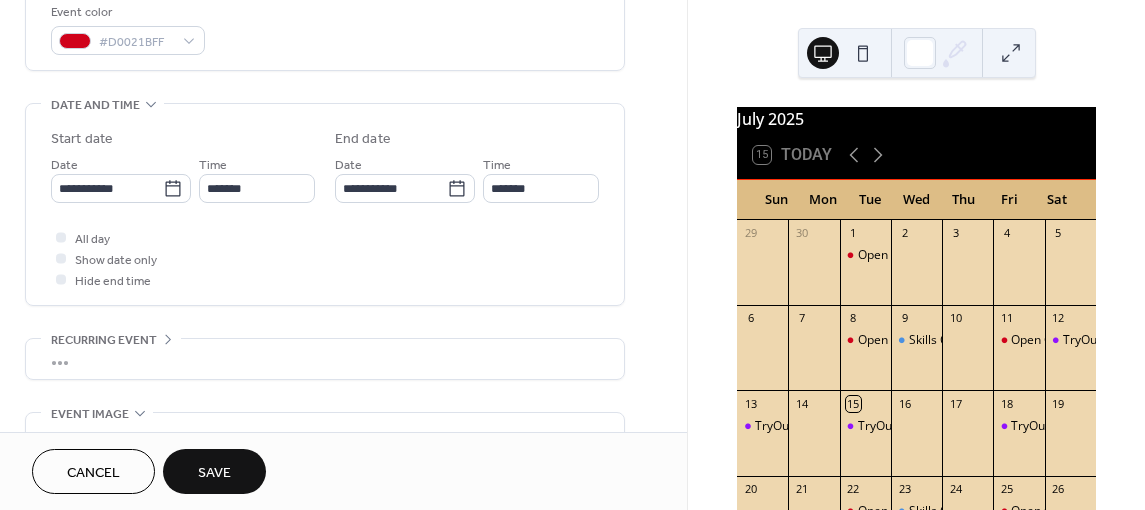 click on "Save" at bounding box center [214, 471] 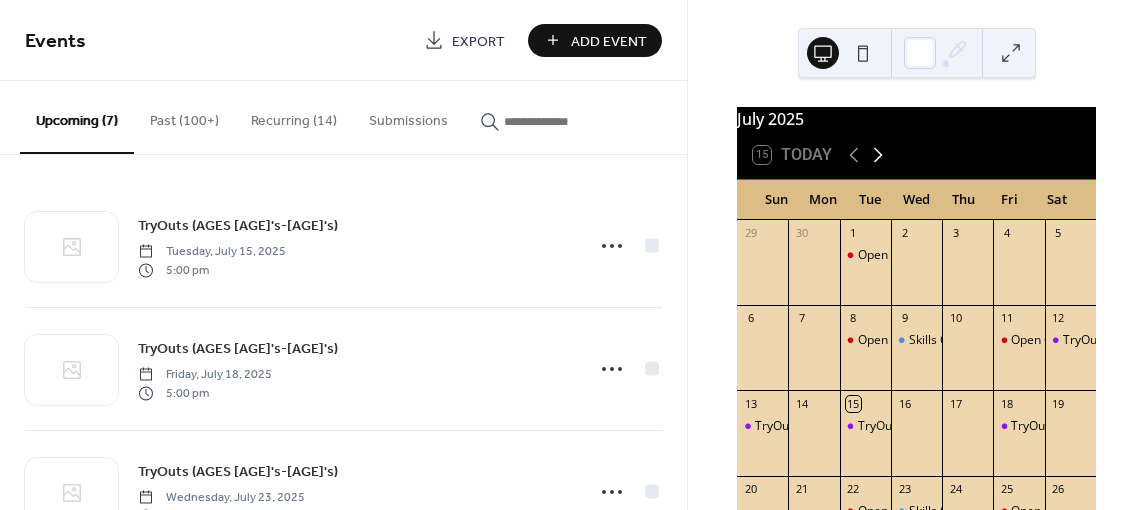 click 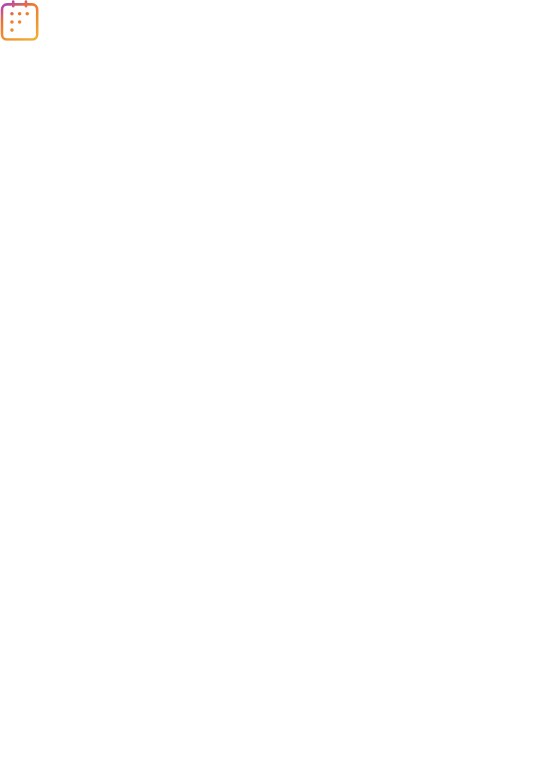 scroll, scrollTop: 0, scrollLeft: 0, axis: both 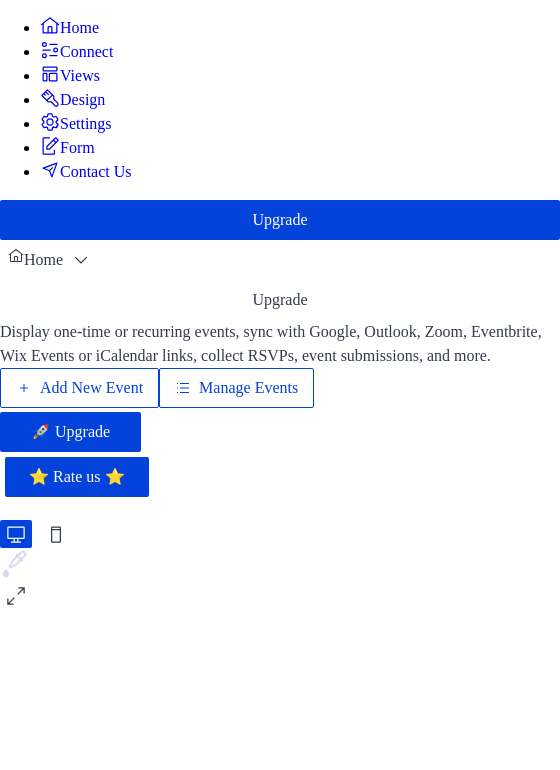 click on "Add New Event" at bounding box center (91, 388) 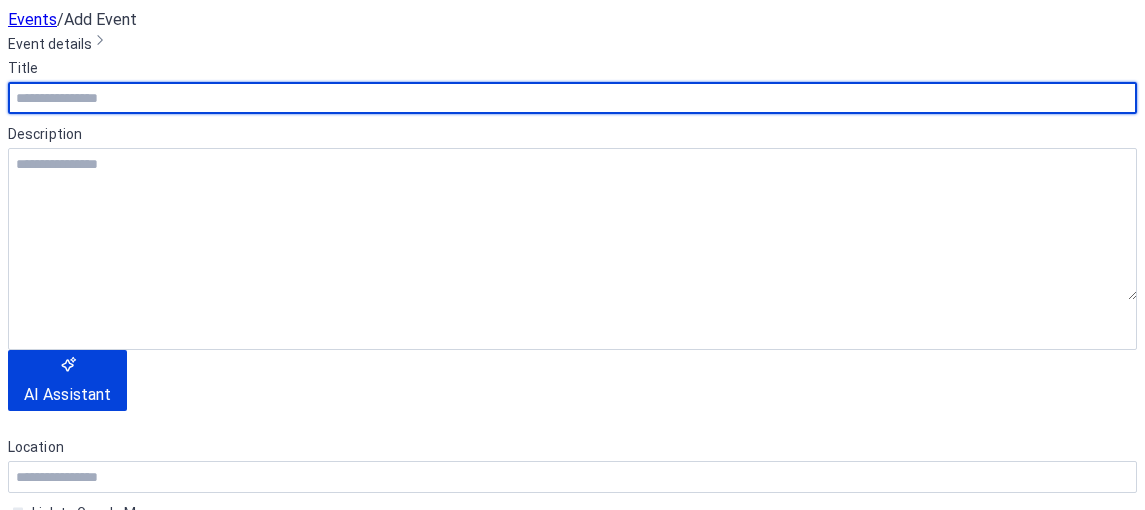 scroll, scrollTop: 0, scrollLeft: 0, axis: both 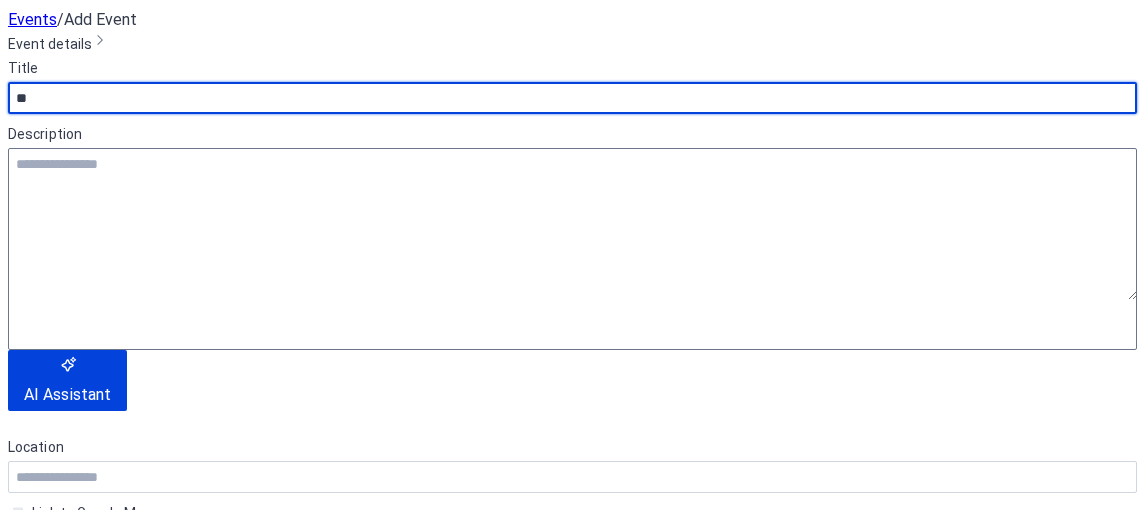 type on "********" 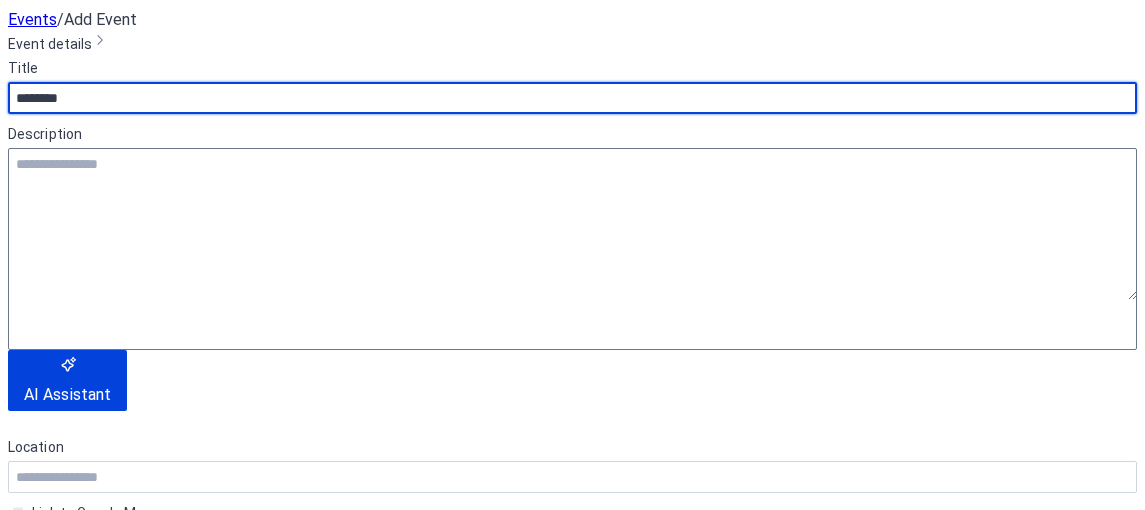 scroll, scrollTop: 541, scrollLeft: 0, axis: vertical 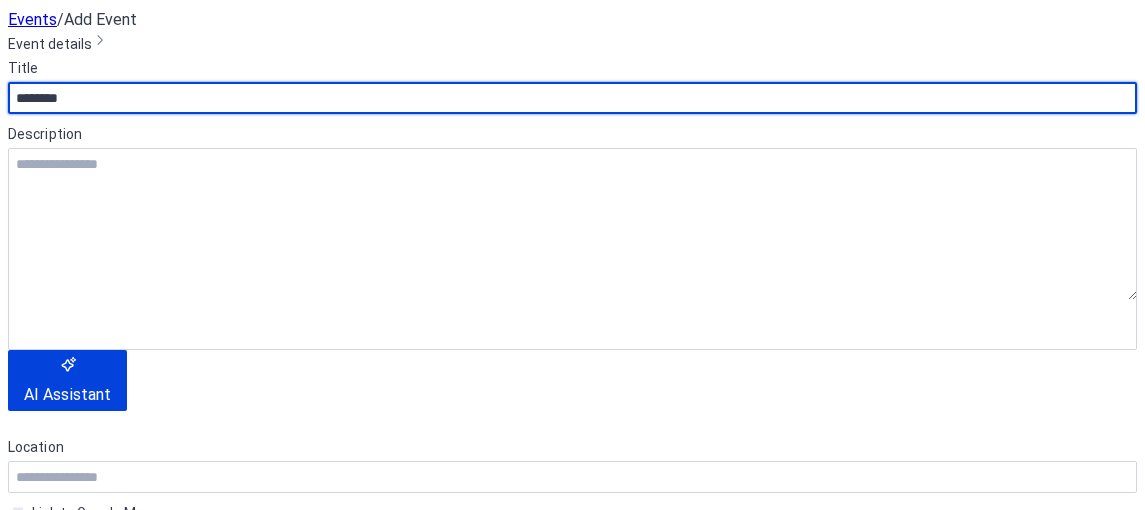 click at bounding box center (91, 591) 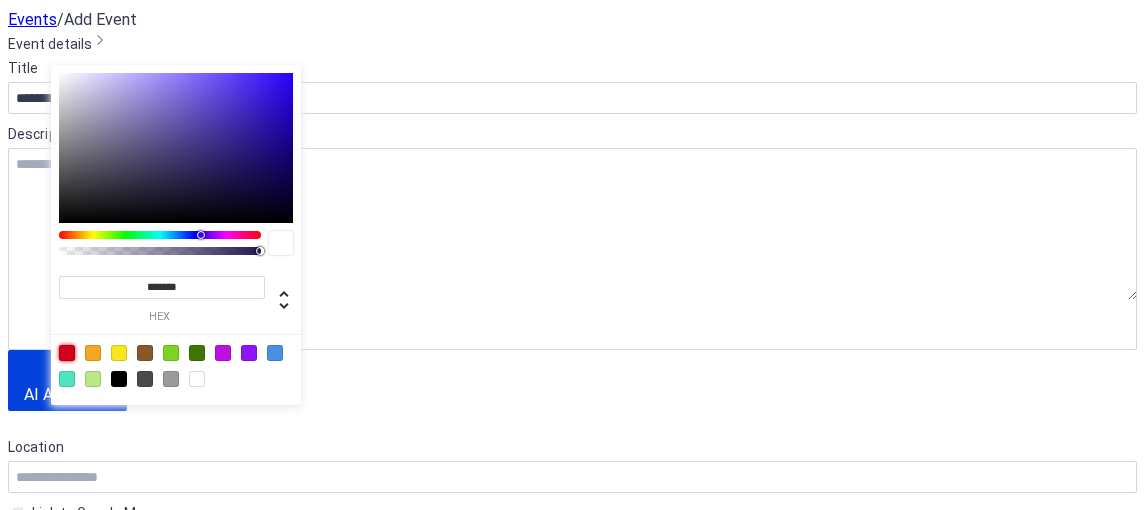 click at bounding box center [67, 353] 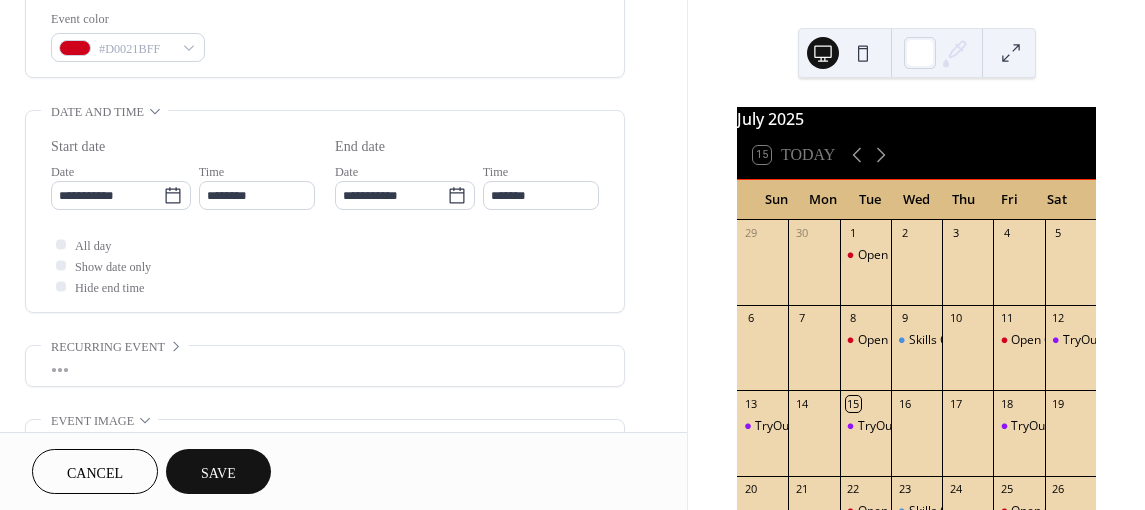 click on "All day Show date only Hide end time" at bounding box center [325, 265] 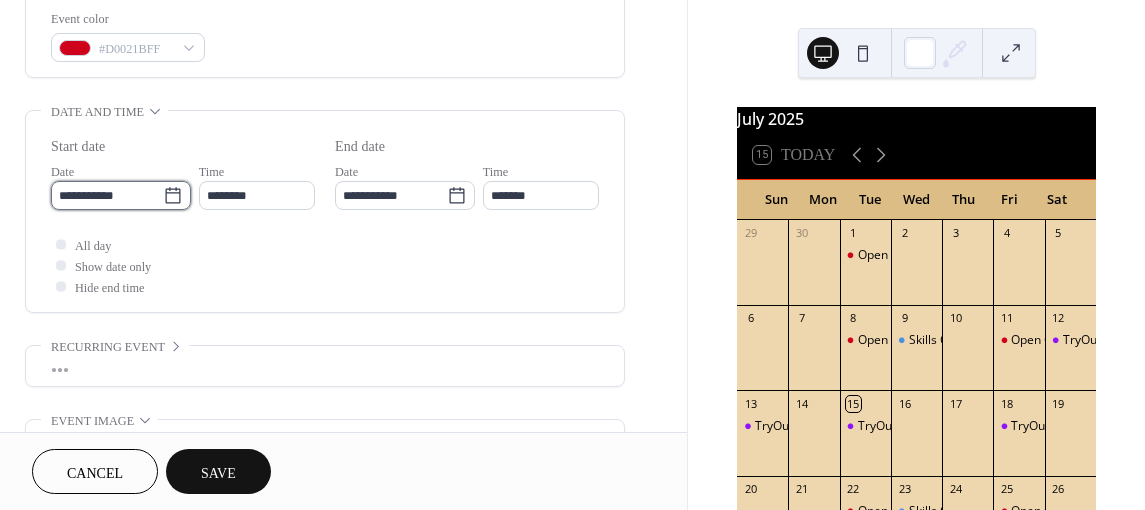 click on "**********" at bounding box center [107, 195] 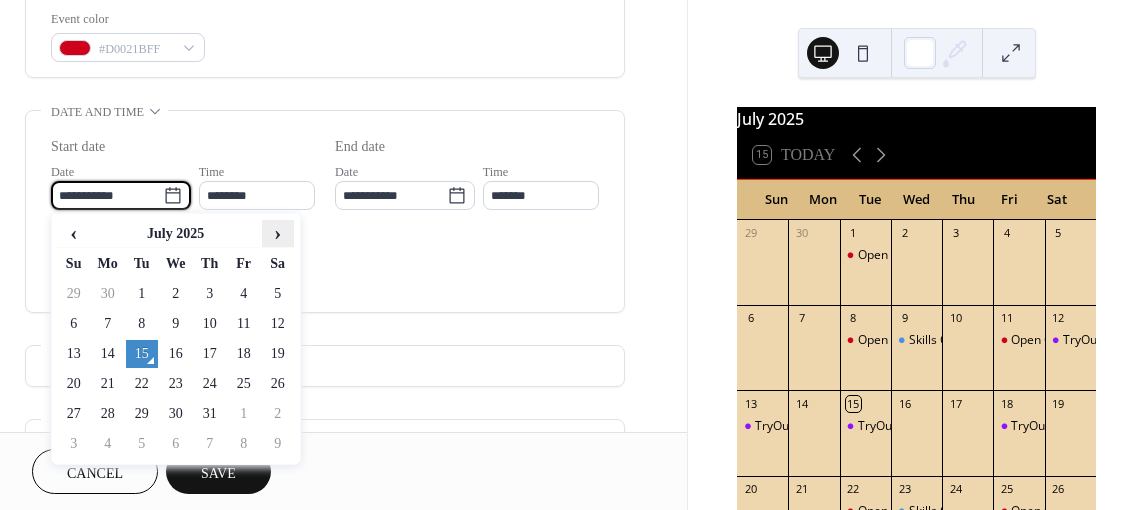 click on "›" at bounding box center (278, 233) 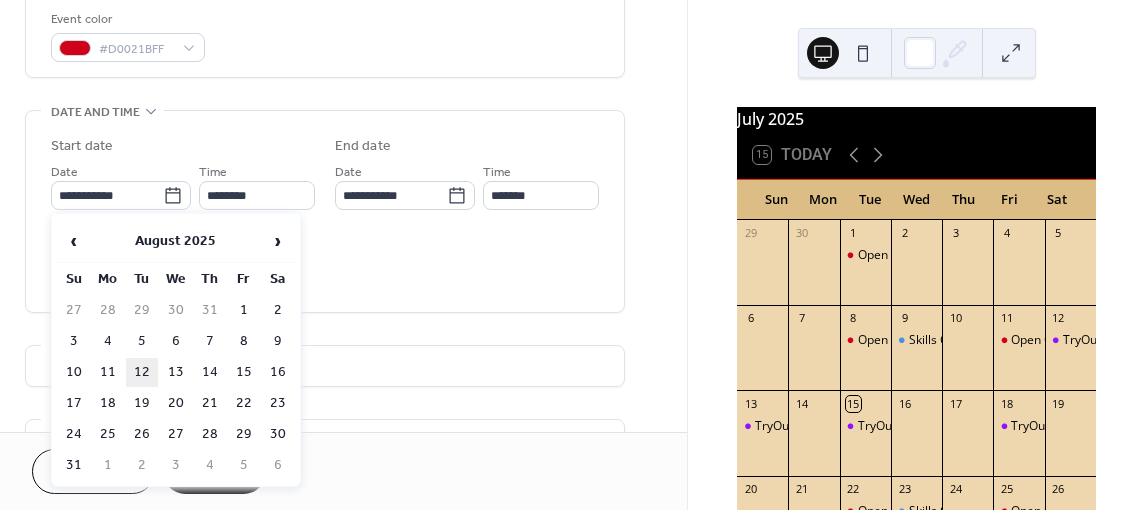 click on "12" at bounding box center [142, 372] 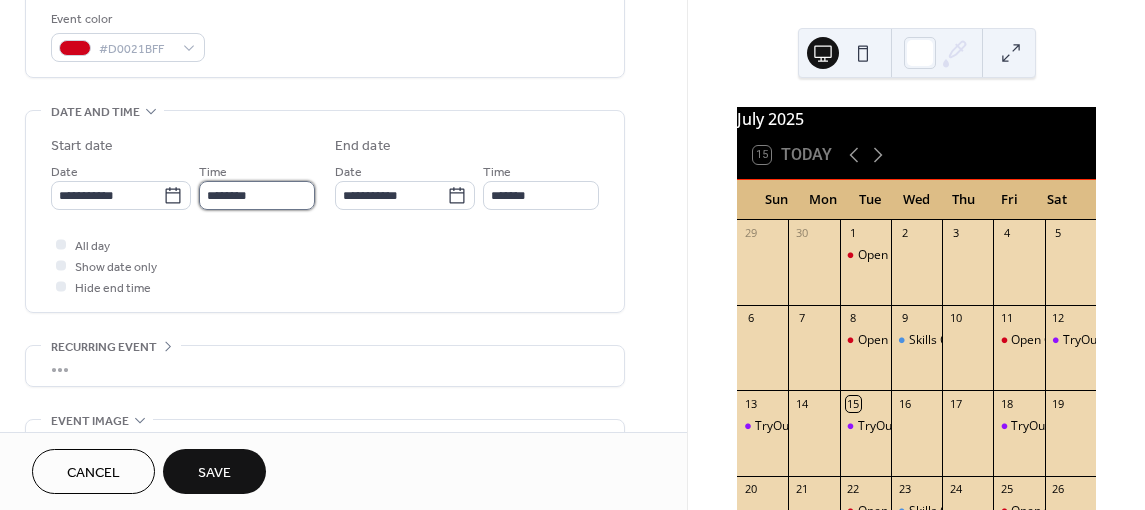 click on "********" at bounding box center [257, 195] 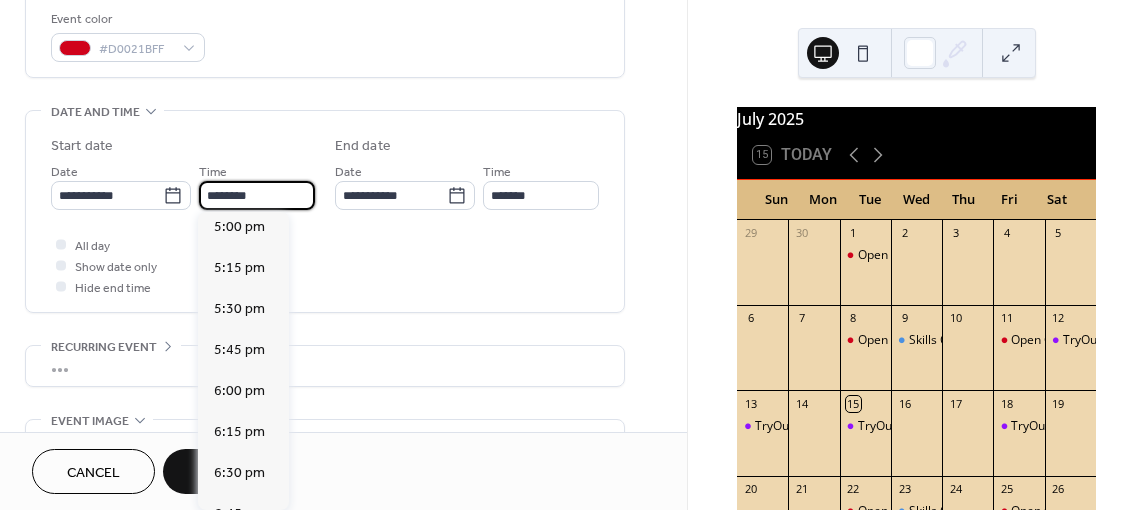 scroll, scrollTop: 2795, scrollLeft: 0, axis: vertical 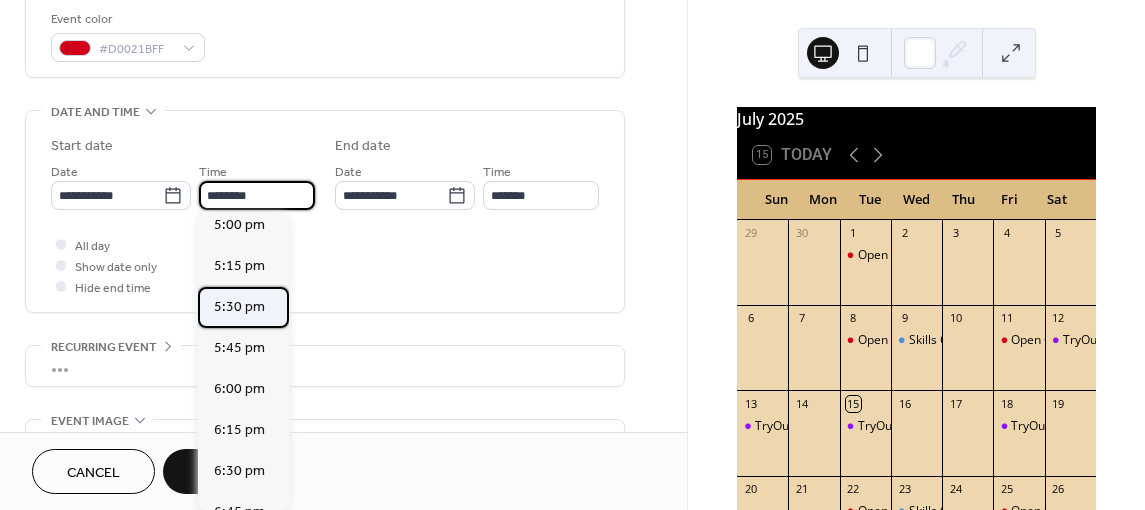 click on "5:30 pm" at bounding box center (239, 307) 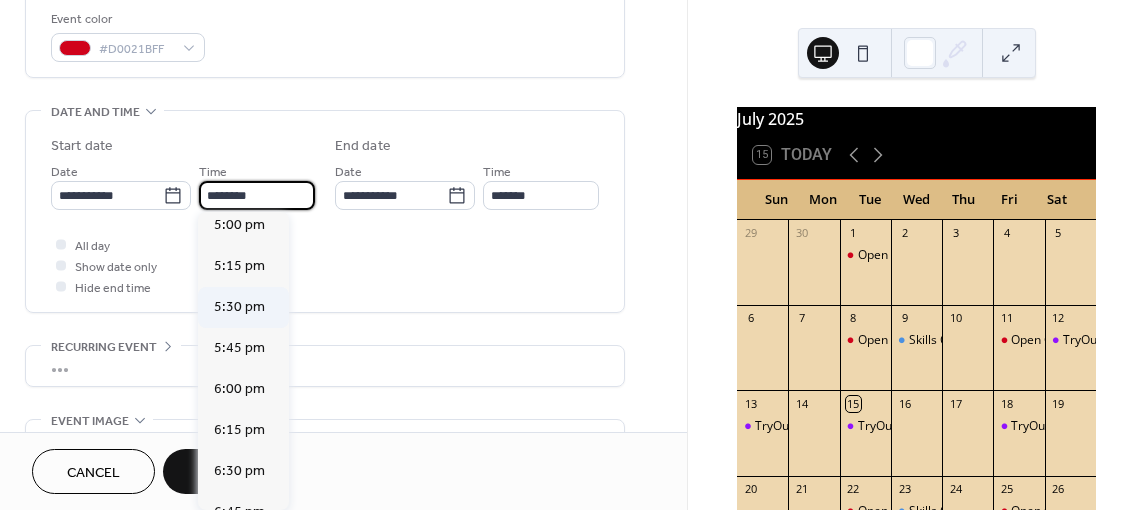 type on "*******" 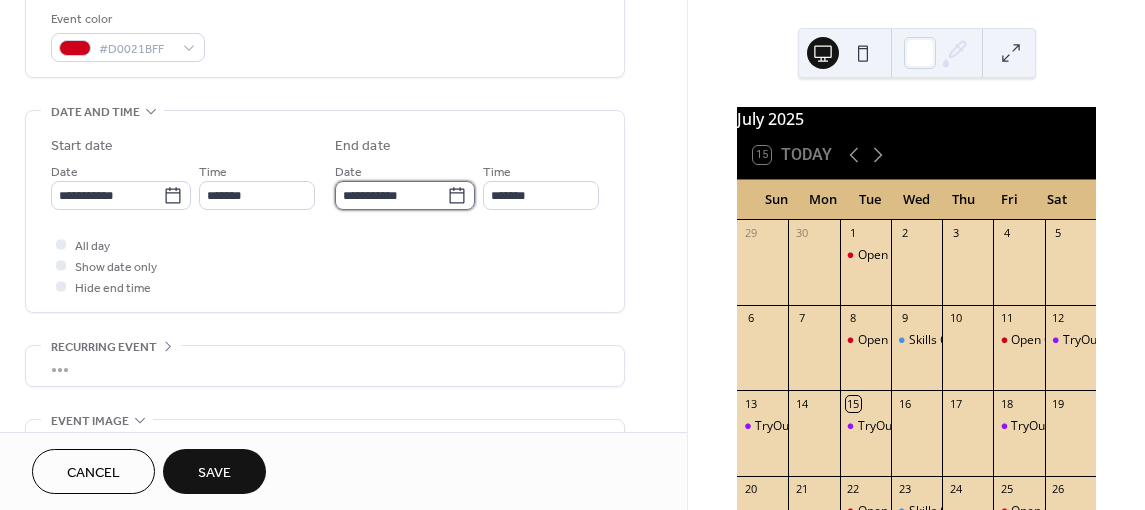 click on "**********" at bounding box center [391, 195] 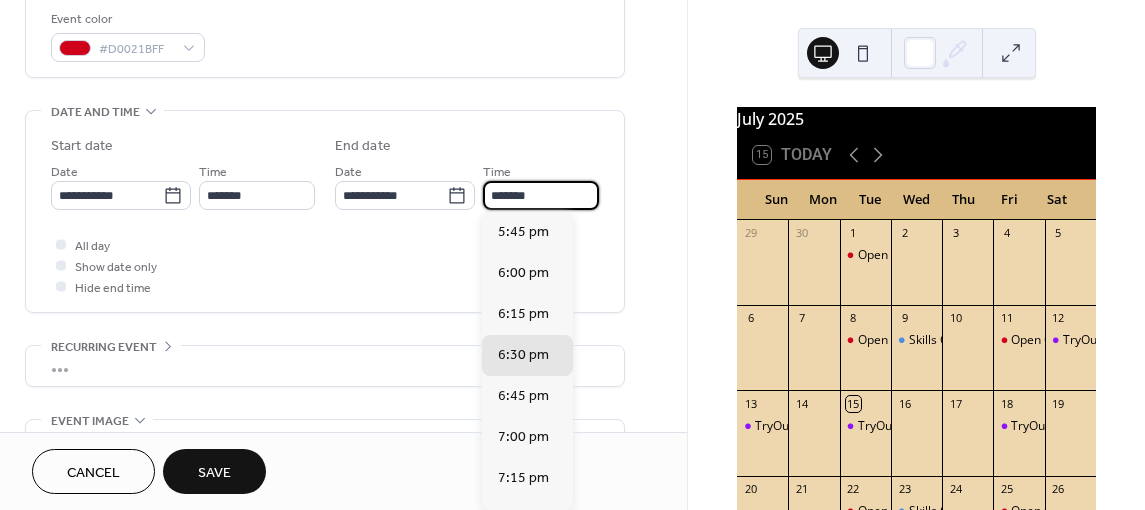 click on "*******" at bounding box center [541, 195] 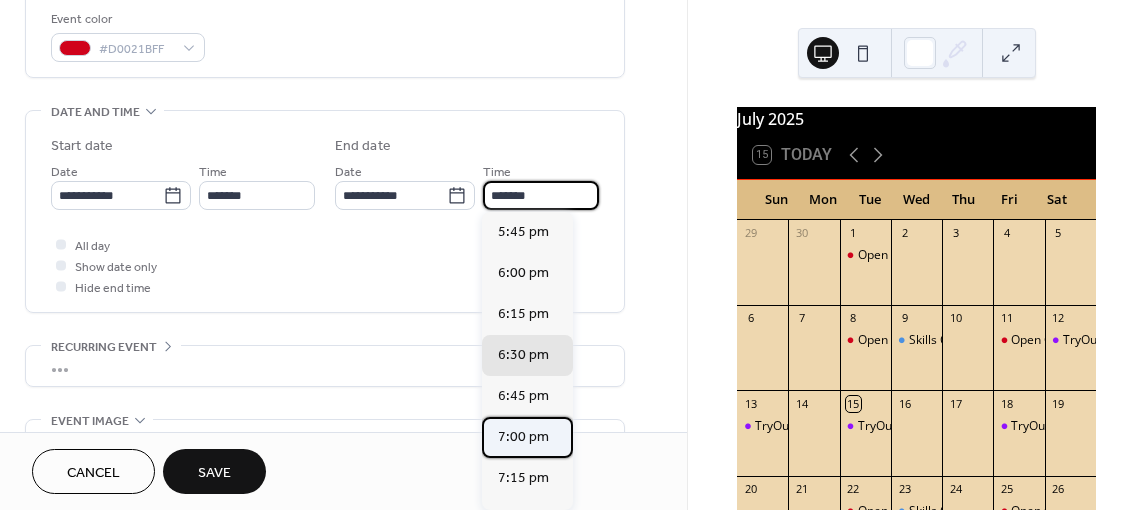click on "7:00 pm" at bounding box center (523, 437) 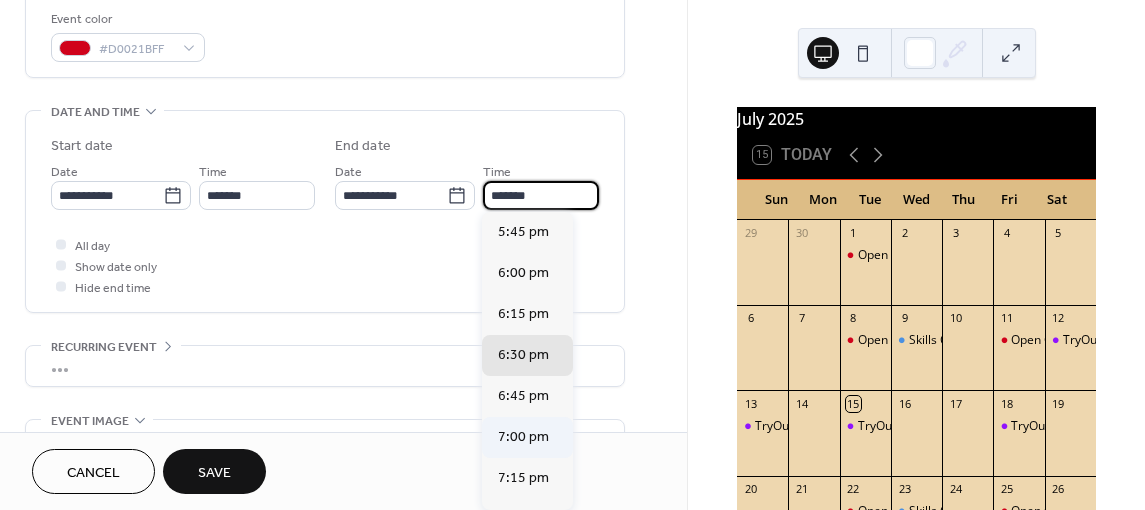 type on "*******" 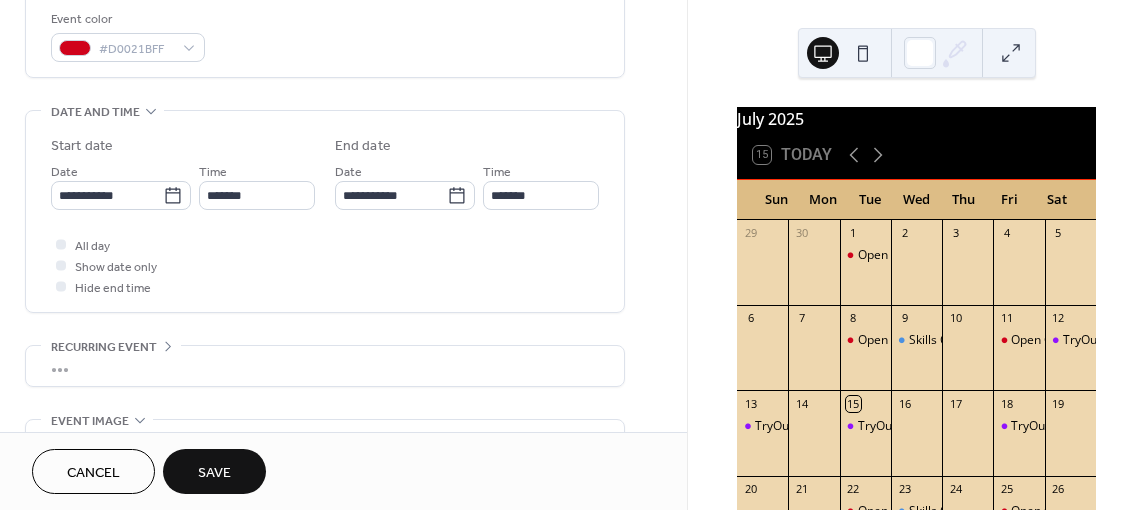 click on "Save" at bounding box center [214, 471] 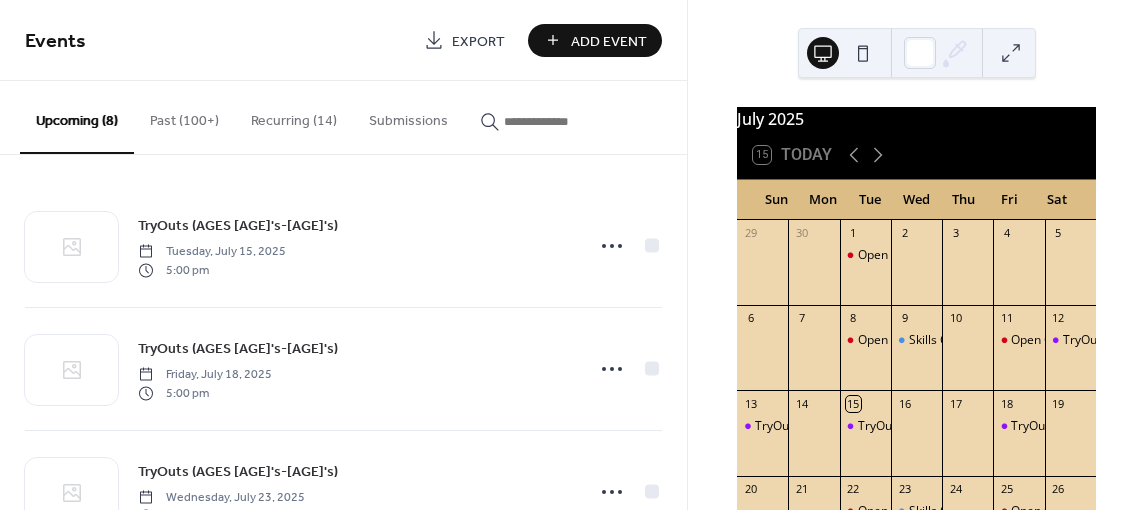 click on "Add Event" at bounding box center (595, 40) 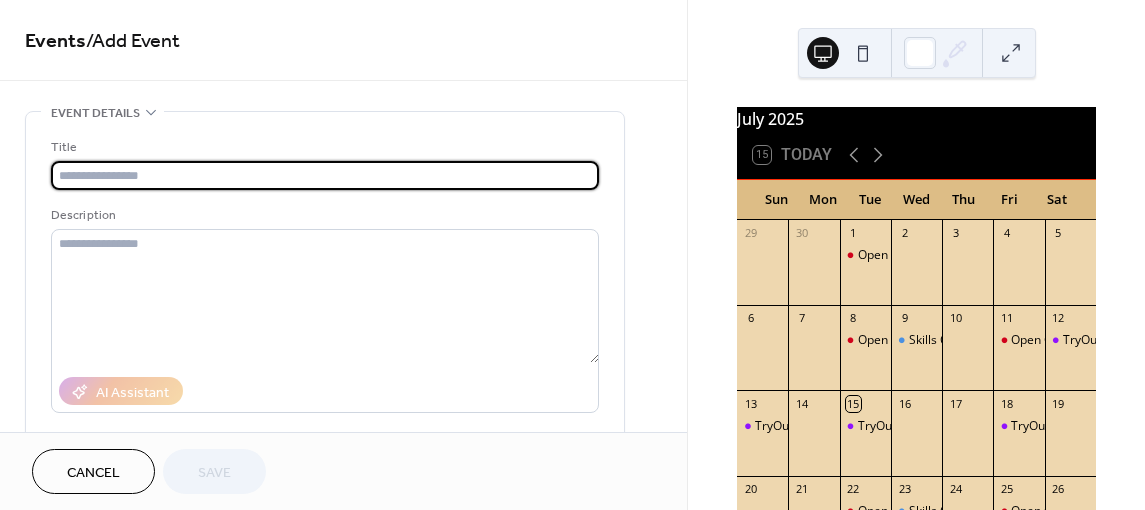 click at bounding box center (325, 175) 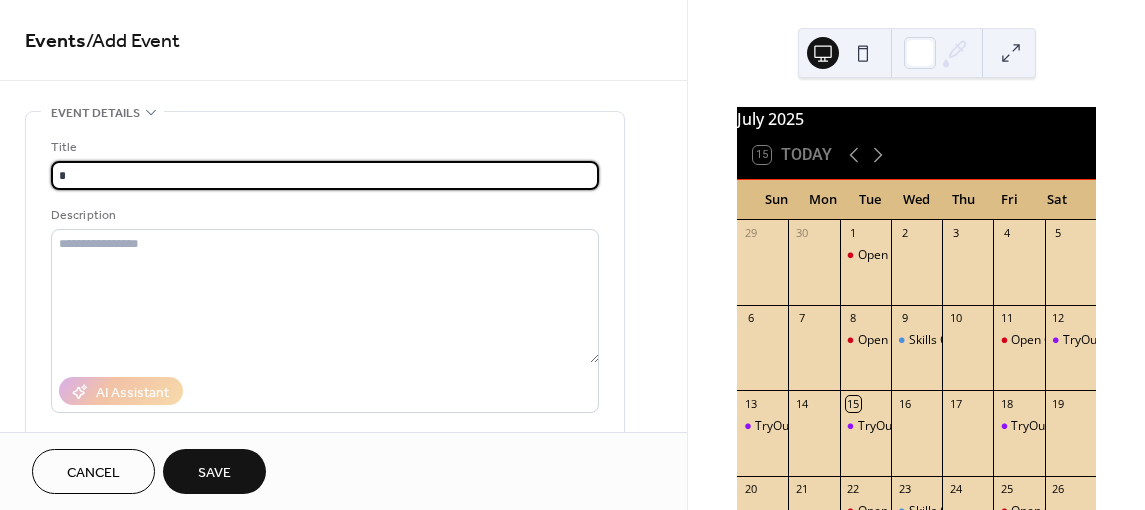 type on "********" 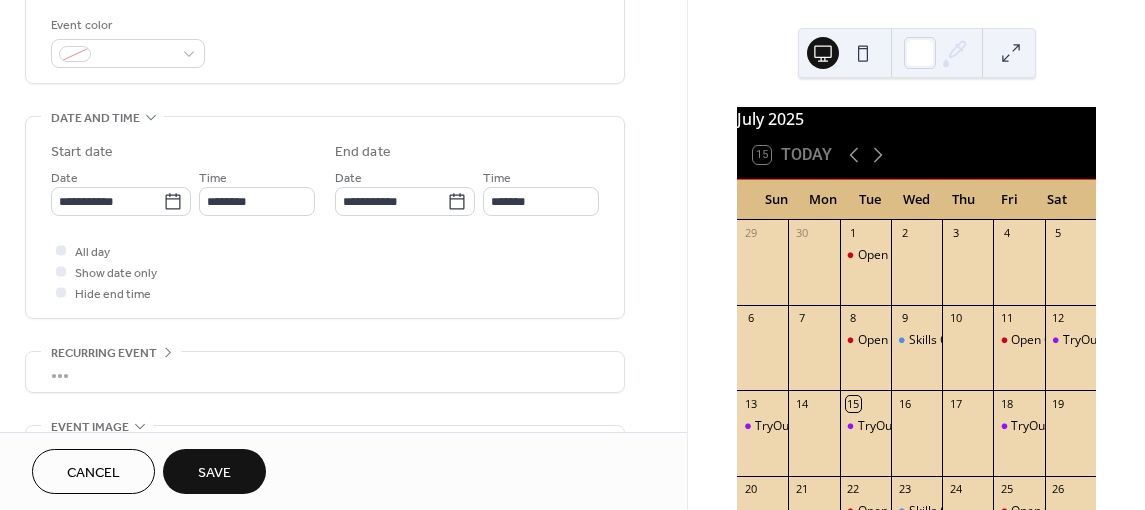 scroll, scrollTop: 543, scrollLeft: 0, axis: vertical 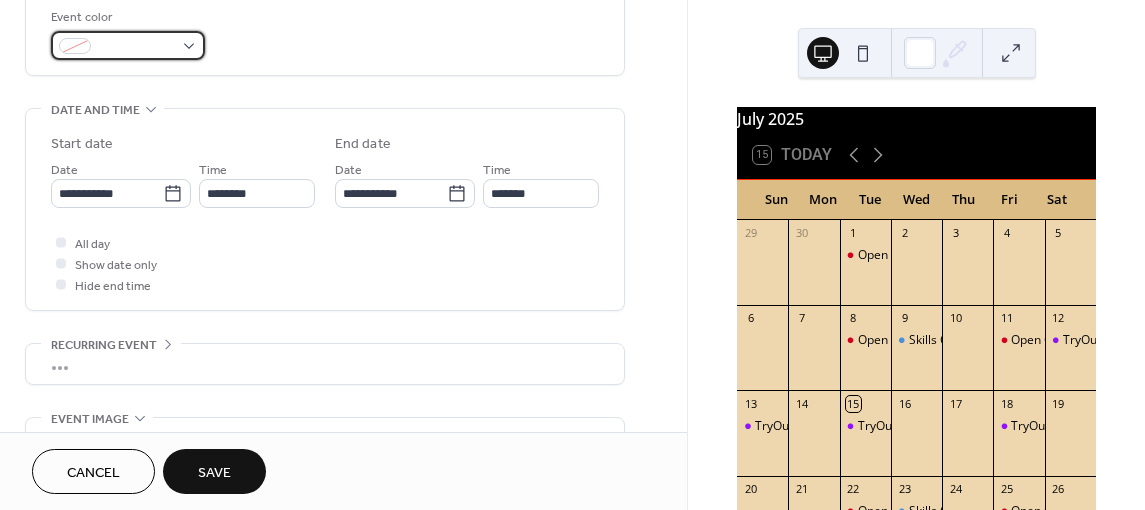 click at bounding box center [128, 45] 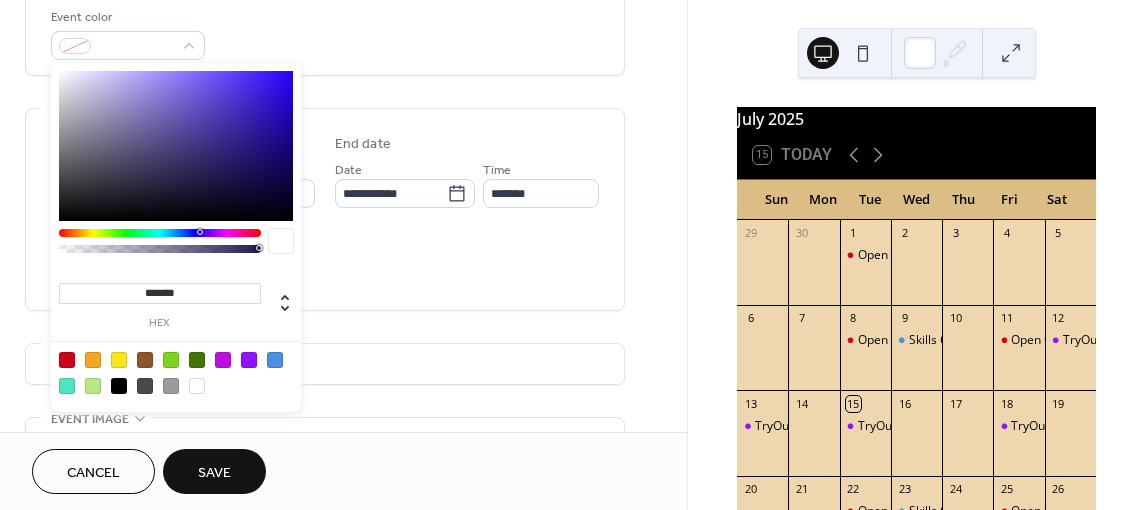 click at bounding box center (67, 360) 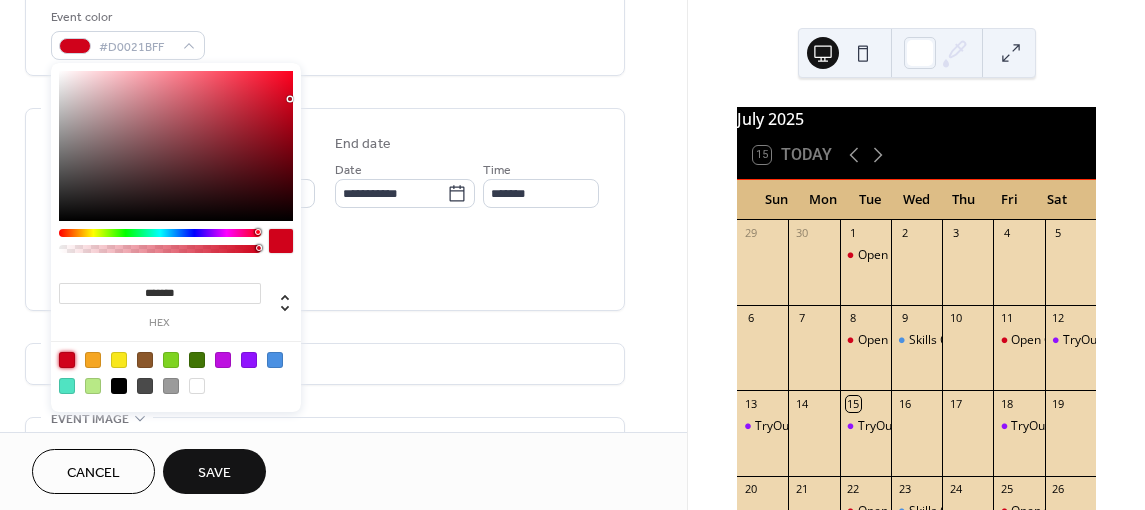click on "All day Show date only Hide end time" at bounding box center [325, 263] 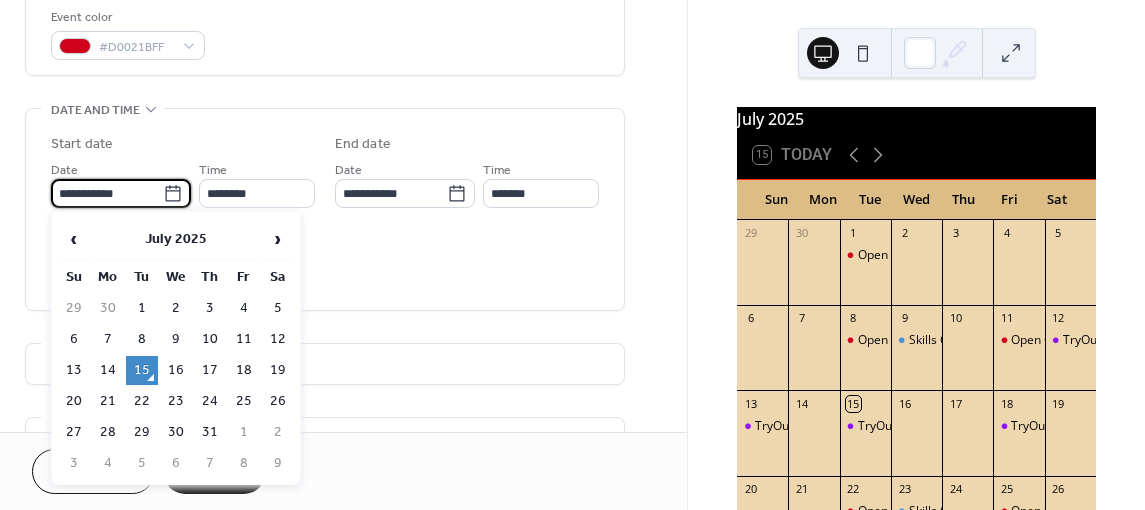 click on "**********" at bounding box center (107, 193) 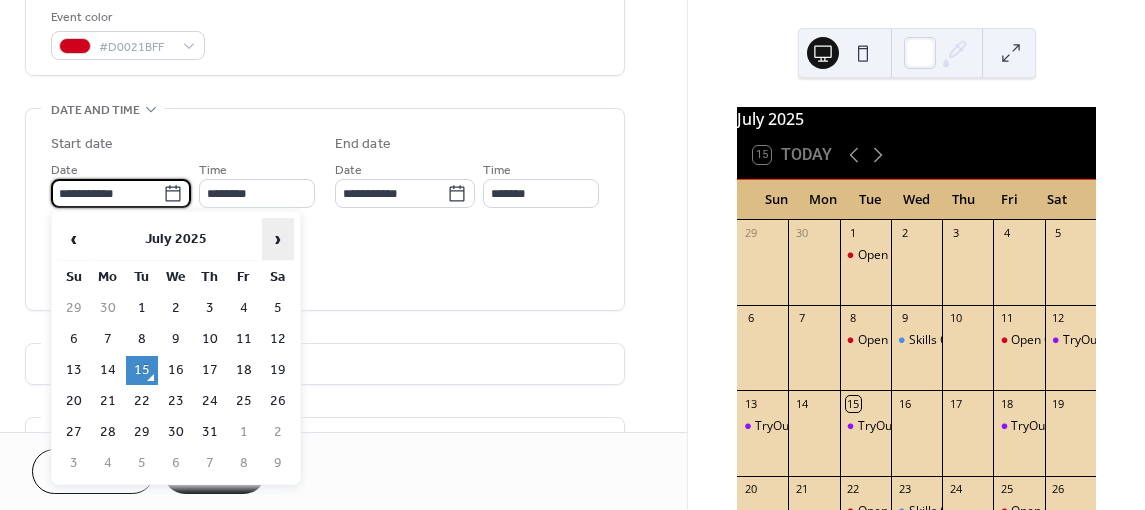 click on "›" at bounding box center [278, 239] 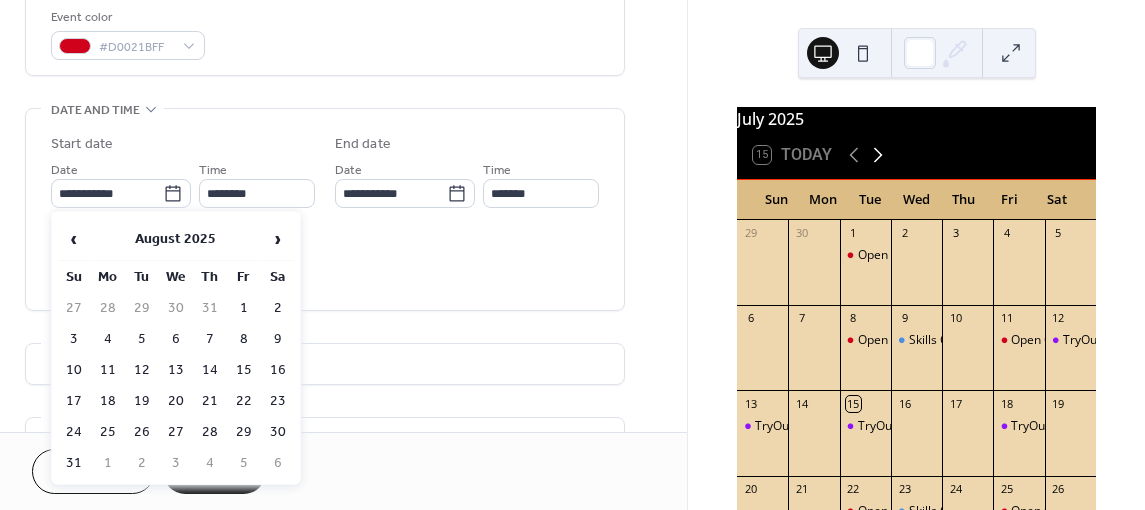 click 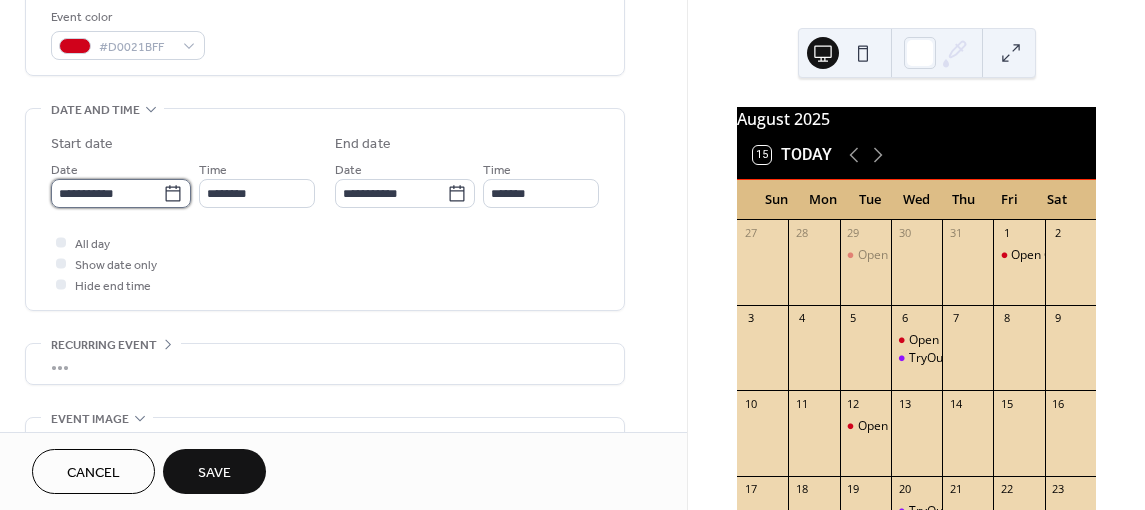 click on "**********" at bounding box center [107, 193] 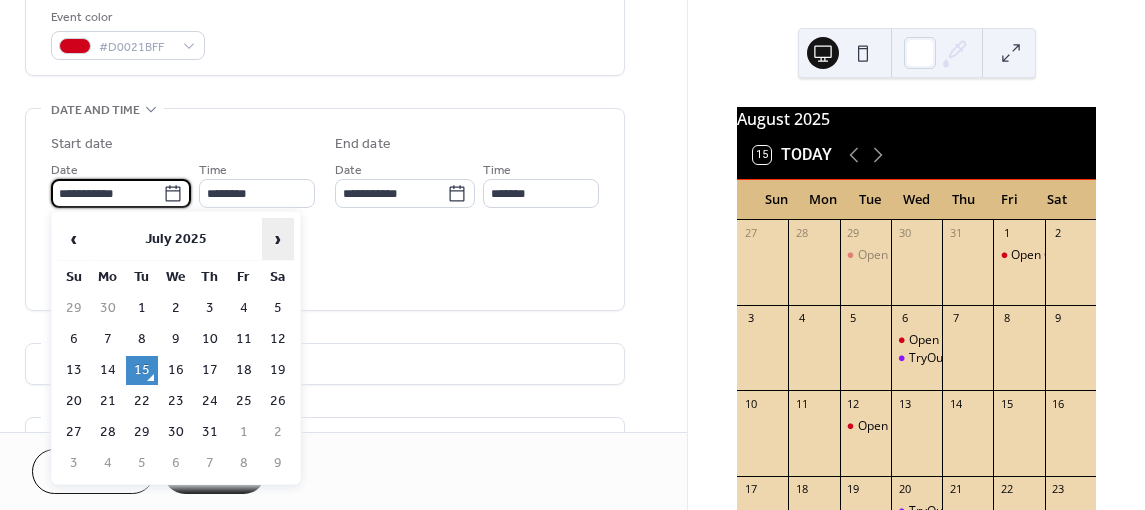 click on "›" at bounding box center (278, 239) 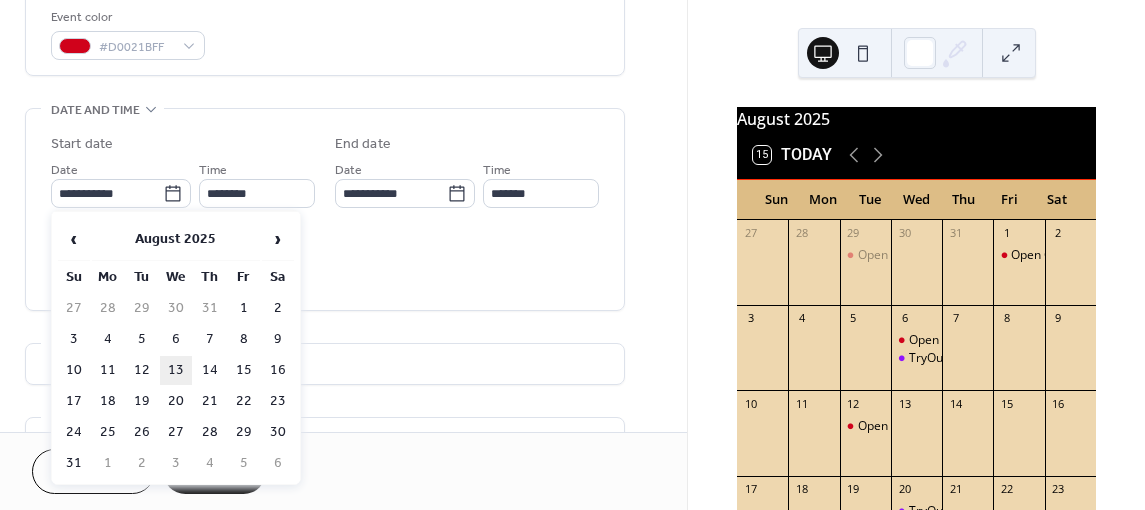 click on "13" at bounding box center [176, 370] 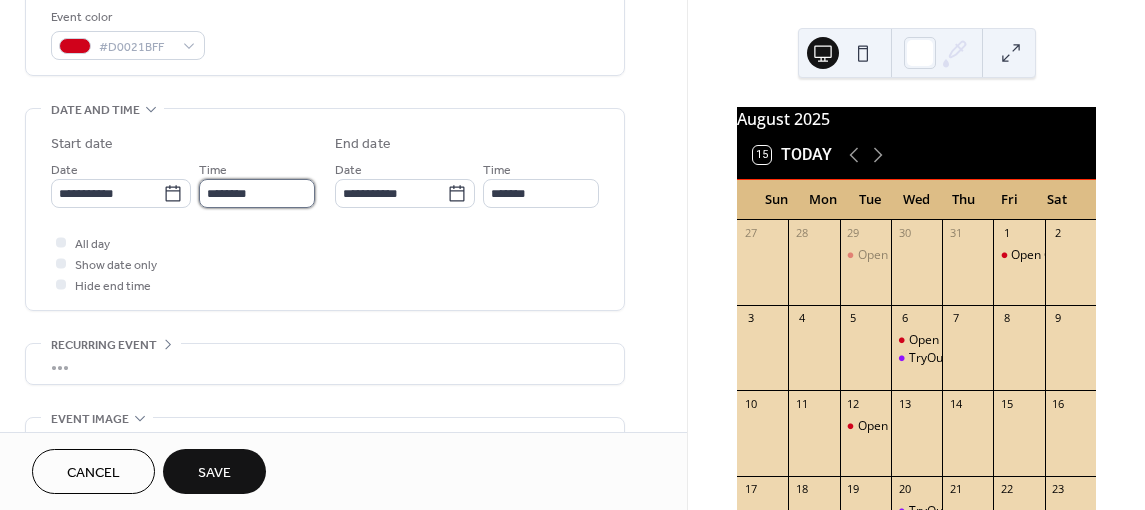 click on "********" at bounding box center [257, 193] 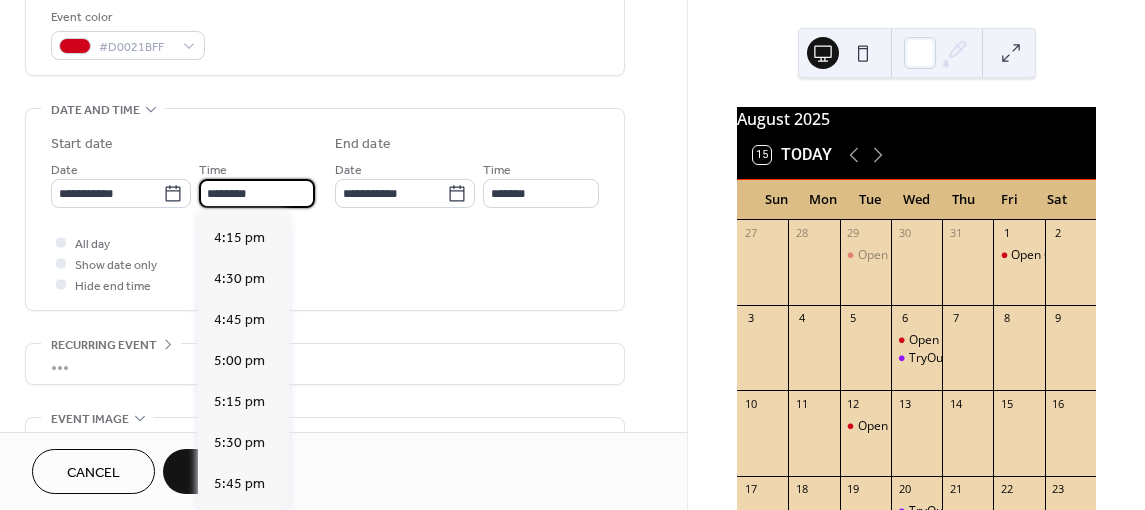 scroll, scrollTop: 2668, scrollLeft: 0, axis: vertical 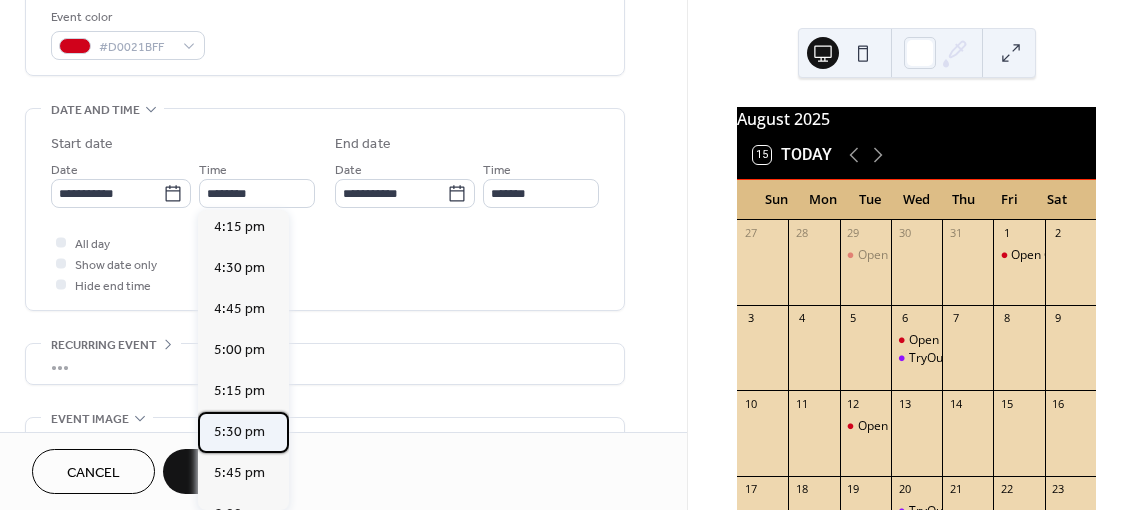 click on "5:30 pm" at bounding box center (239, 432) 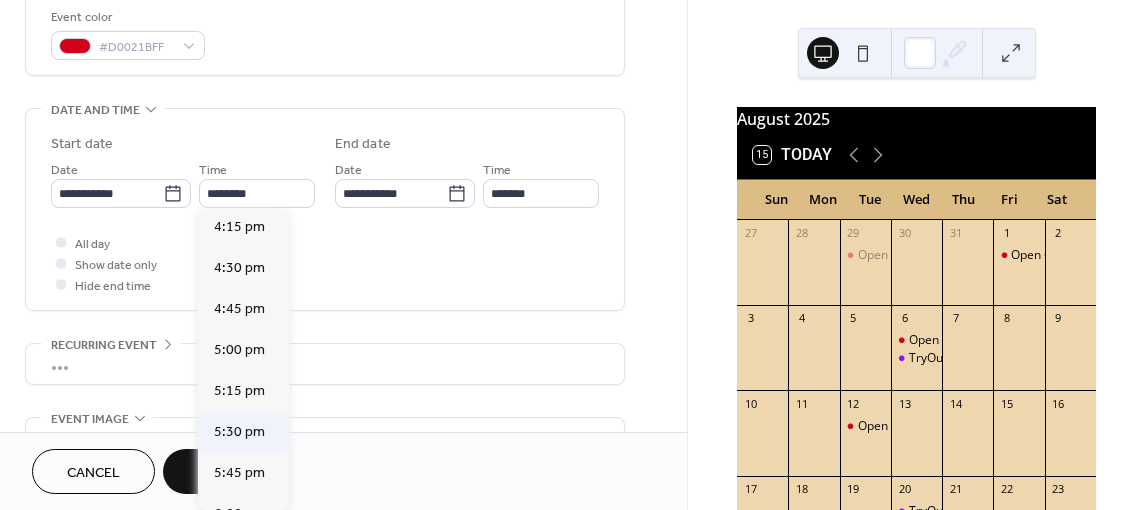 type on "*******" 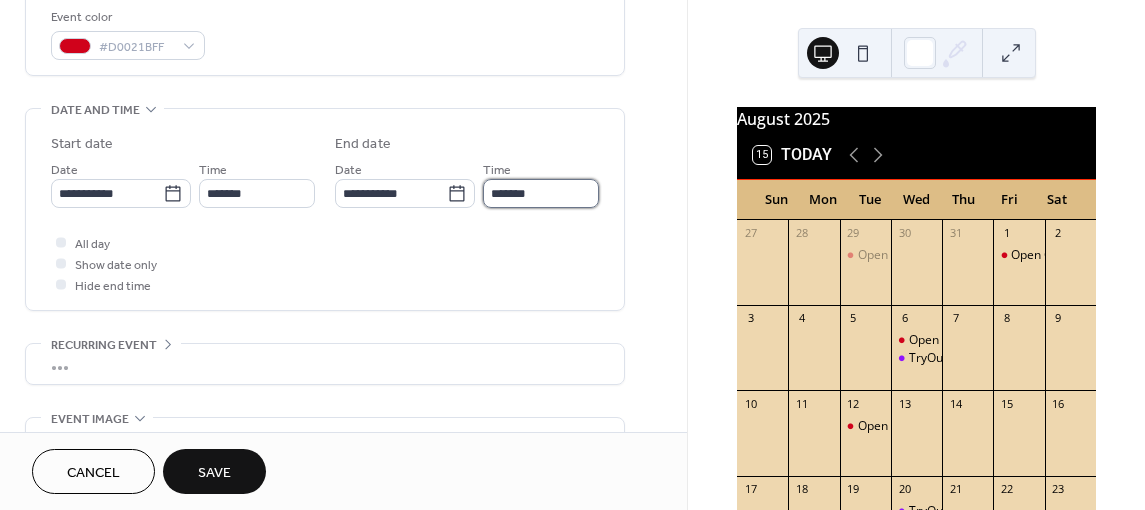 click on "*******" at bounding box center [541, 193] 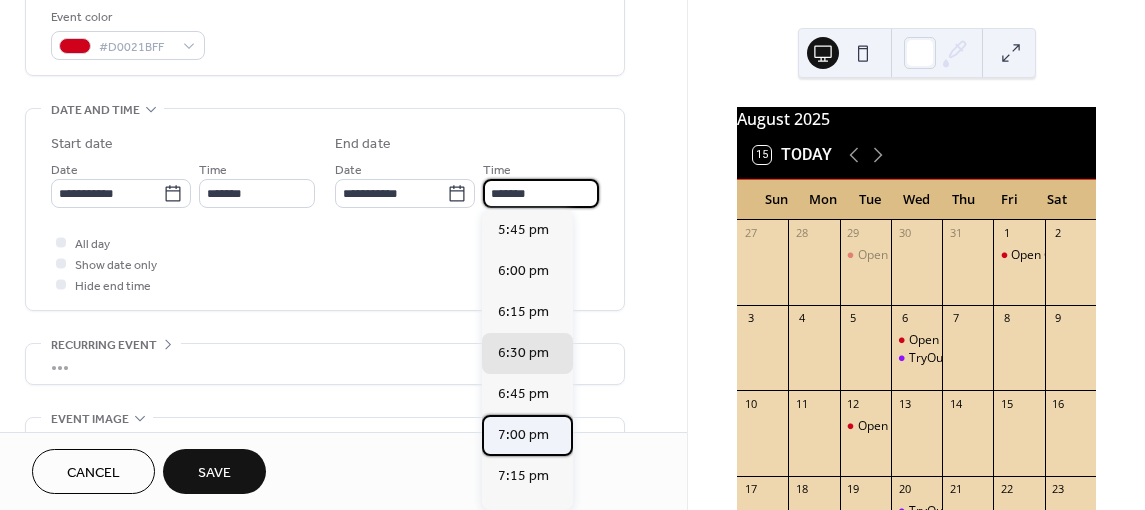 click on "7:00 pm" at bounding box center [523, 435] 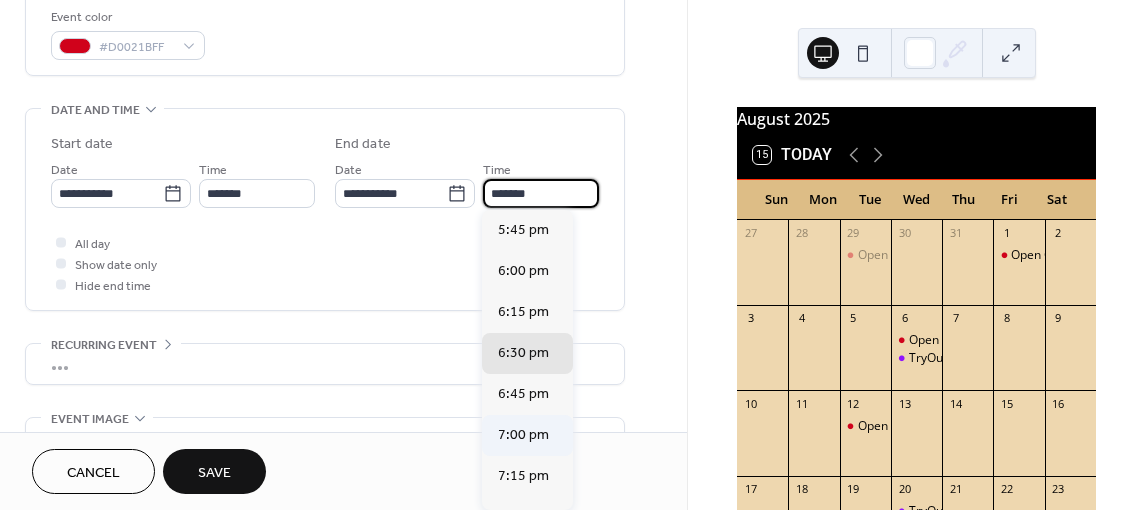 type on "*******" 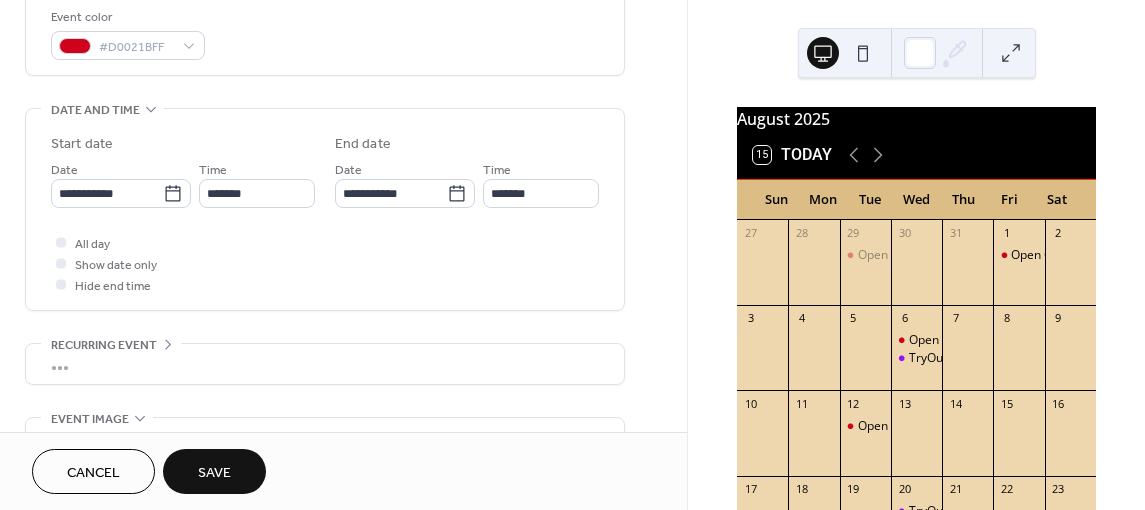 click on "Save" at bounding box center (214, 473) 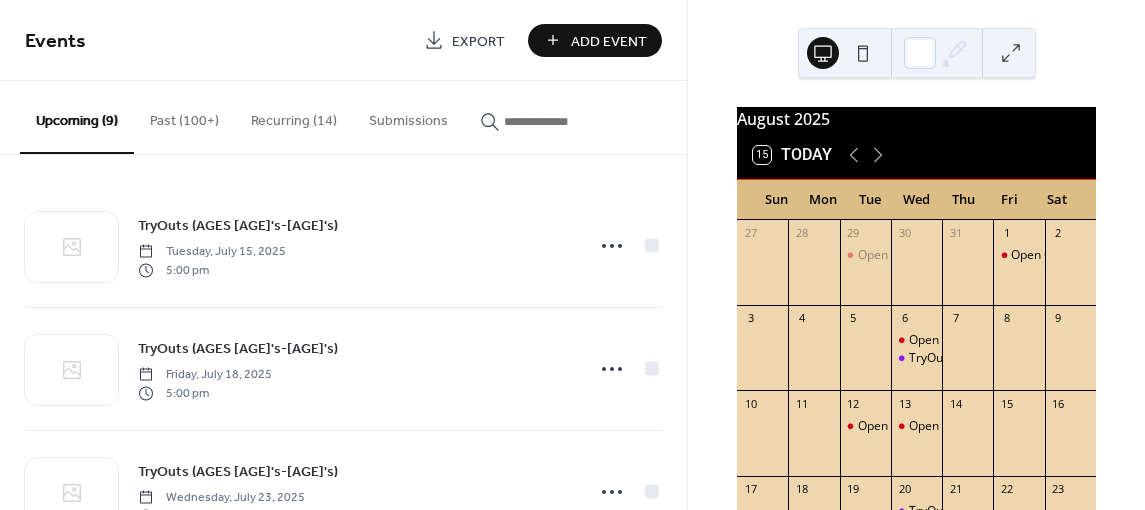 click on "Add Event" at bounding box center (595, 40) 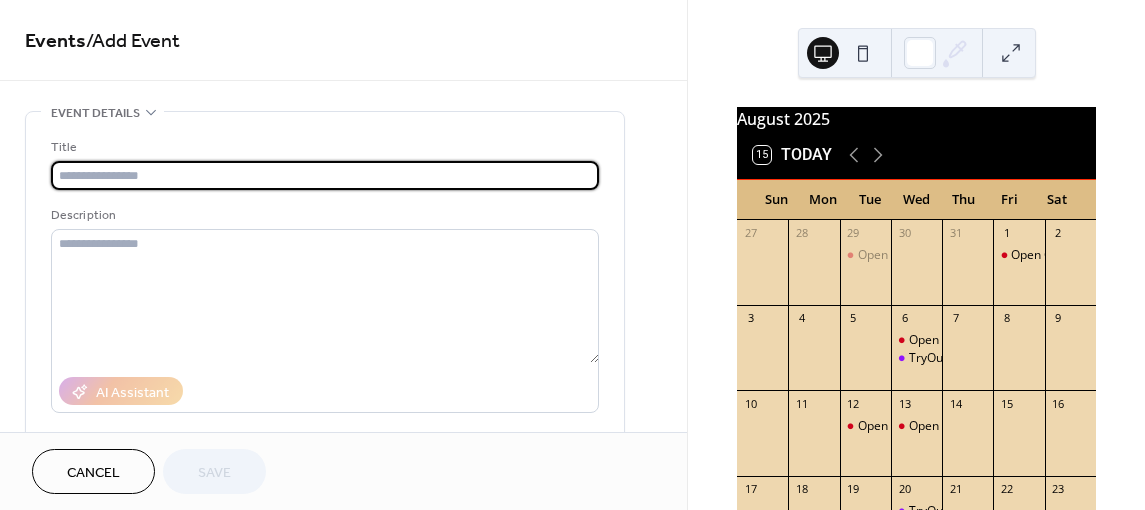 click at bounding box center [325, 175] 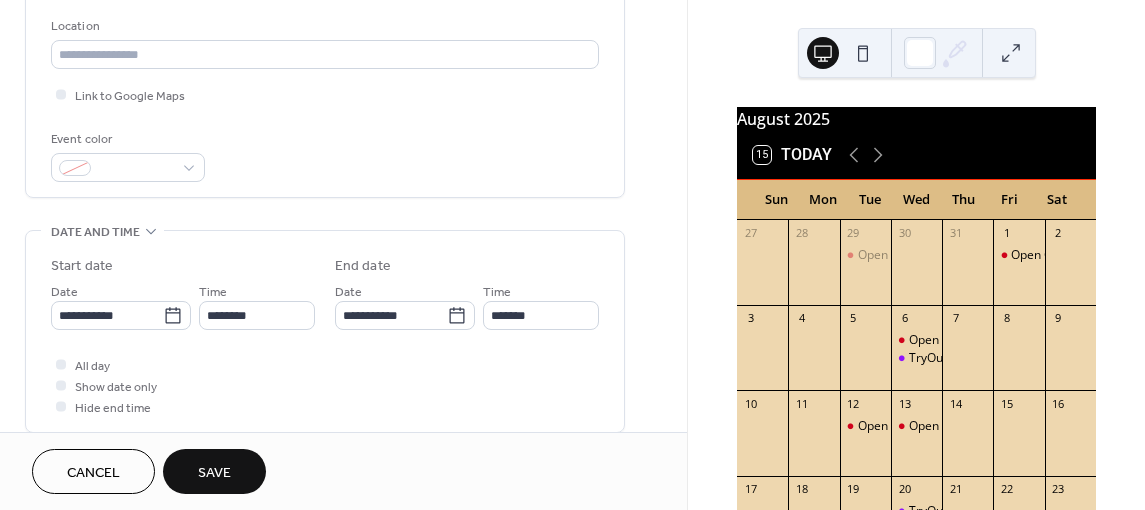 scroll, scrollTop: 422, scrollLeft: 0, axis: vertical 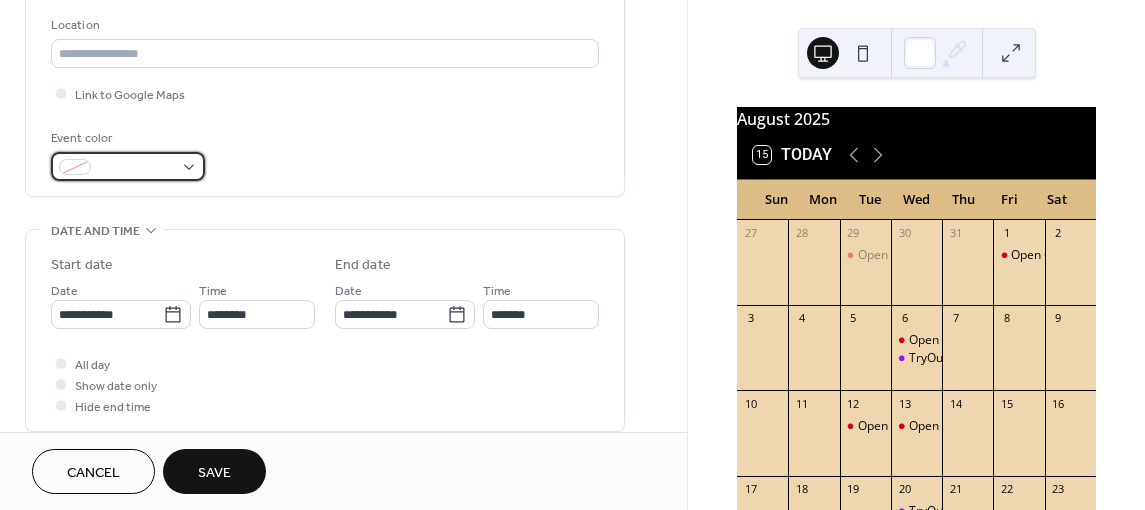 click at bounding box center (128, 166) 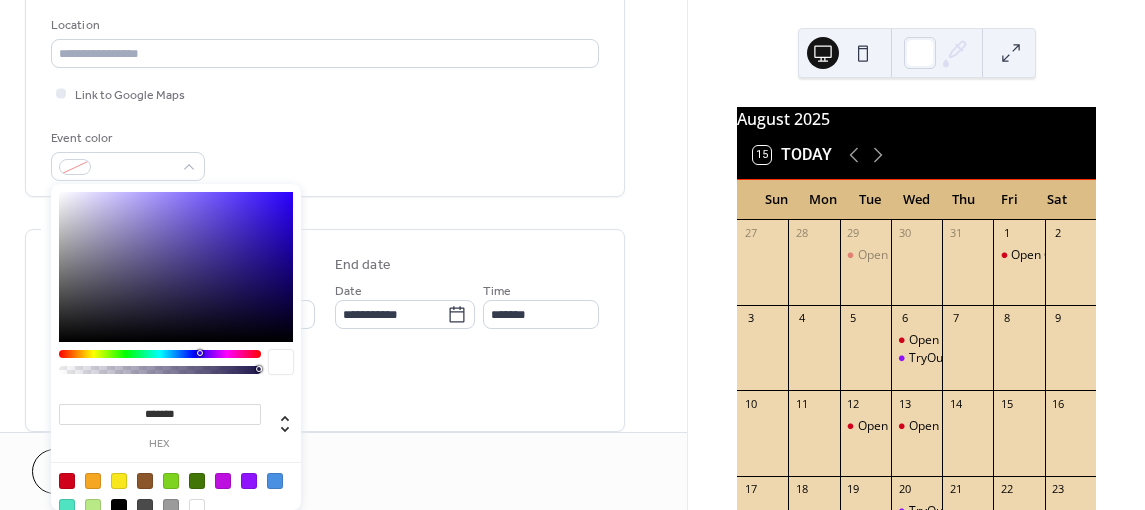 click at bounding box center [67, 481] 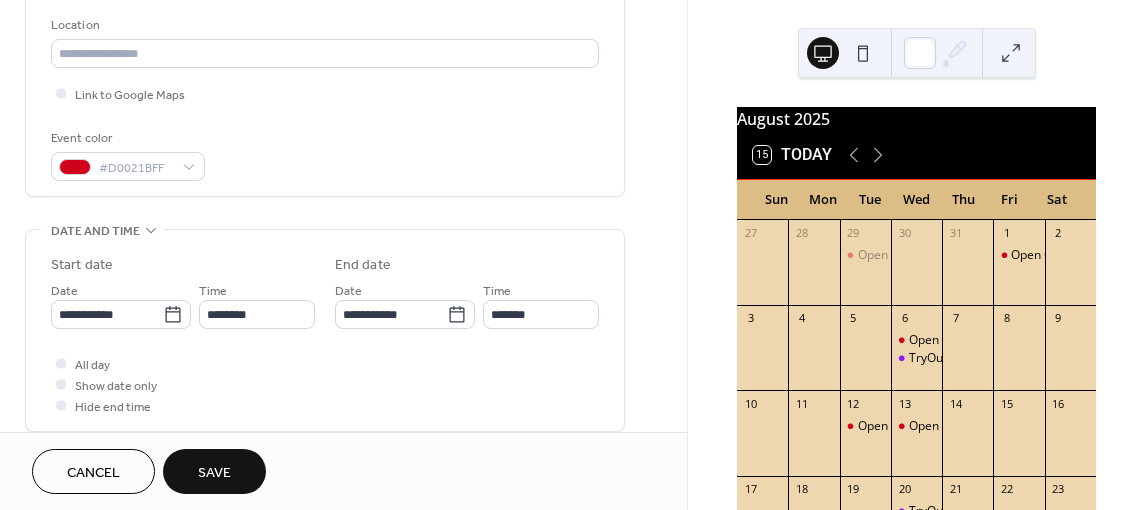 click on "All day Show date only Hide end time" at bounding box center (325, 384) 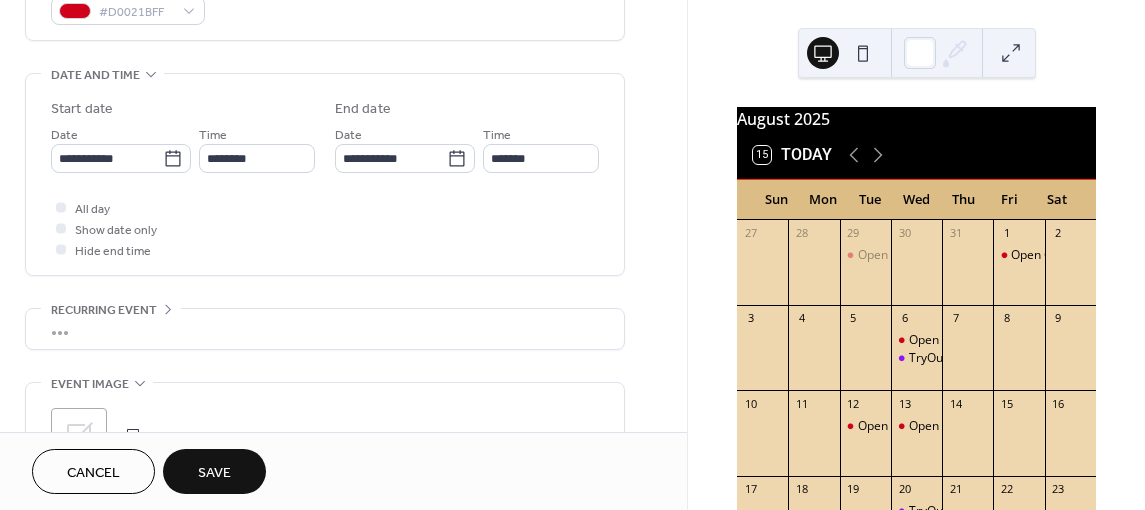 scroll, scrollTop: 636, scrollLeft: 0, axis: vertical 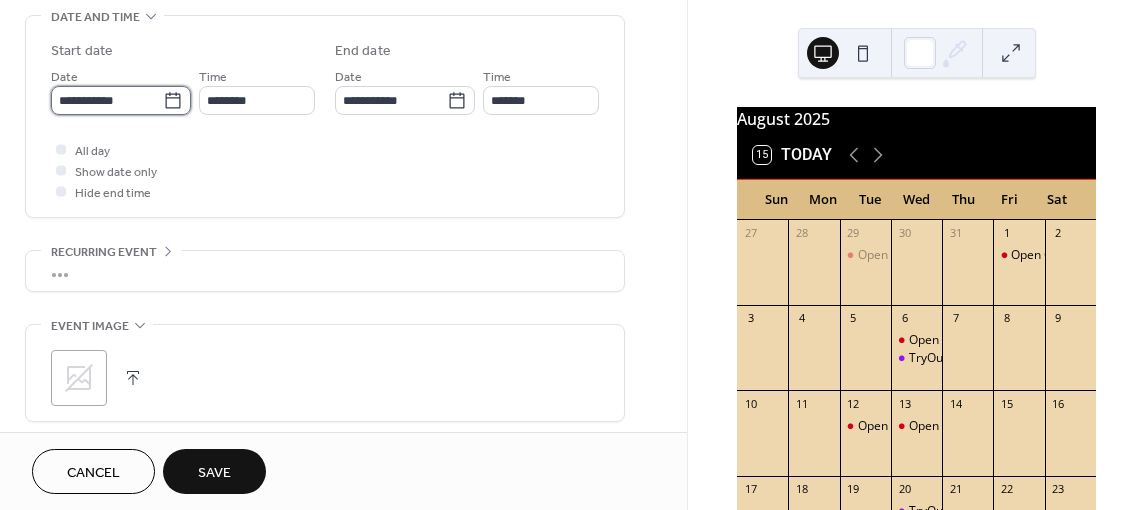 click on "**********" at bounding box center [107, 100] 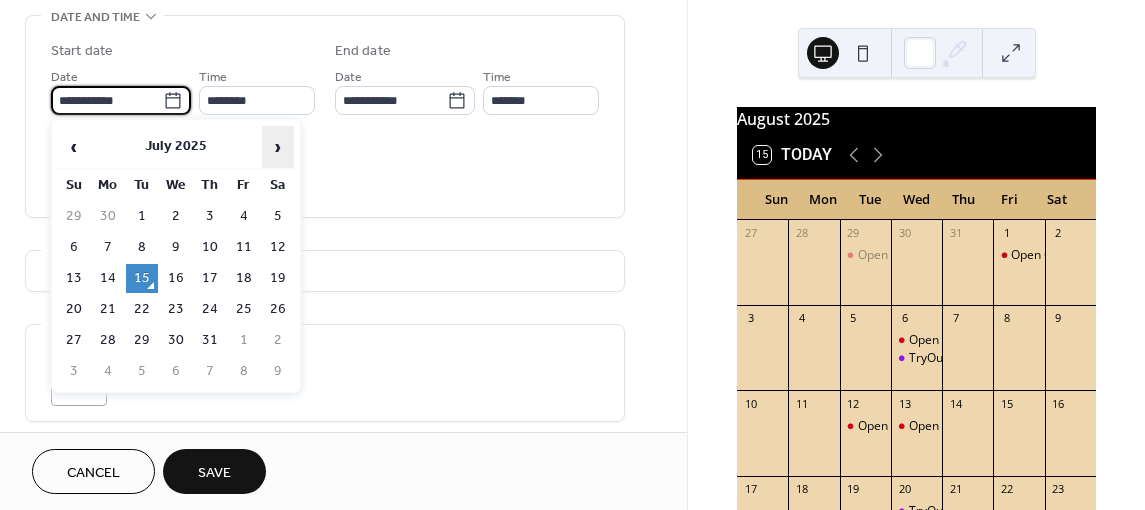 click on "›" at bounding box center (278, 147) 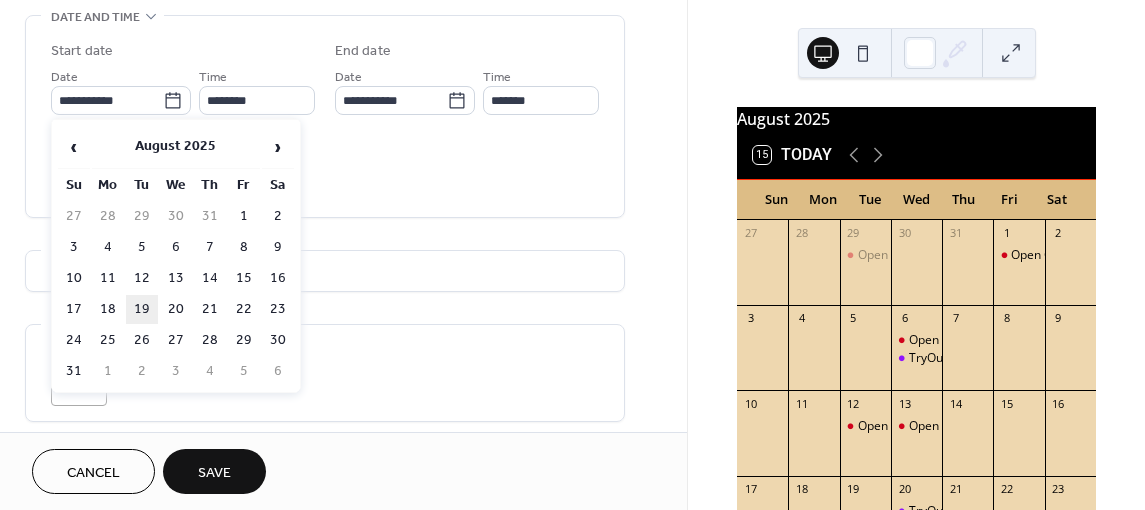 click on "19" at bounding box center [142, 309] 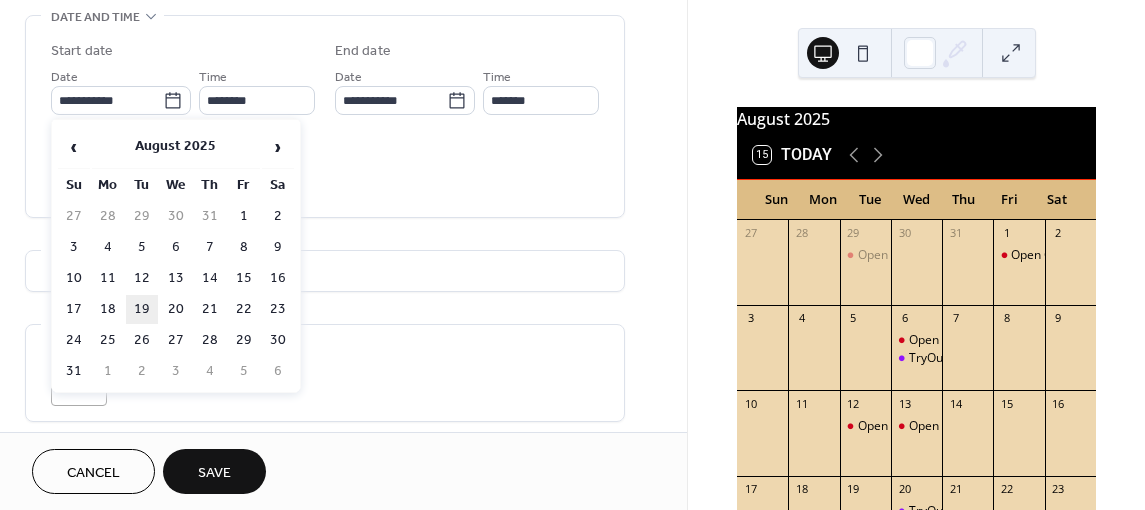type on "**********" 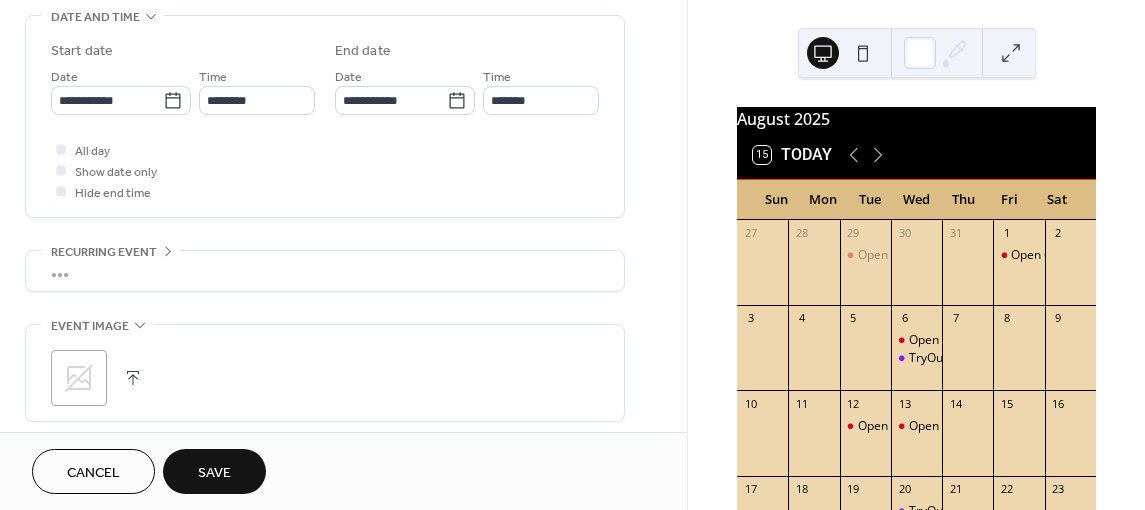 click on "**********" at bounding box center (325, 121) 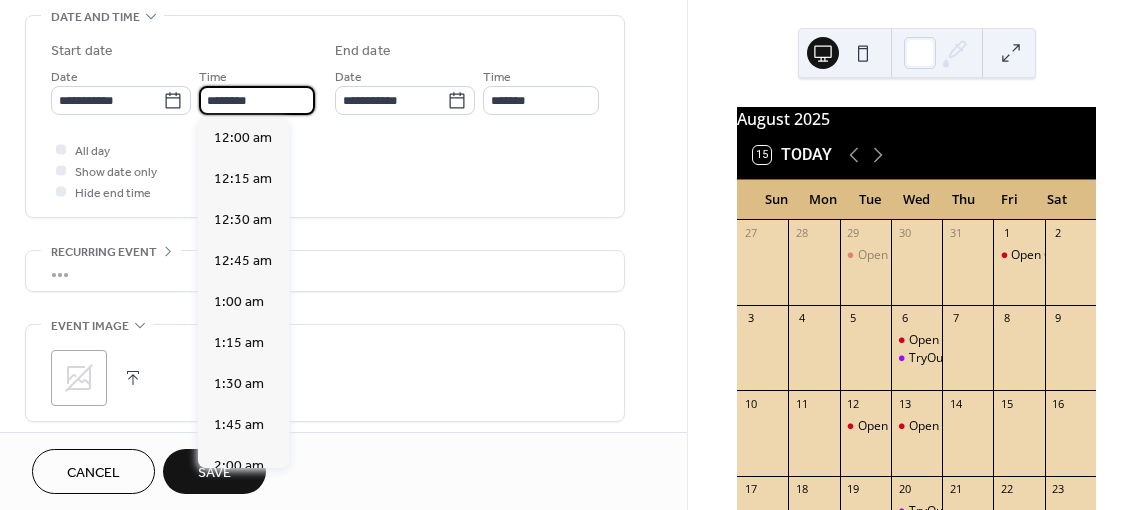 click on "********" at bounding box center [257, 100] 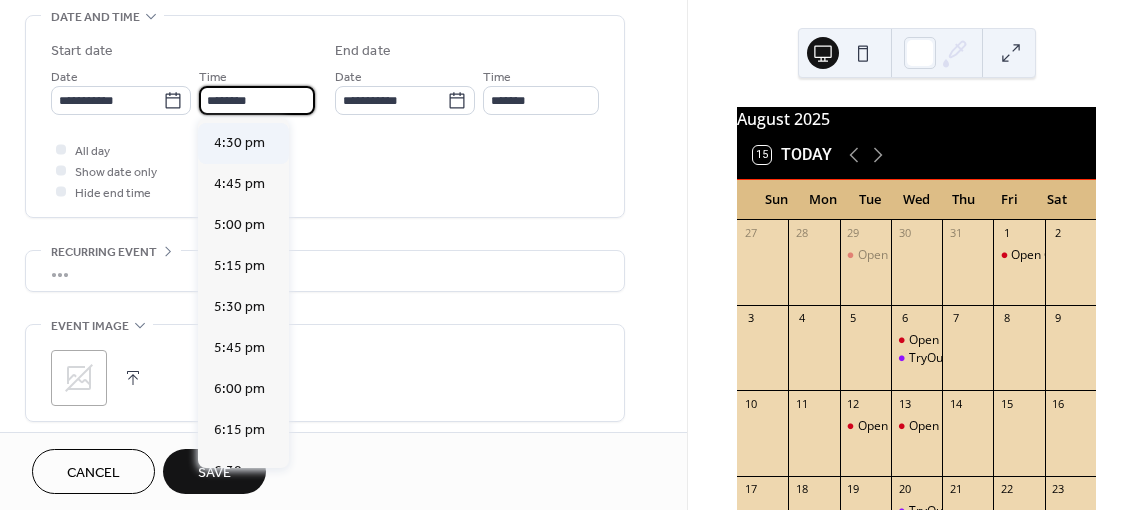 scroll, scrollTop: 2703, scrollLeft: 0, axis: vertical 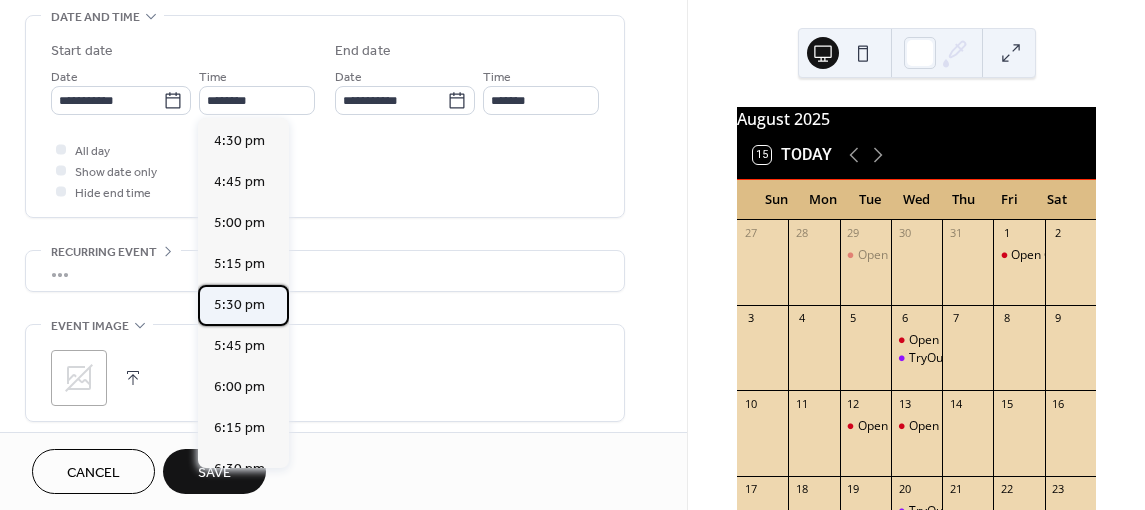 click on "5:30 pm" at bounding box center [239, 304] 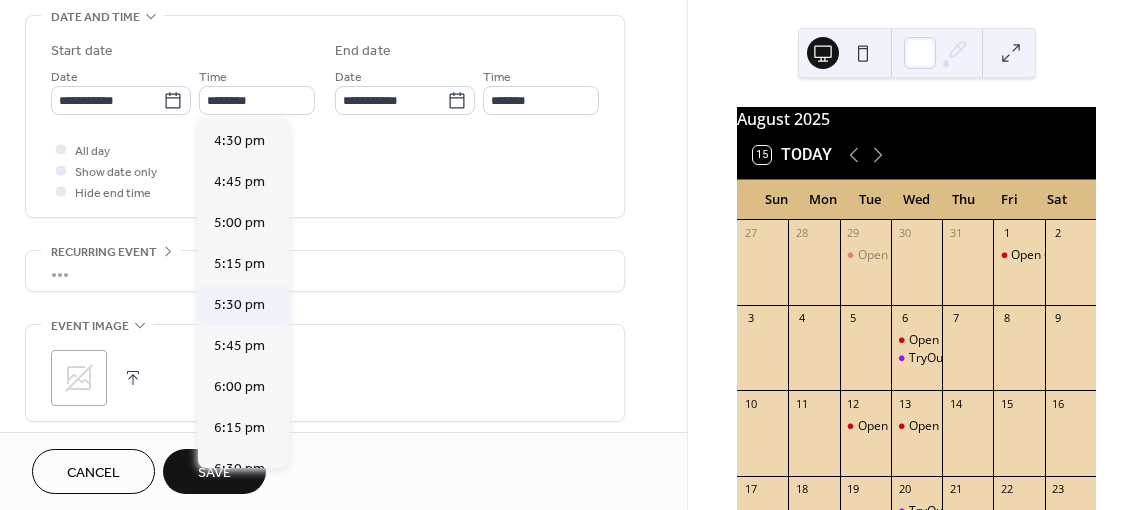 type on "*******" 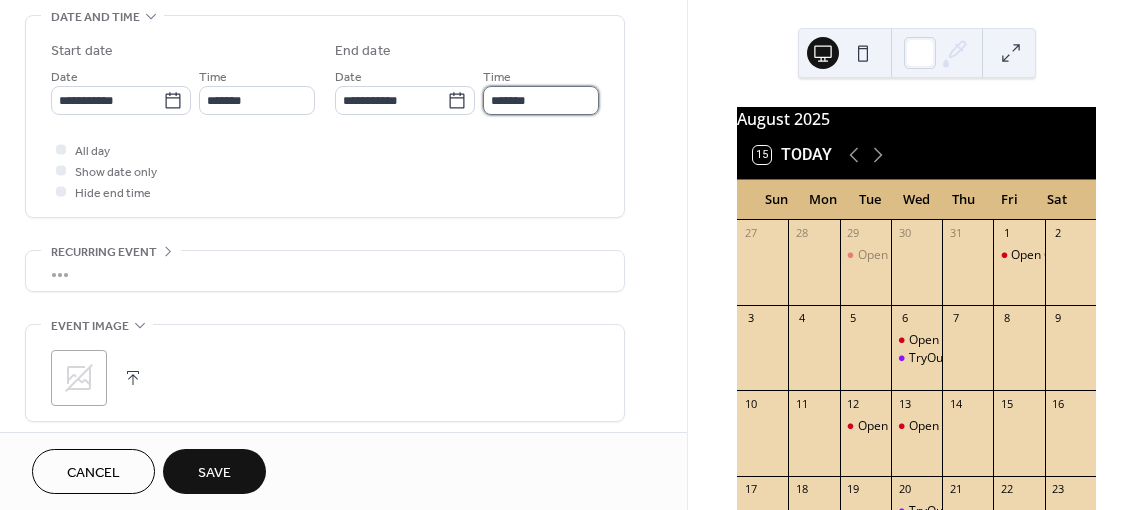 click on "*******" at bounding box center [541, 100] 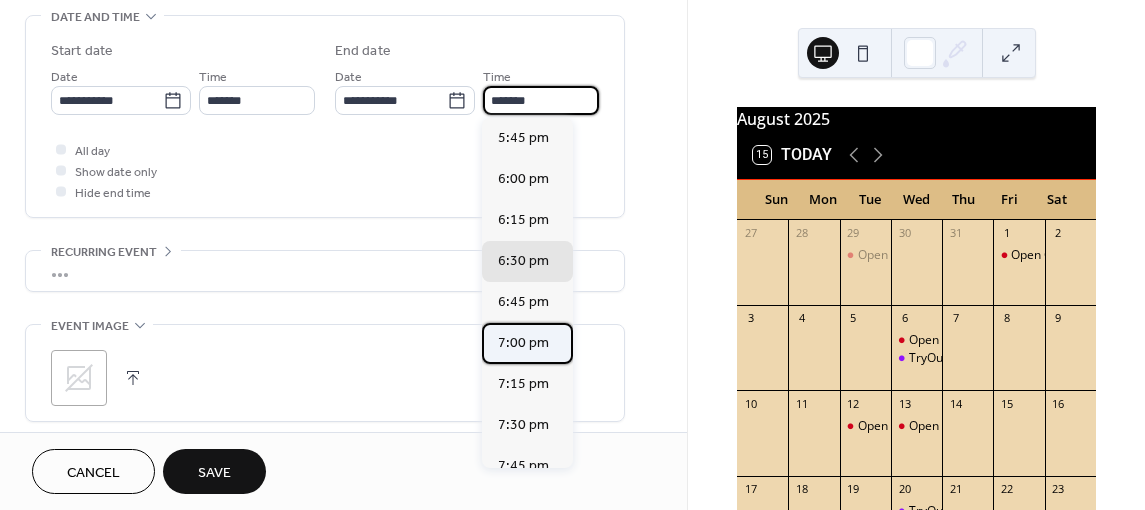 click on "7:00 pm" at bounding box center (523, 342) 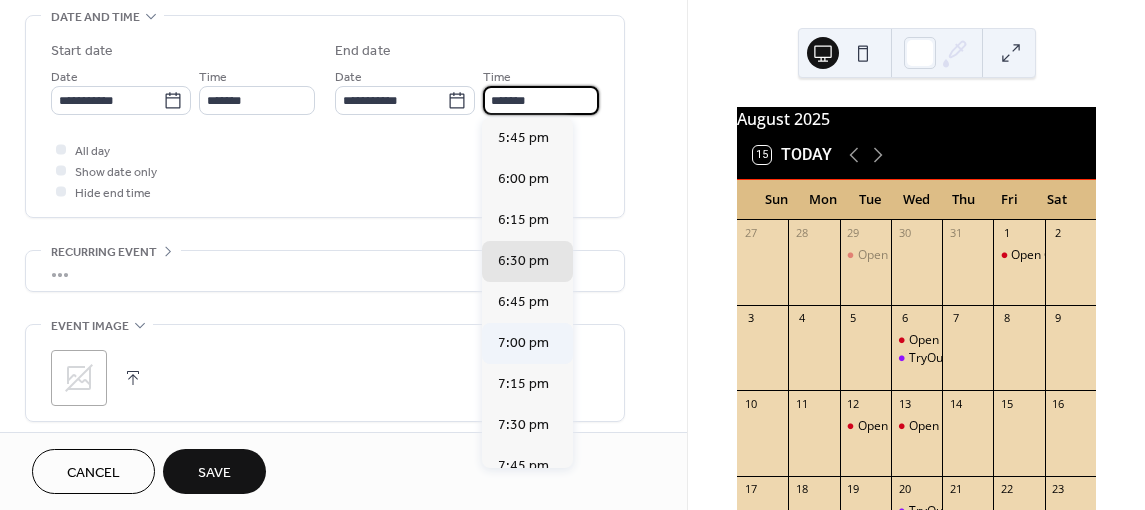 type on "*******" 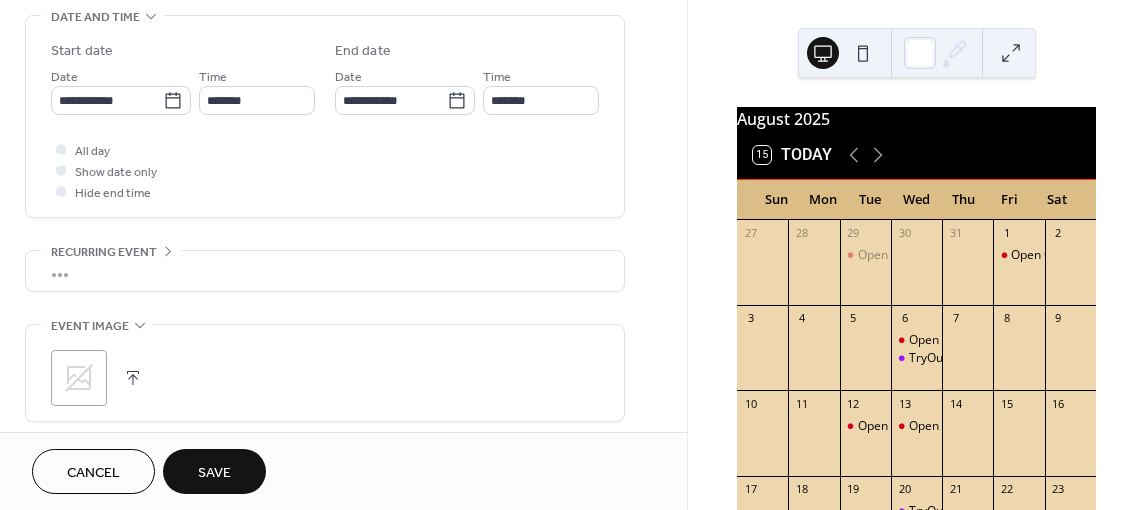 click on "Save" at bounding box center [214, 471] 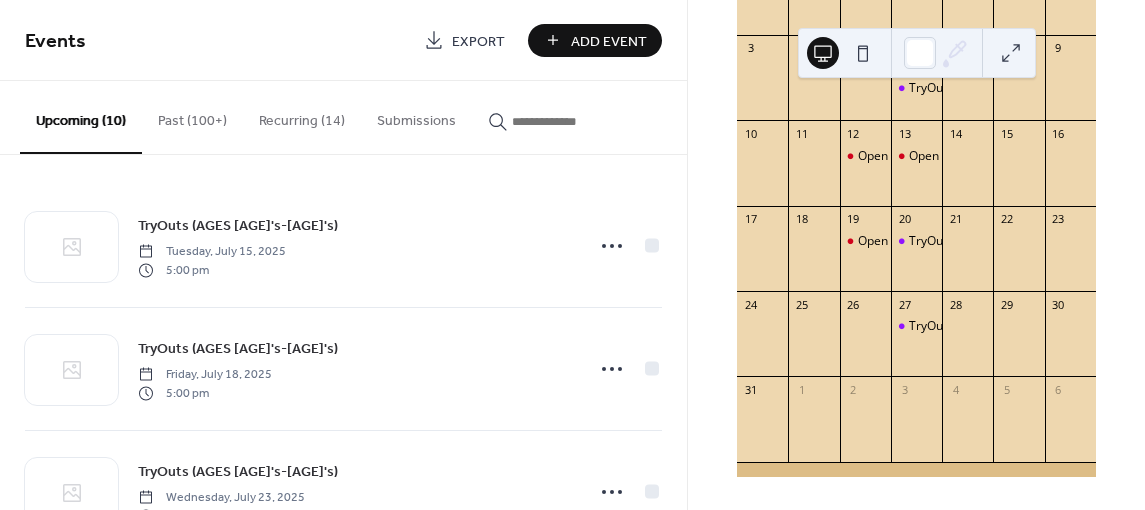 scroll, scrollTop: 278, scrollLeft: 0, axis: vertical 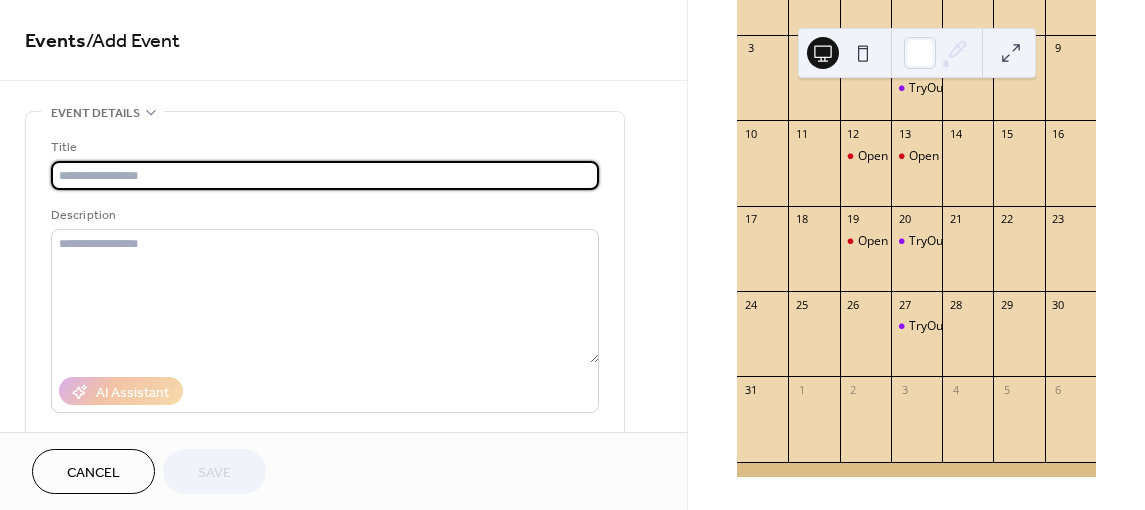 click at bounding box center (325, 175) 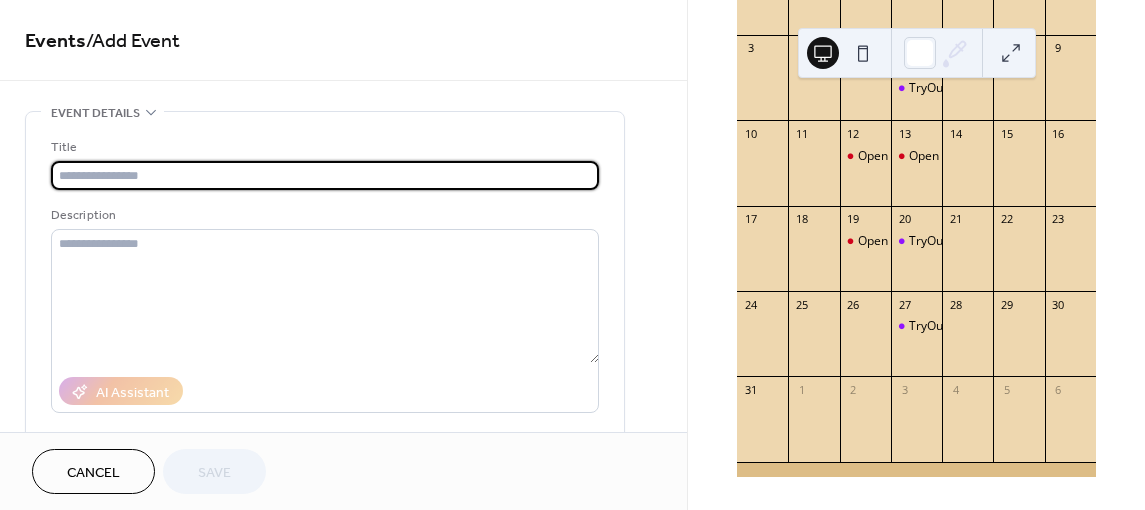 type on "********" 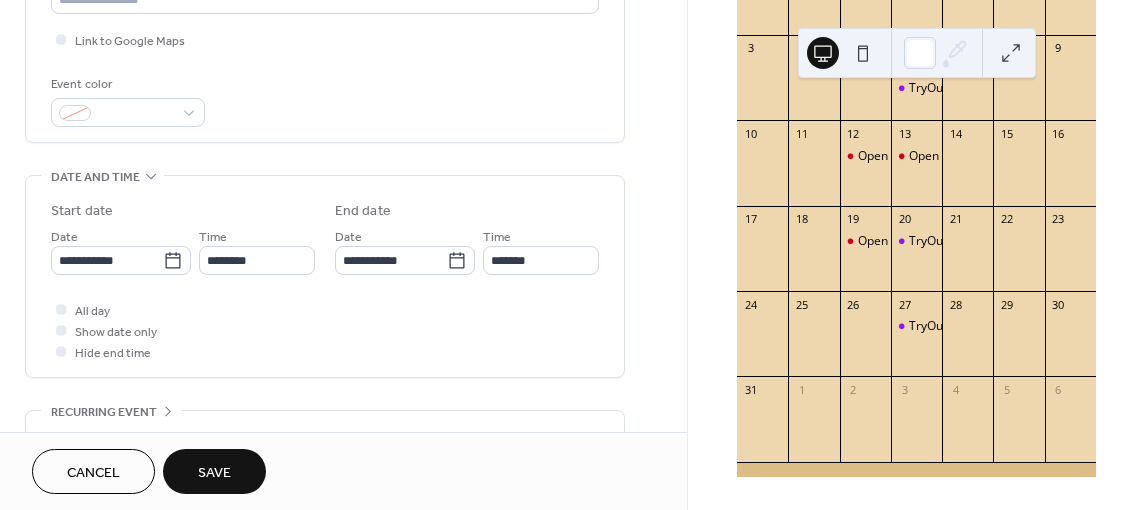 scroll, scrollTop: 483, scrollLeft: 0, axis: vertical 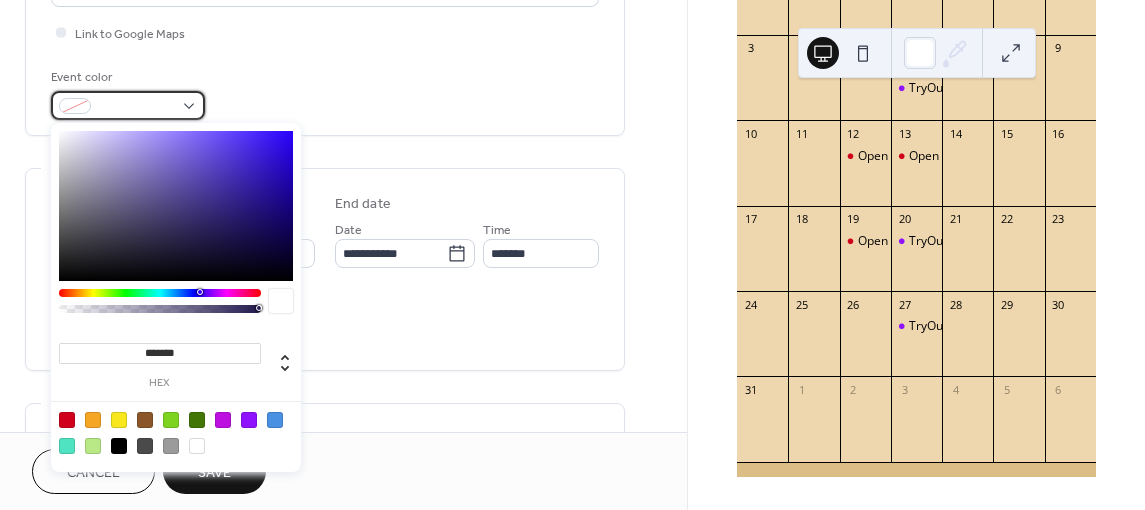 click at bounding box center (128, 105) 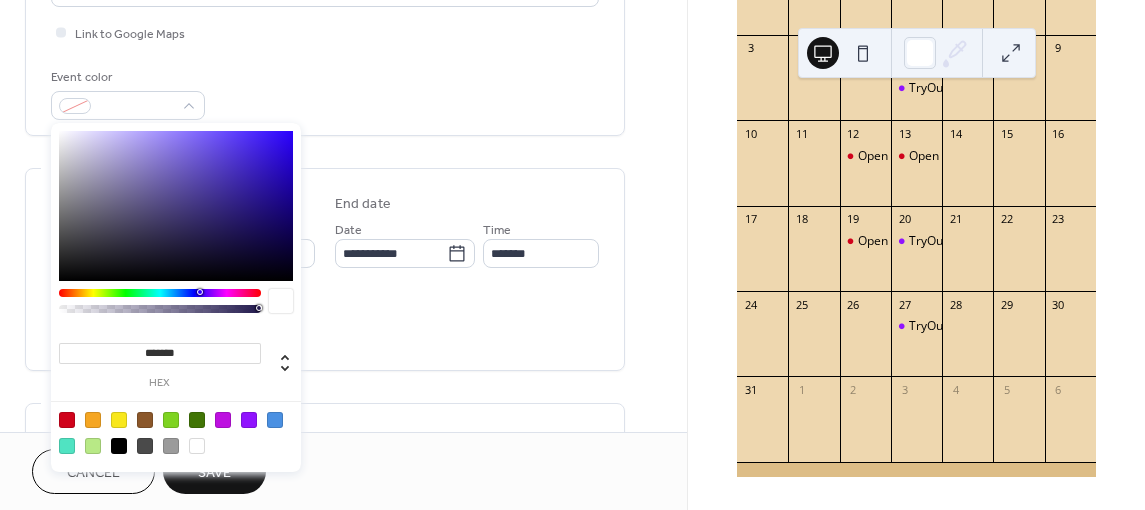 click at bounding box center [67, 420] 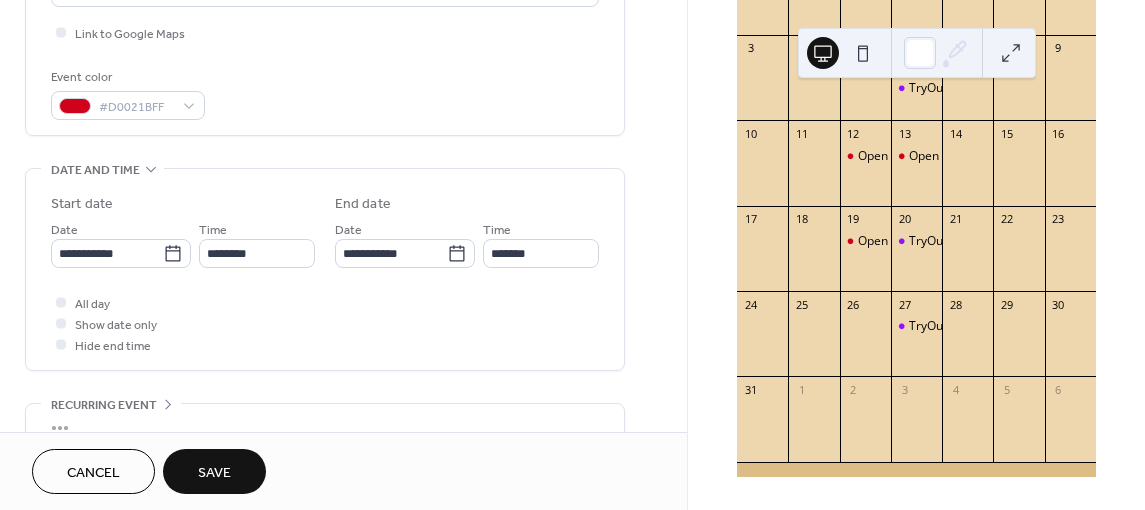 click on "All day Show date only Hide end time" at bounding box center [325, 323] 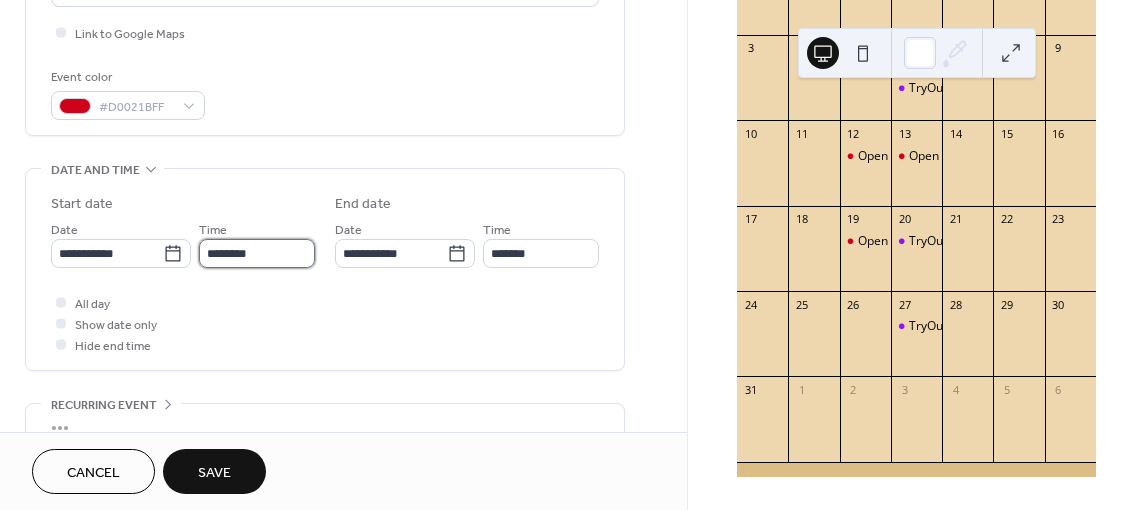 click on "********" at bounding box center (257, 253) 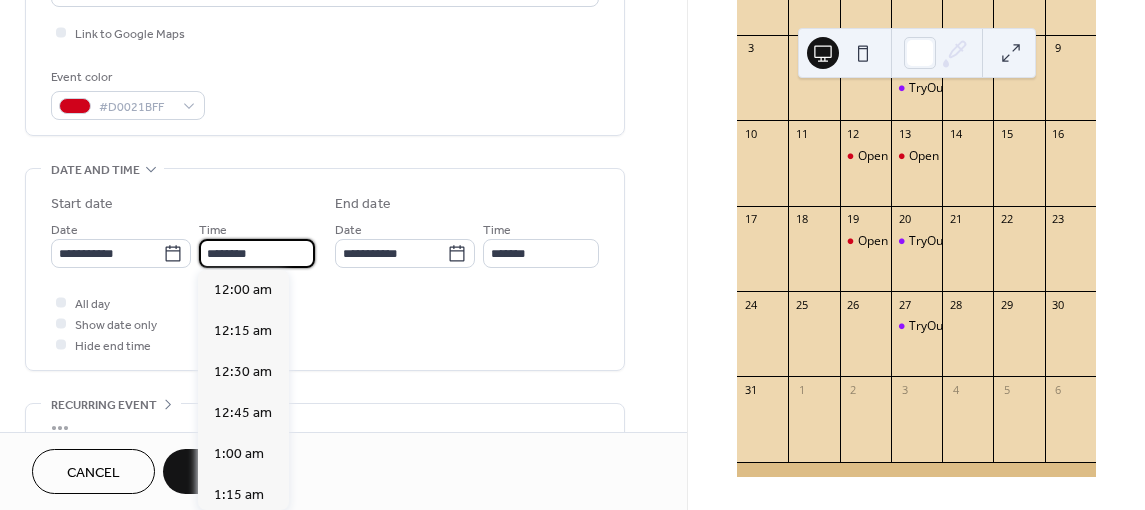 scroll, scrollTop: 1968, scrollLeft: 0, axis: vertical 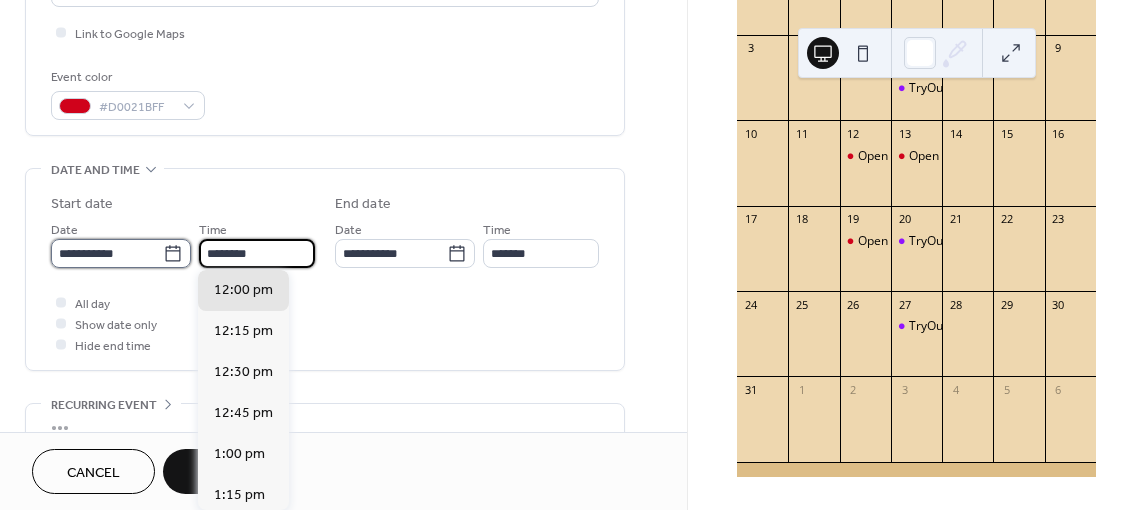 click on "**********" at bounding box center (107, 253) 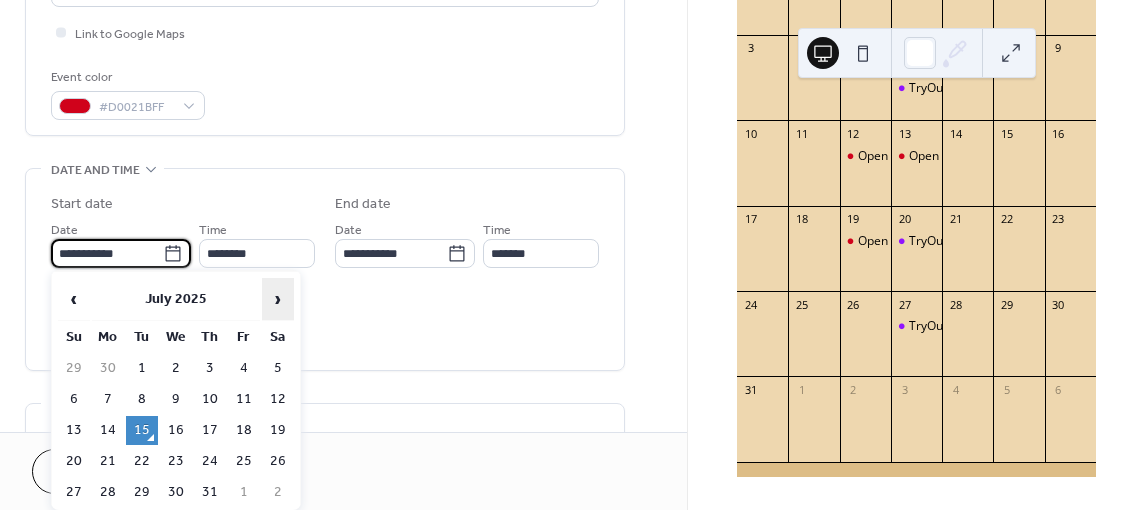 click on "›" at bounding box center (278, 299) 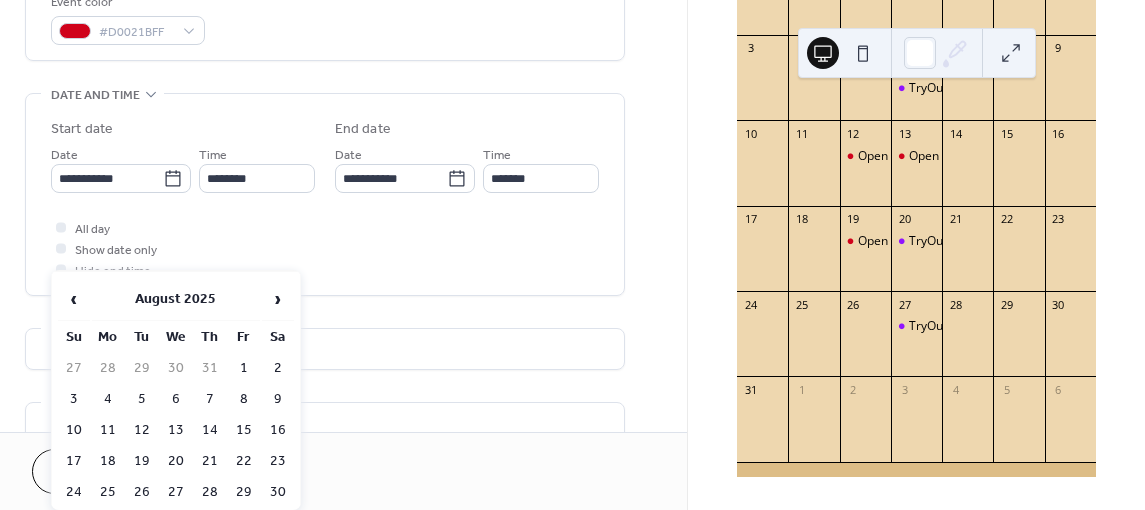 scroll, scrollTop: 557, scrollLeft: 0, axis: vertical 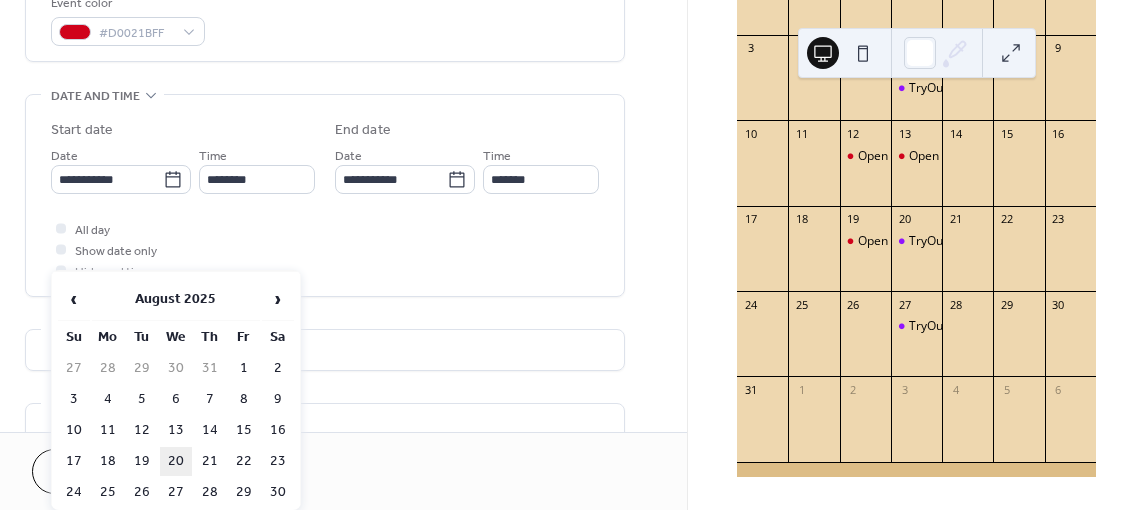 click on "20" at bounding box center [176, 461] 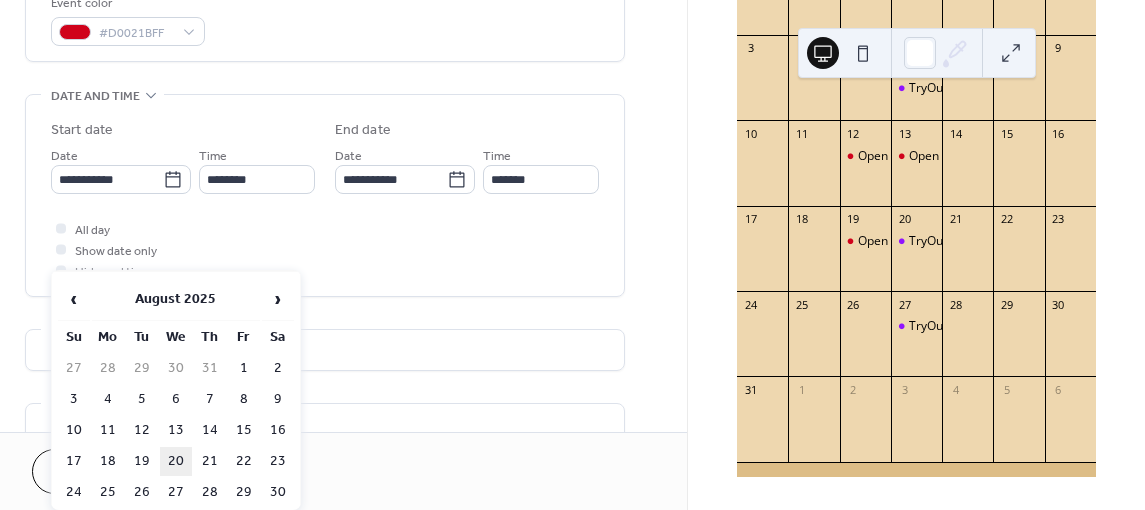 type on "**********" 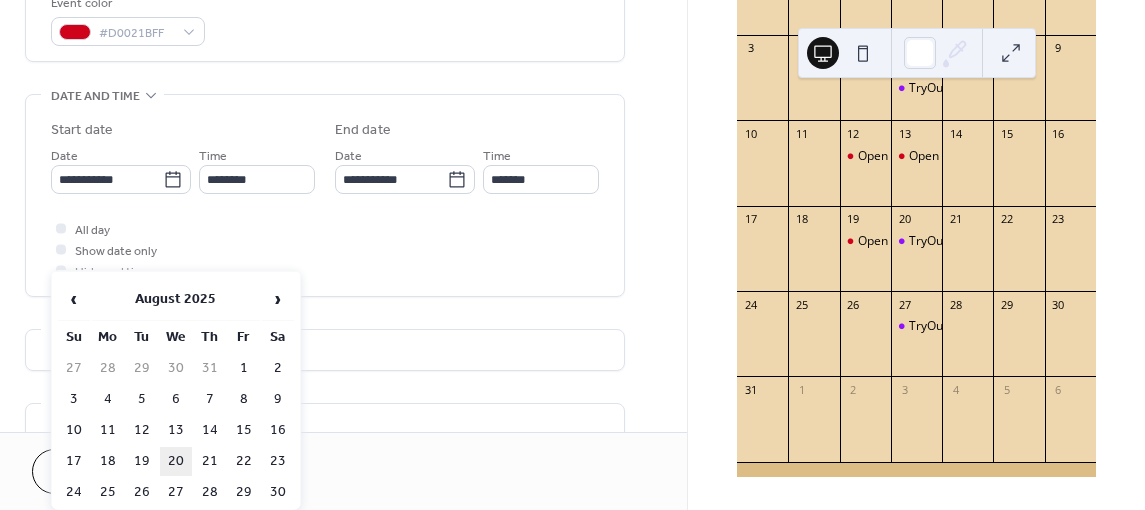 type on "**********" 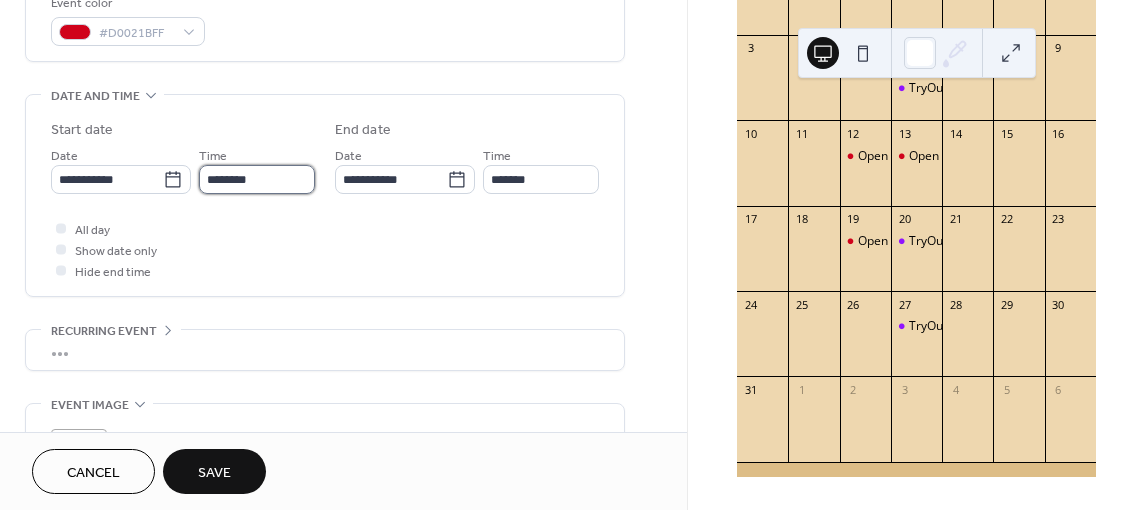 click on "********" at bounding box center [257, 179] 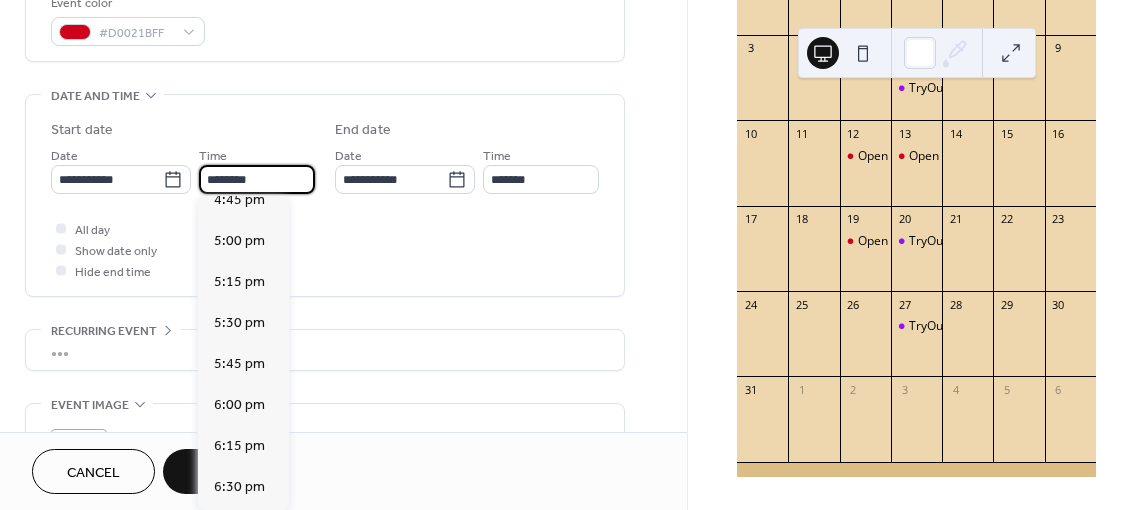 scroll, scrollTop: 2769, scrollLeft: 0, axis: vertical 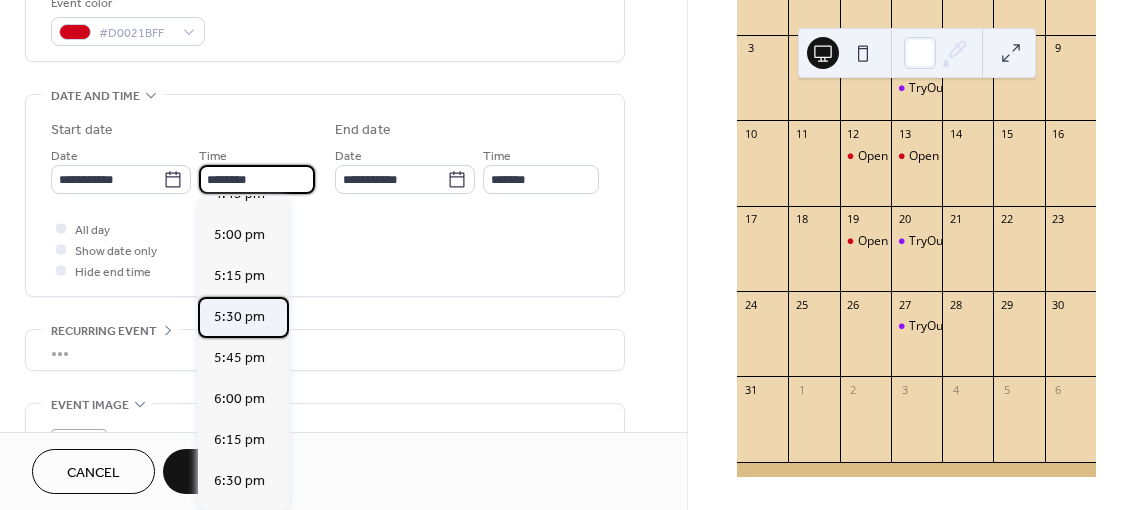 click on "5:30 pm" at bounding box center (239, 317) 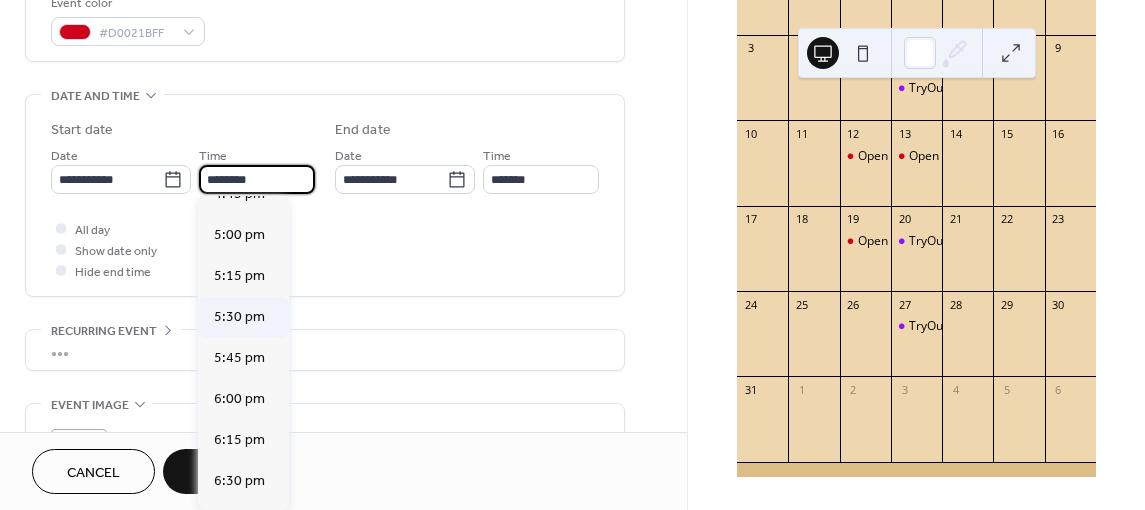 type on "*******" 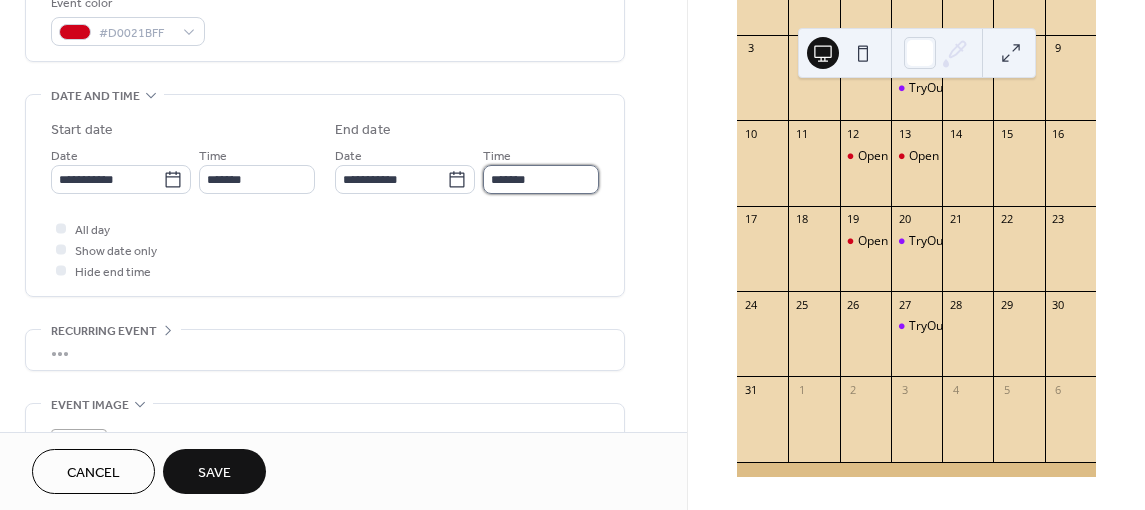 click on "*******" at bounding box center [541, 179] 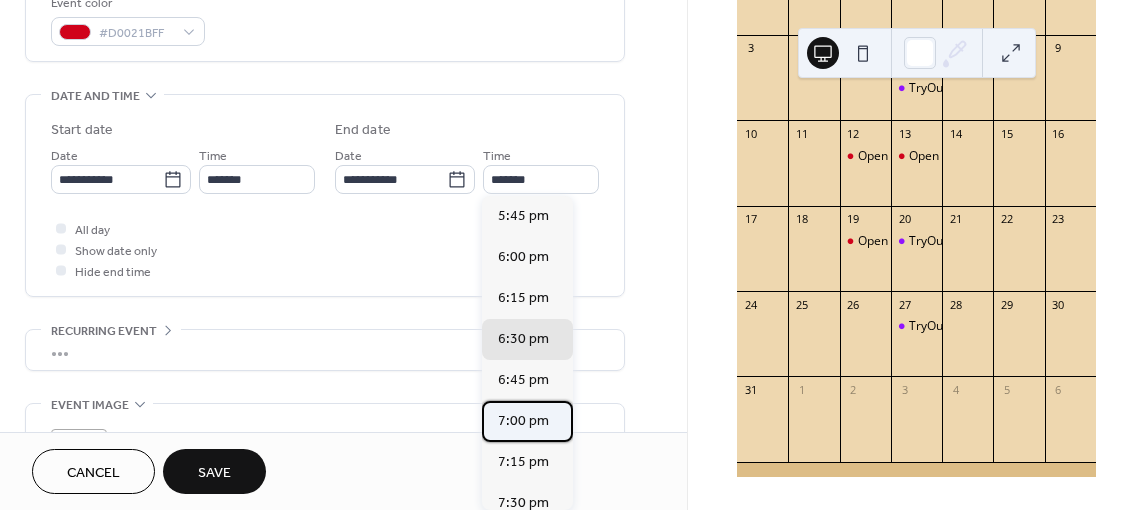 click on "7:00 pm" at bounding box center [523, 421] 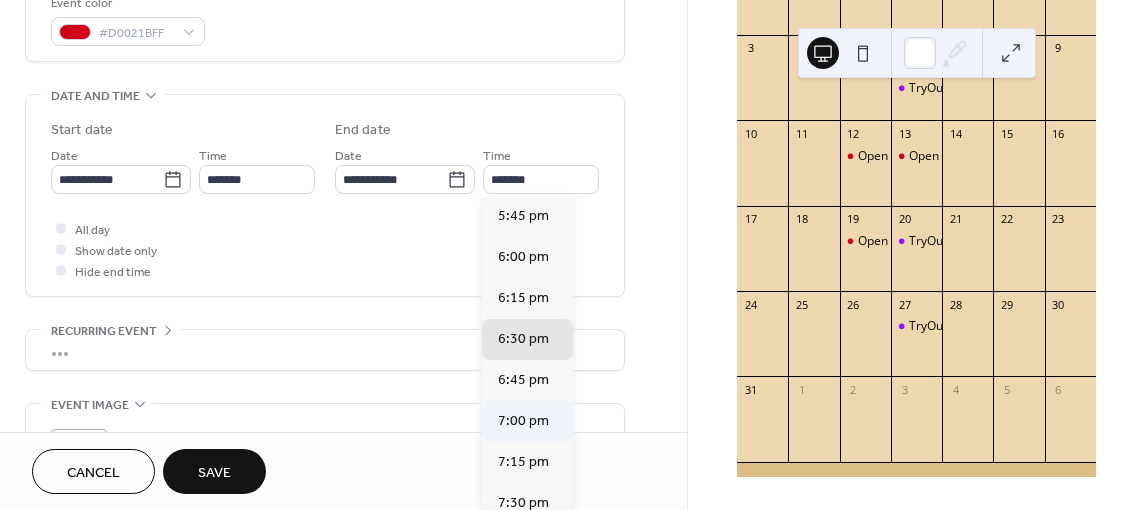 type on "*******" 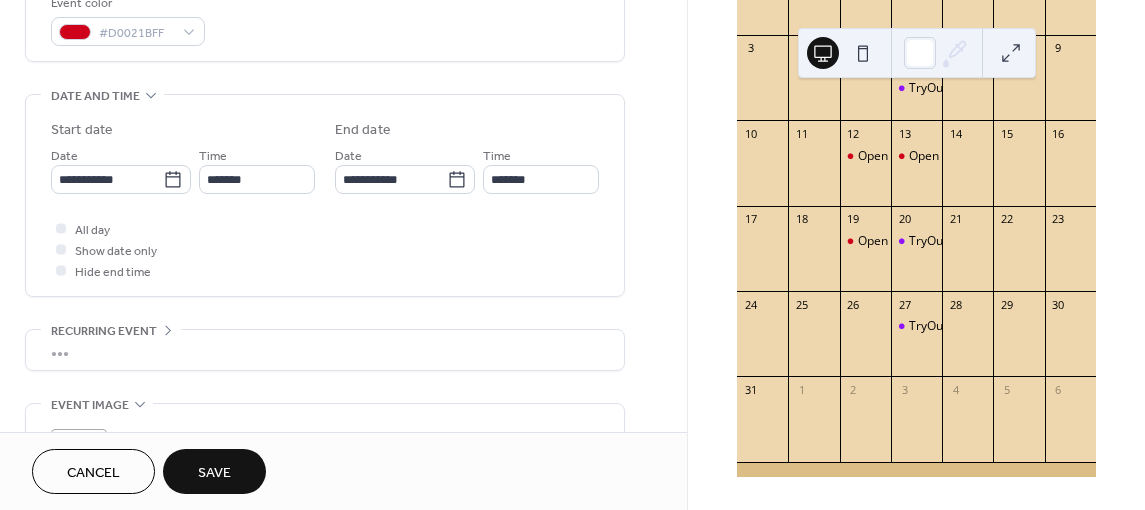 click on "Save" at bounding box center (214, 471) 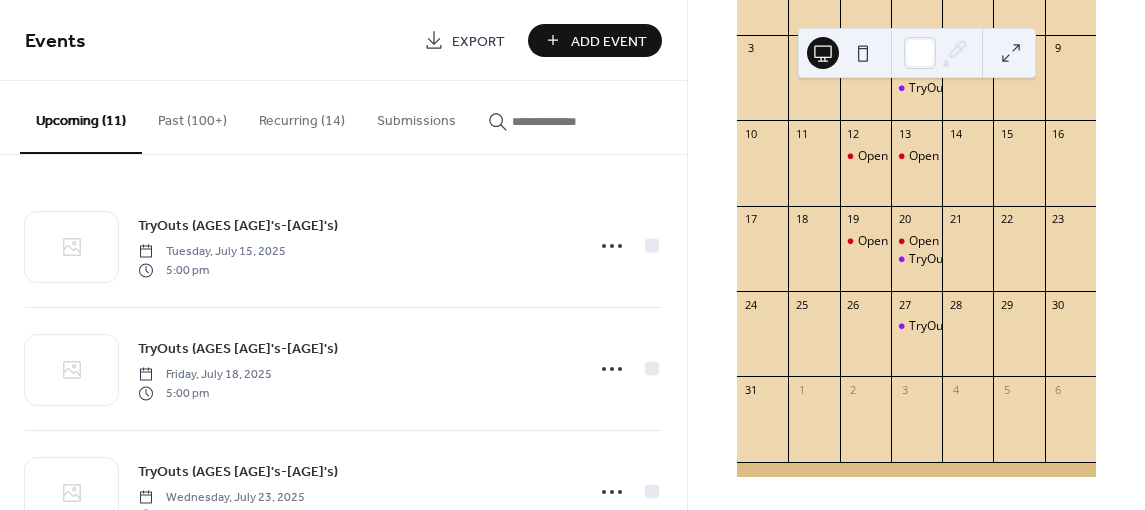 click on "Add Event" at bounding box center [595, 40] 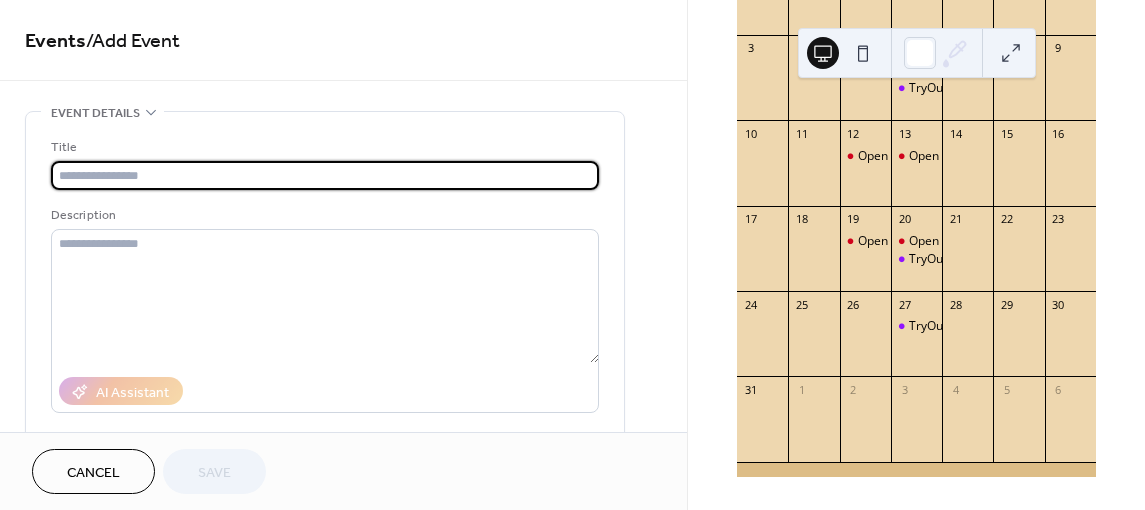 click at bounding box center (325, 175) 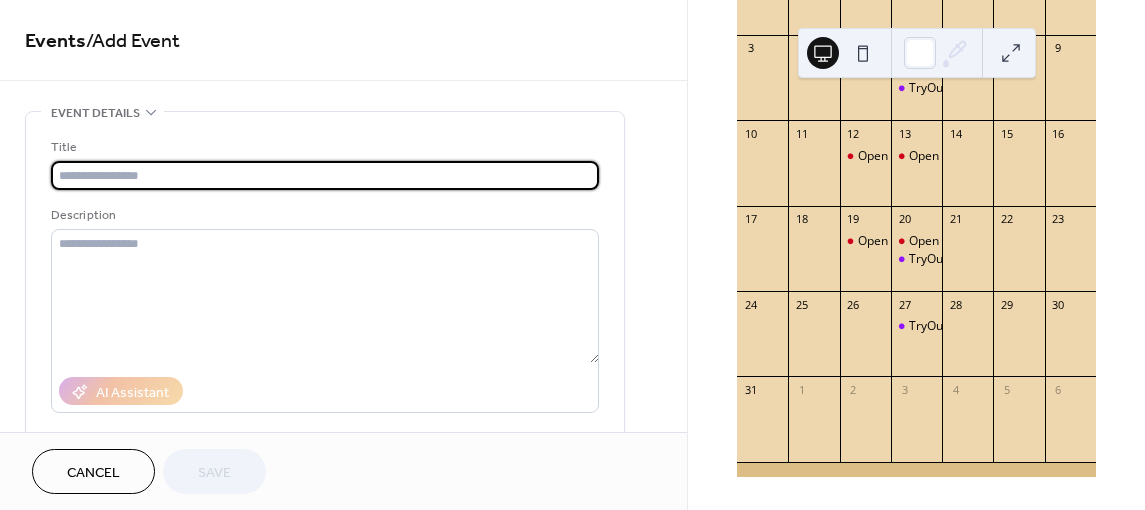 type on "********" 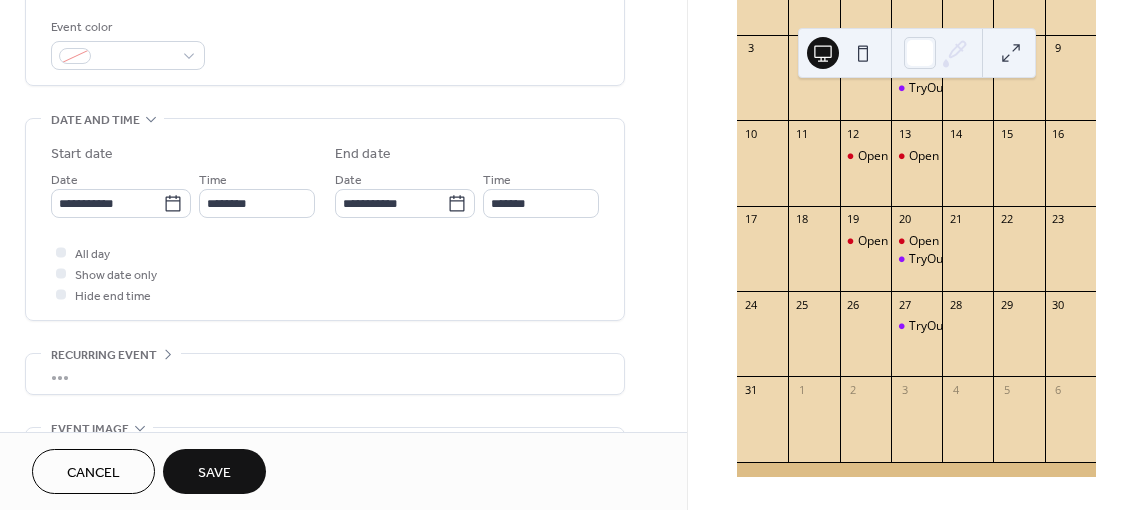 scroll, scrollTop: 535, scrollLeft: 0, axis: vertical 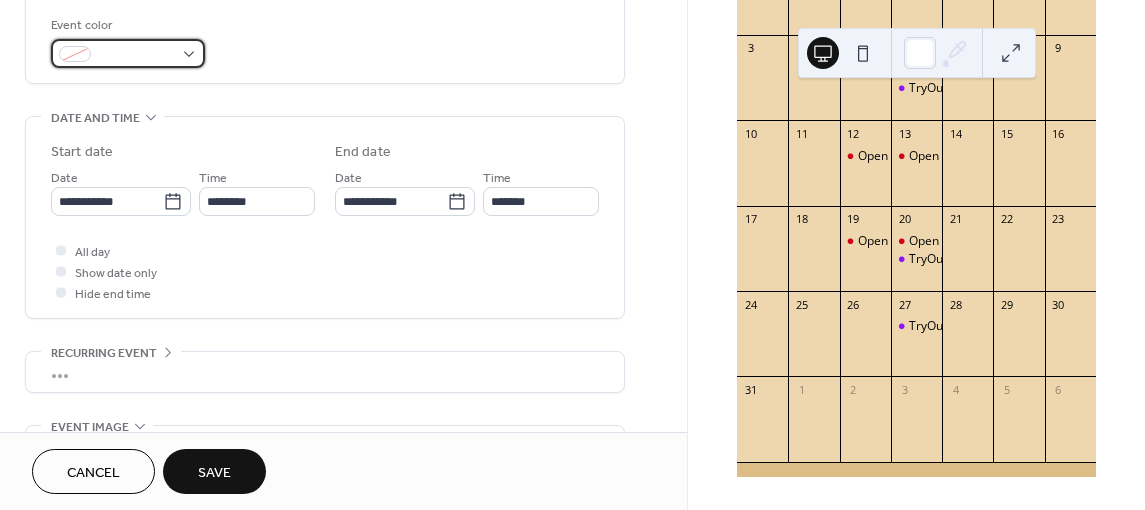 click at bounding box center (128, 53) 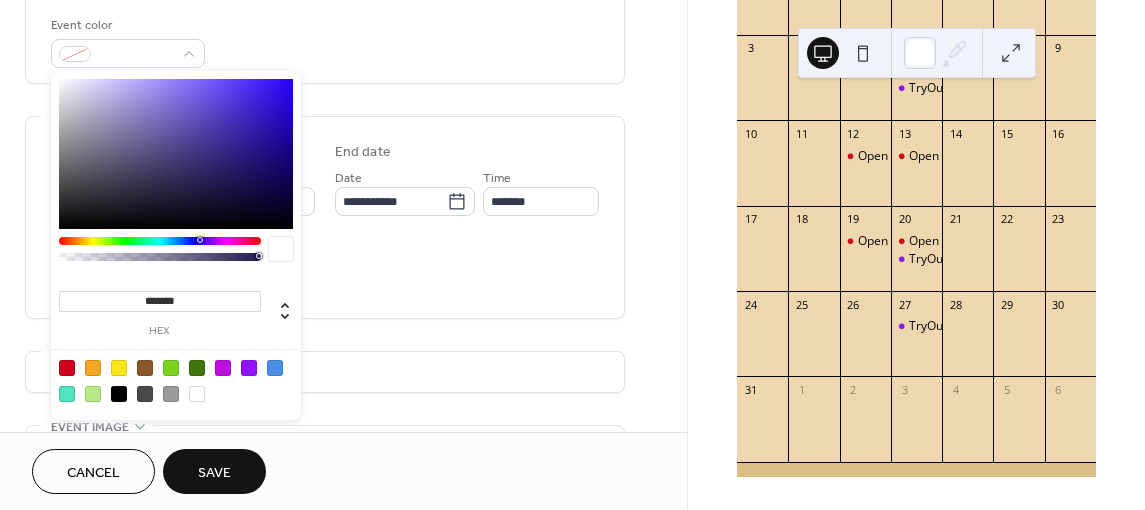 click at bounding box center (67, 368) 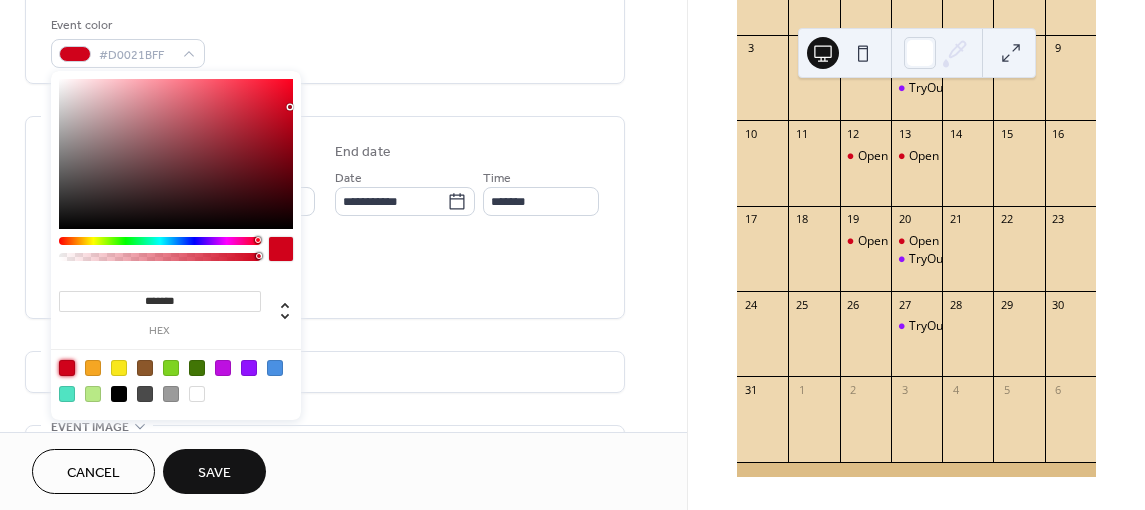 click on "**********" at bounding box center (325, 222) 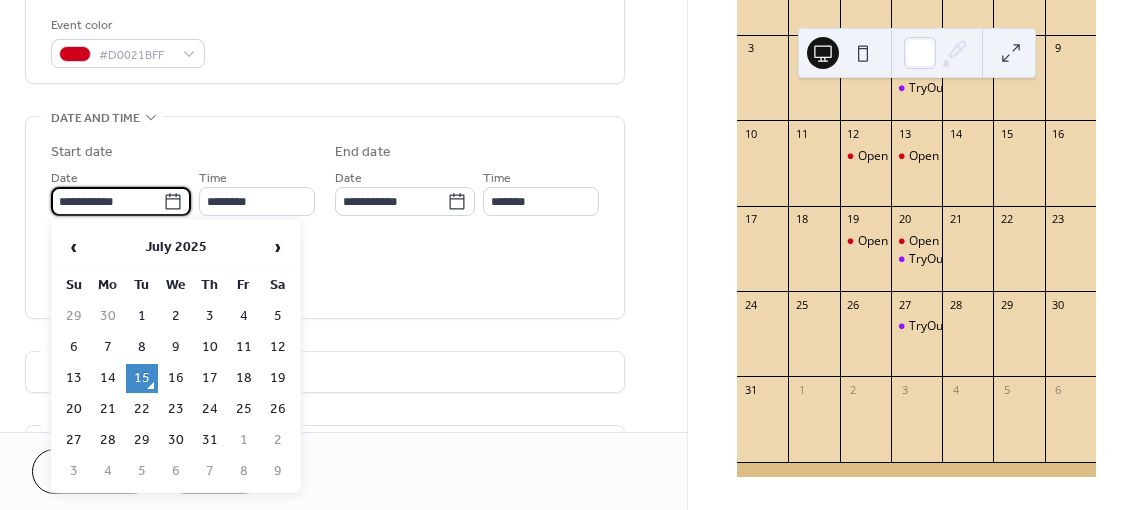 click on "**********" at bounding box center (107, 201) 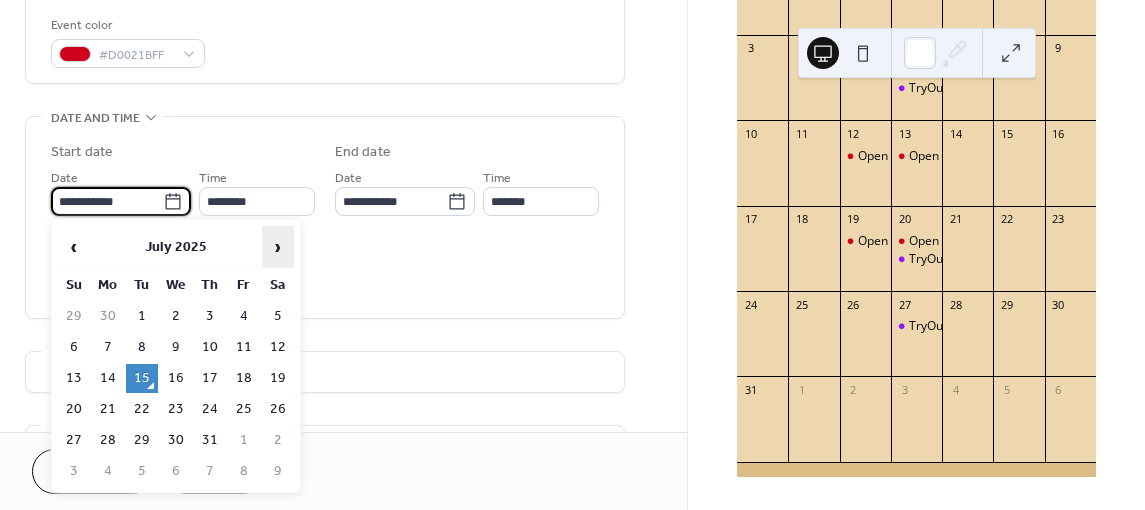 click on "›" at bounding box center (278, 247) 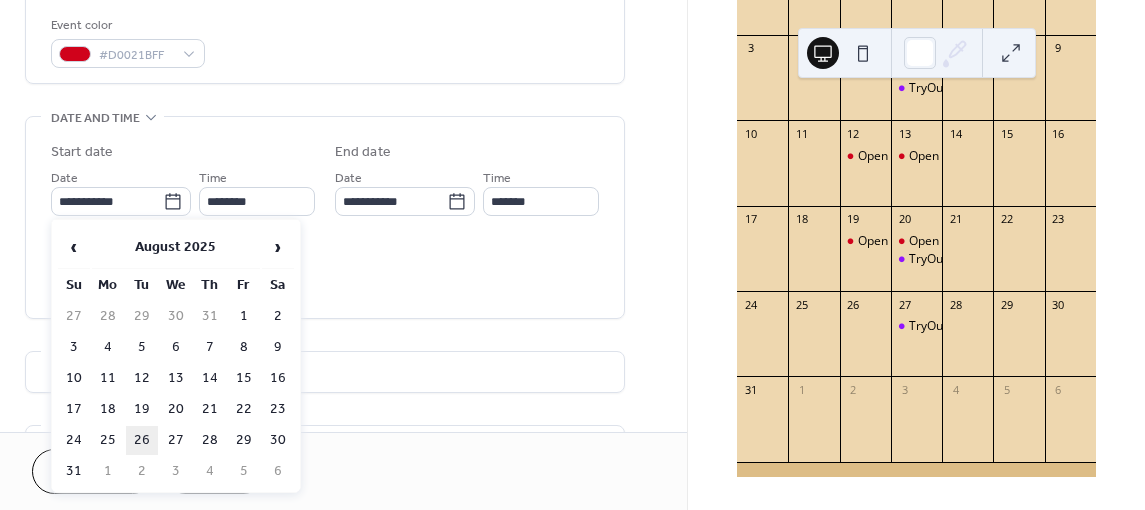 click on "26" at bounding box center (142, 440) 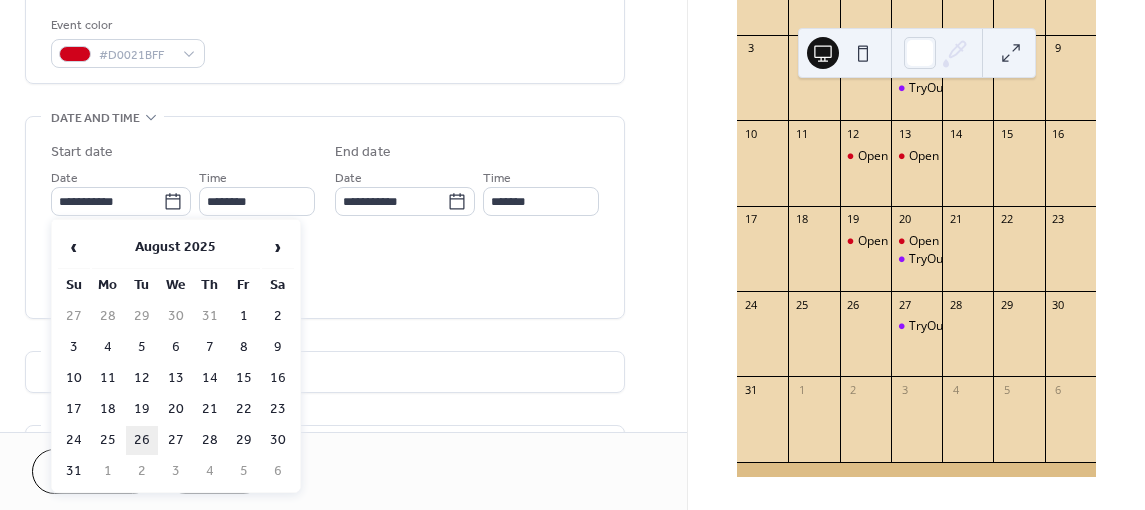 type on "**********" 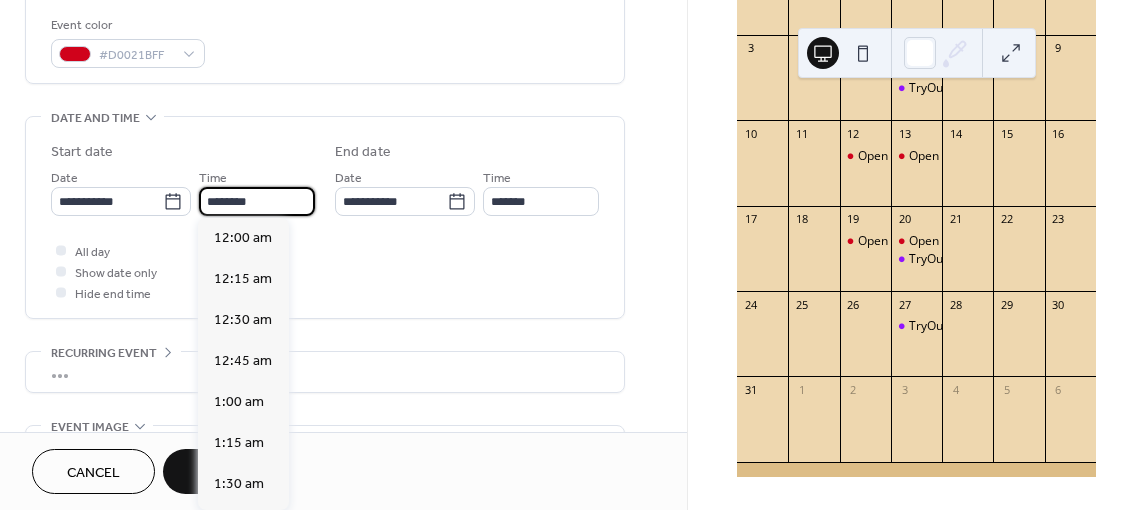 click on "********" at bounding box center [257, 201] 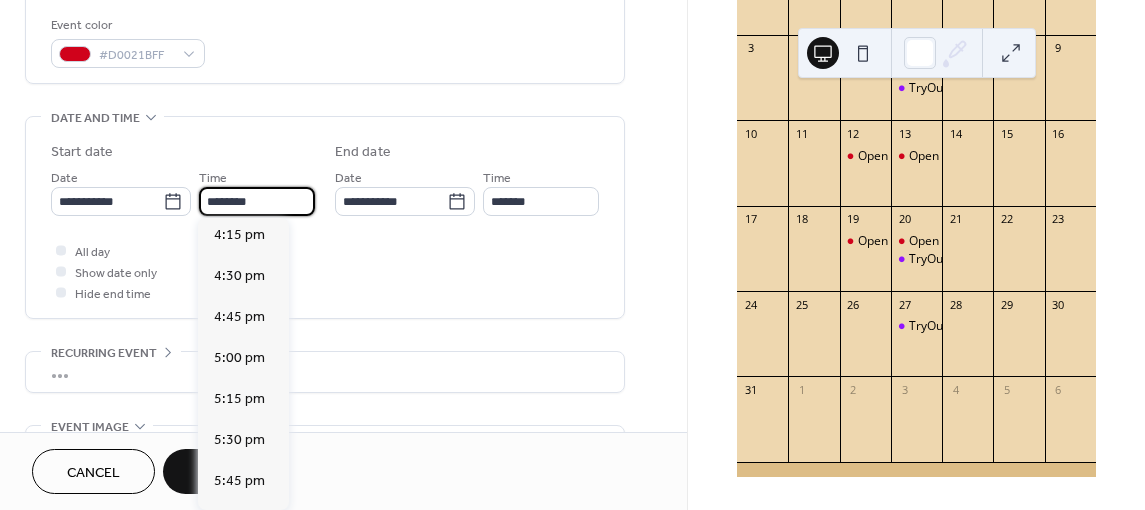 scroll, scrollTop: 2669, scrollLeft: 0, axis: vertical 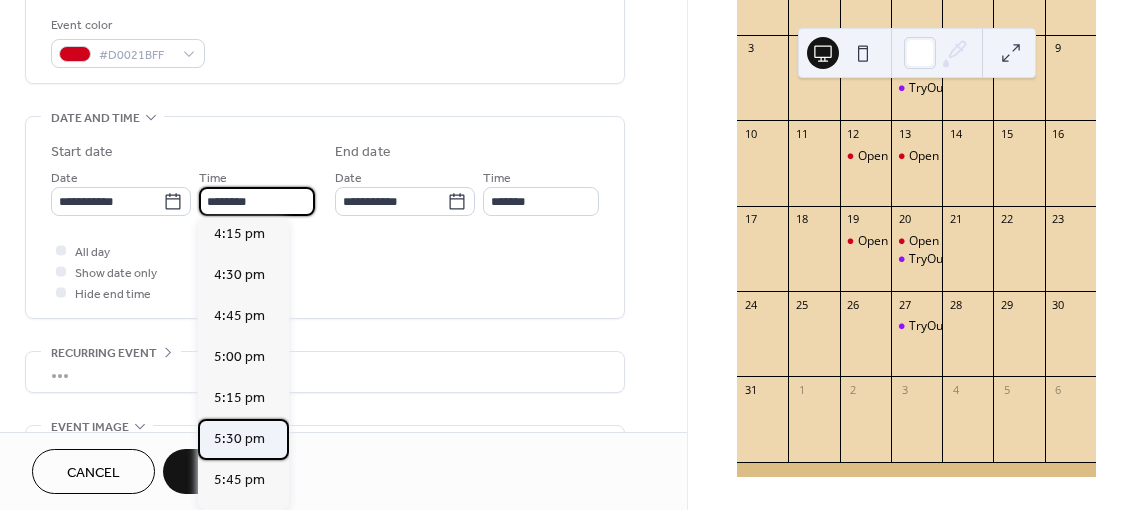 click on "5:30 pm" at bounding box center (239, 439) 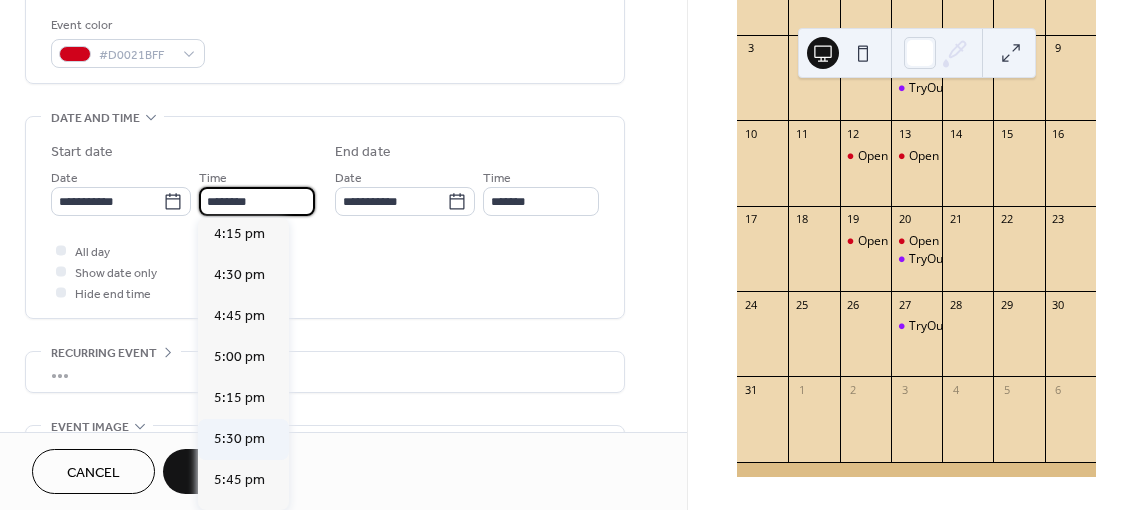 type on "*******" 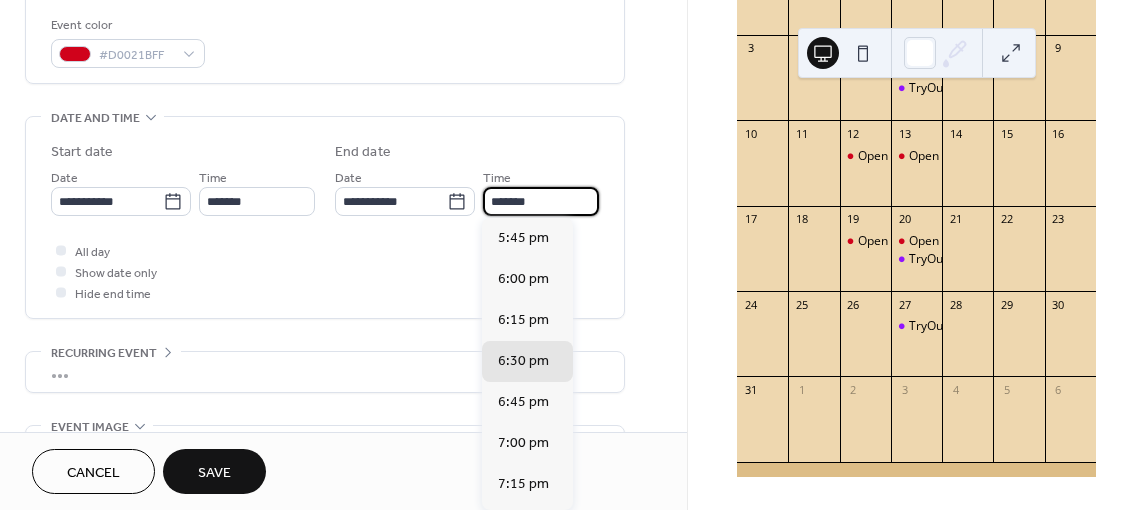 click on "*******" at bounding box center (541, 201) 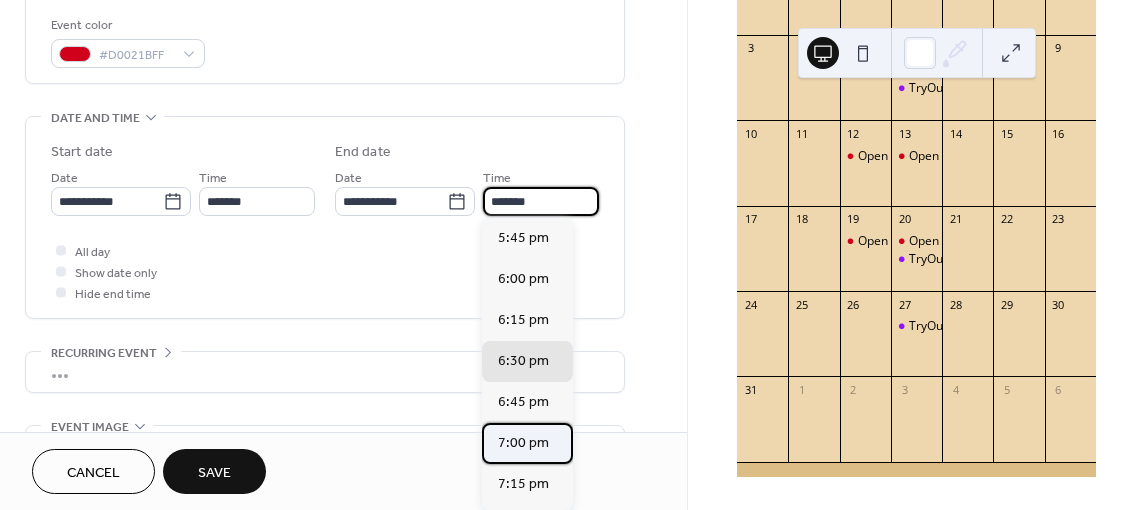 click on "7:00 pm" at bounding box center (523, 443) 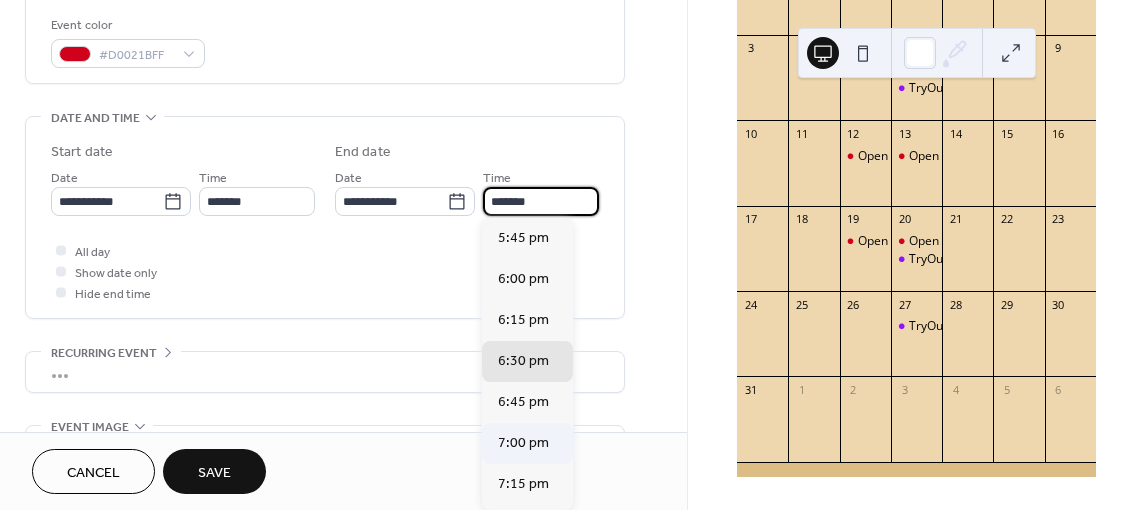 type on "*******" 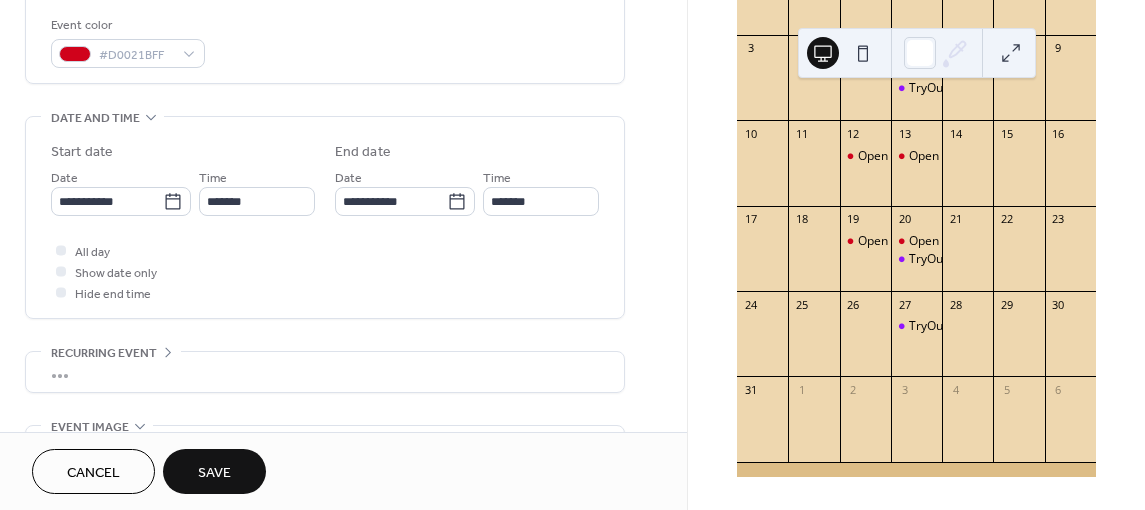 click on "Save" at bounding box center (214, 471) 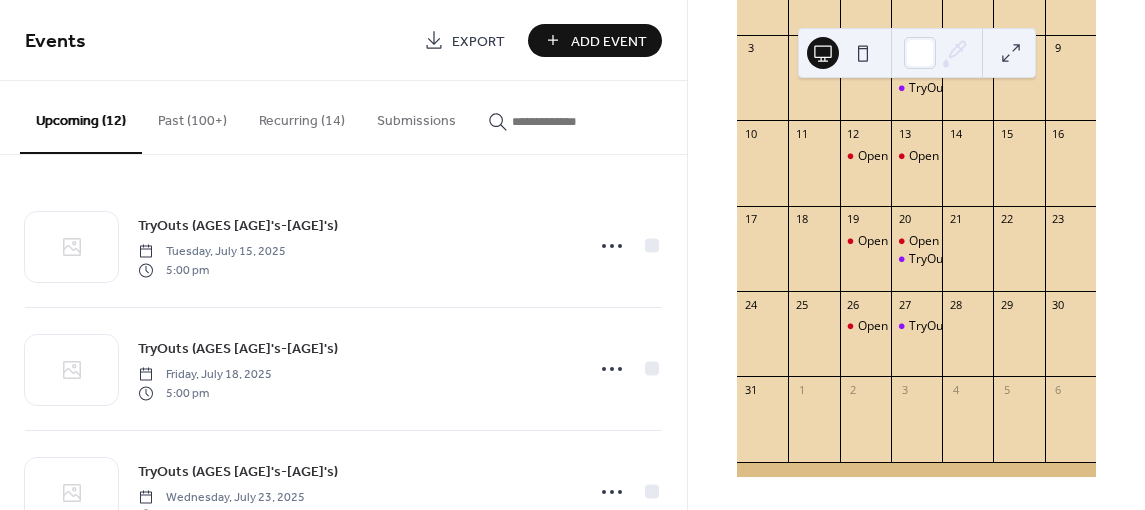 click on "Add Event" at bounding box center [595, 40] 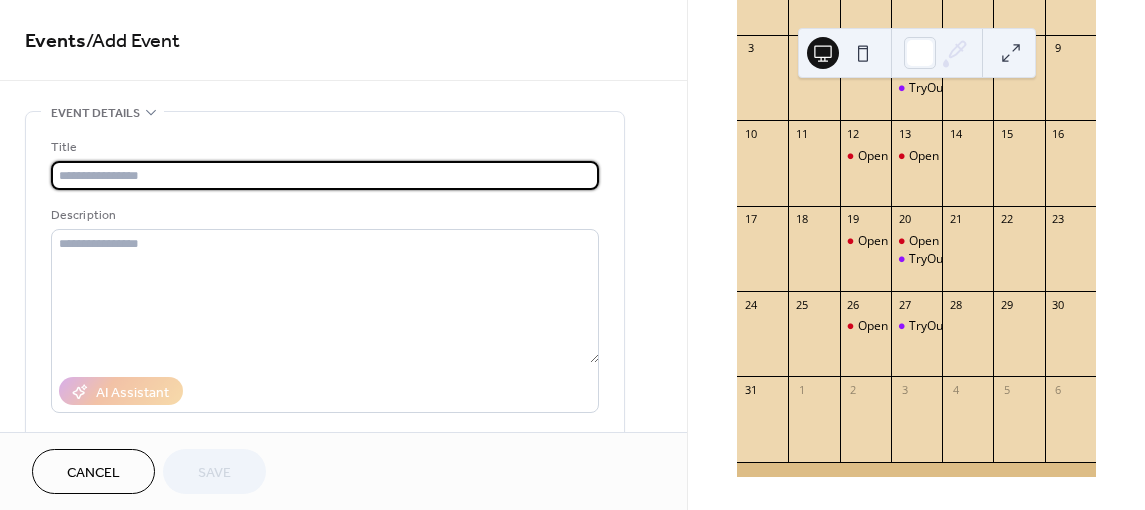 click at bounding box center [325, 175] 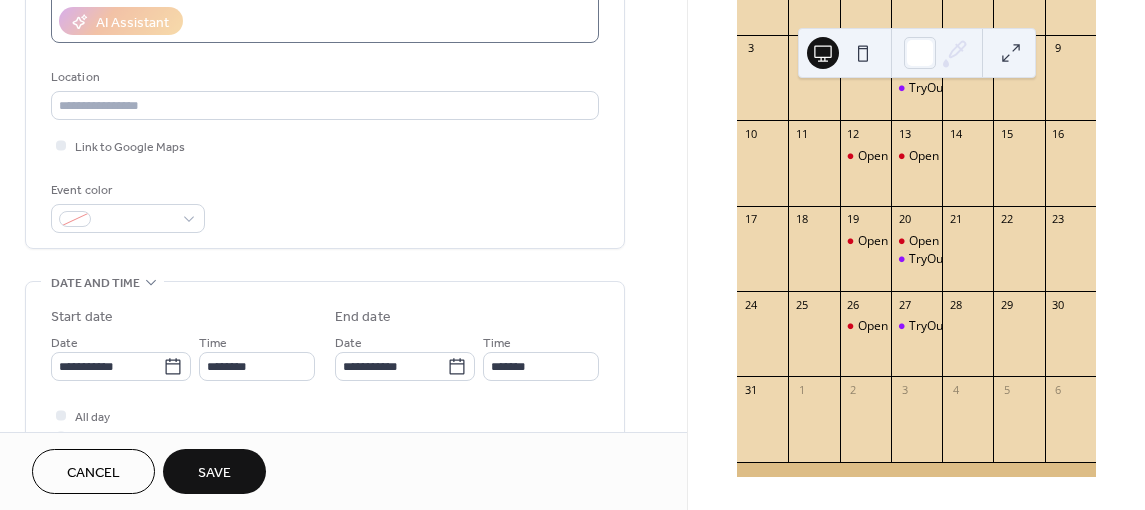 scroll, scrollTop: 389, scrollLeft: 0, axis: vertical 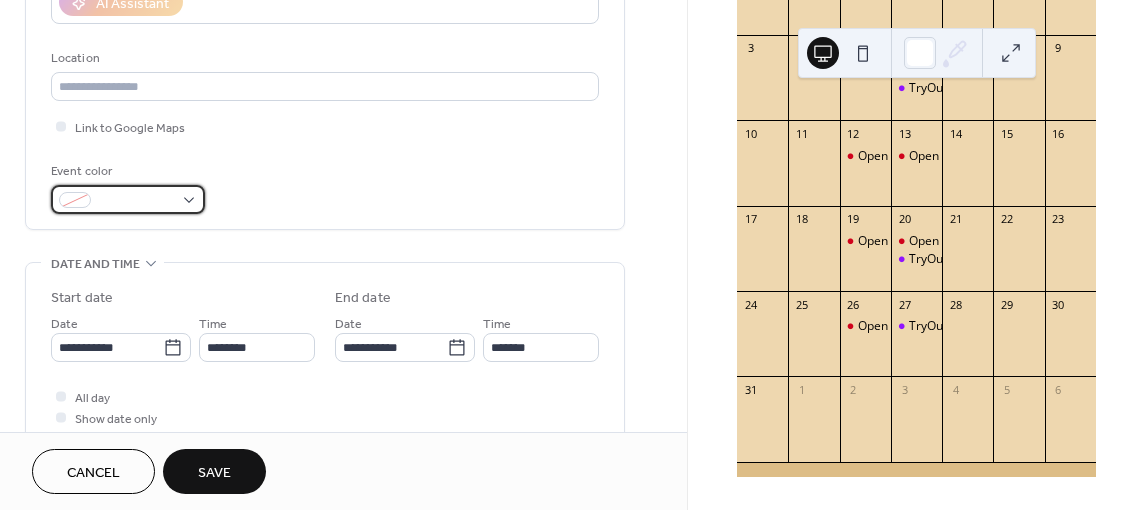 click at bounding box center (128, 199) 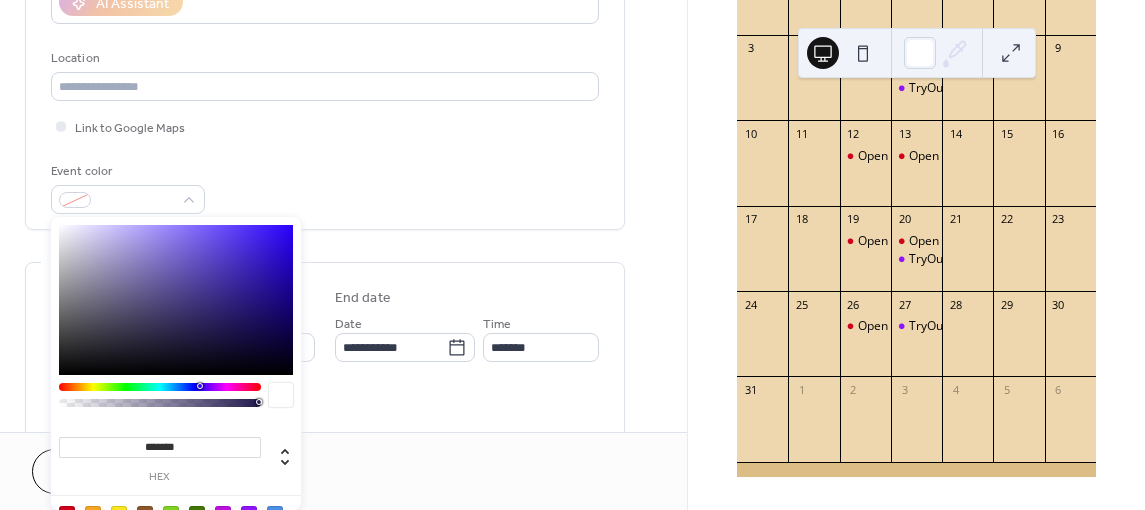 click at bounding box center (67, 514) 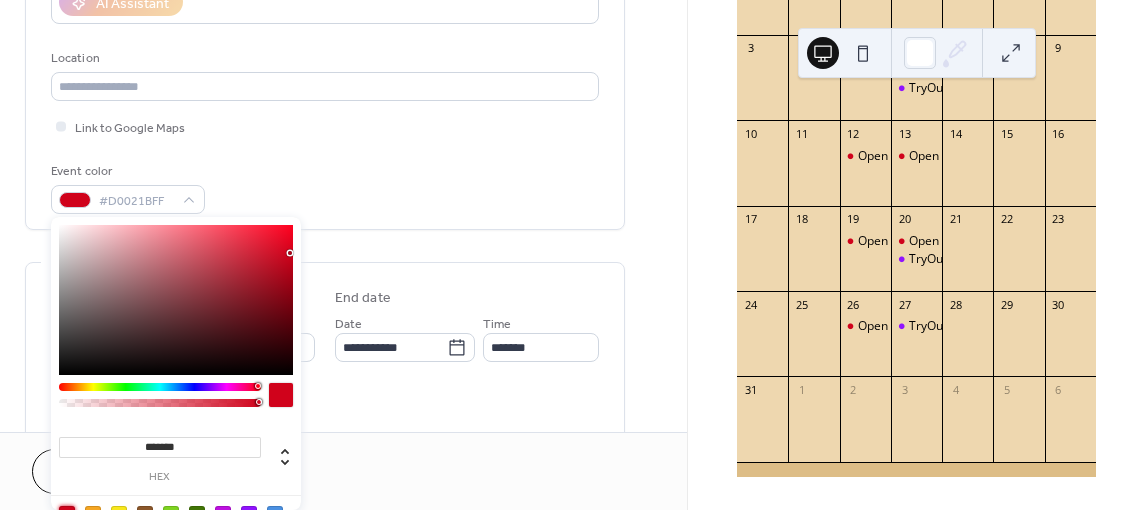 click on "Event color #D0021BFF" at bounding box center [325, 187] 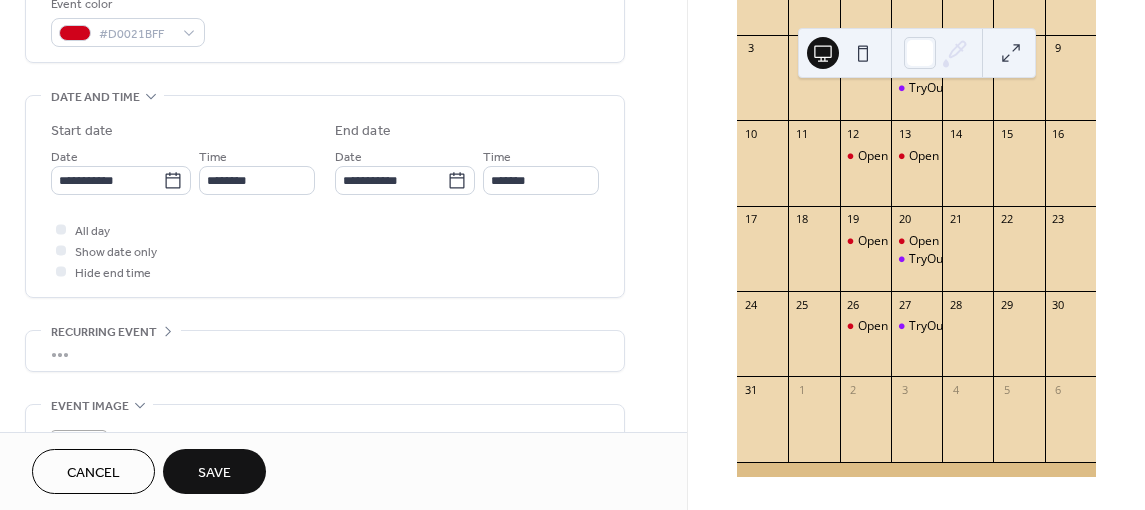 scroll, scrollTop: 581, scrollLeft: 0, axis: vertical 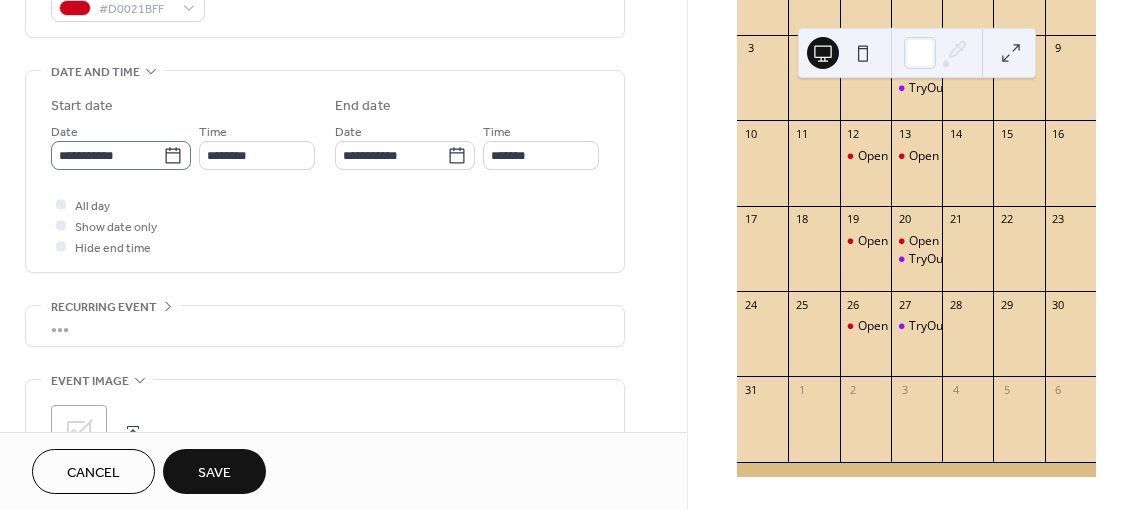 click on "**********" at bounding box center [121, 155] 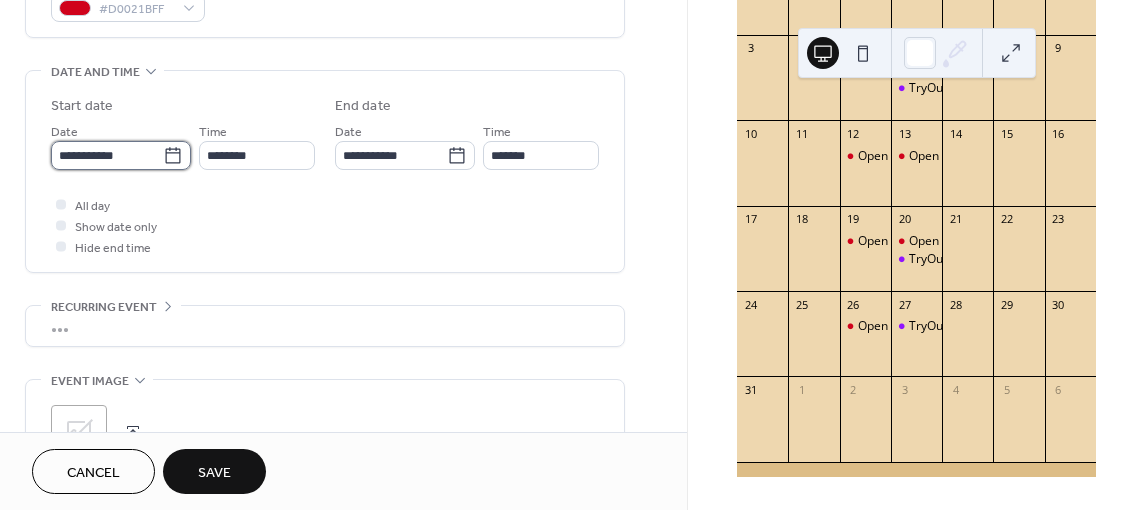 click on "**********" at bounding box center [107, 155] 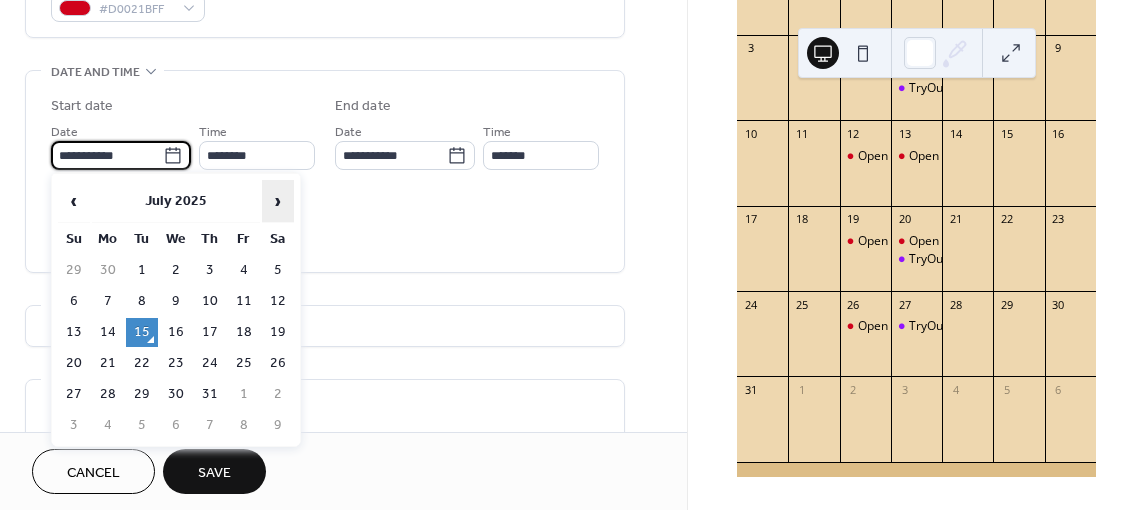 click on "›" at bounding box center (278, 201) 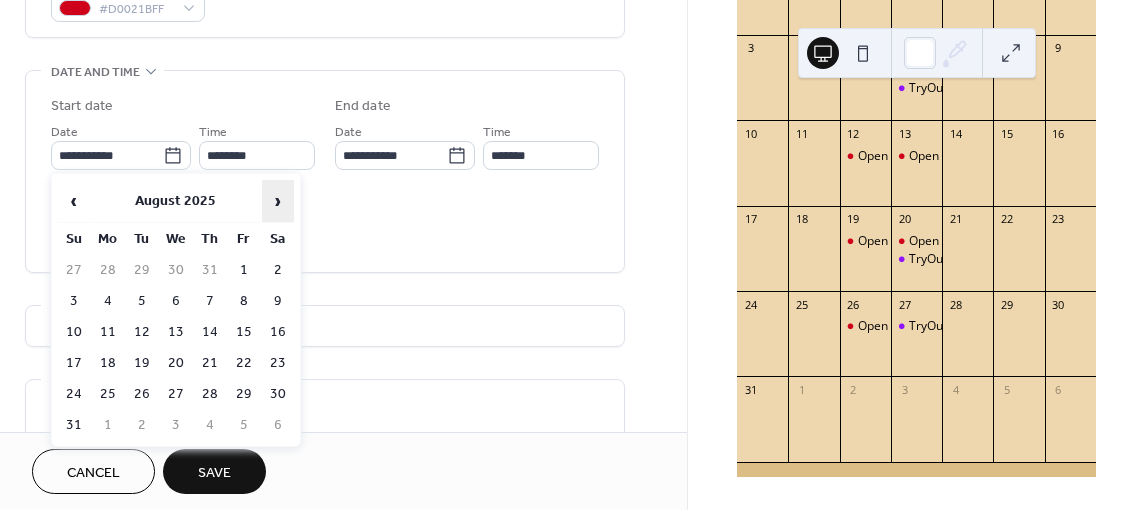click on "›" at bounding box center (278, 201) 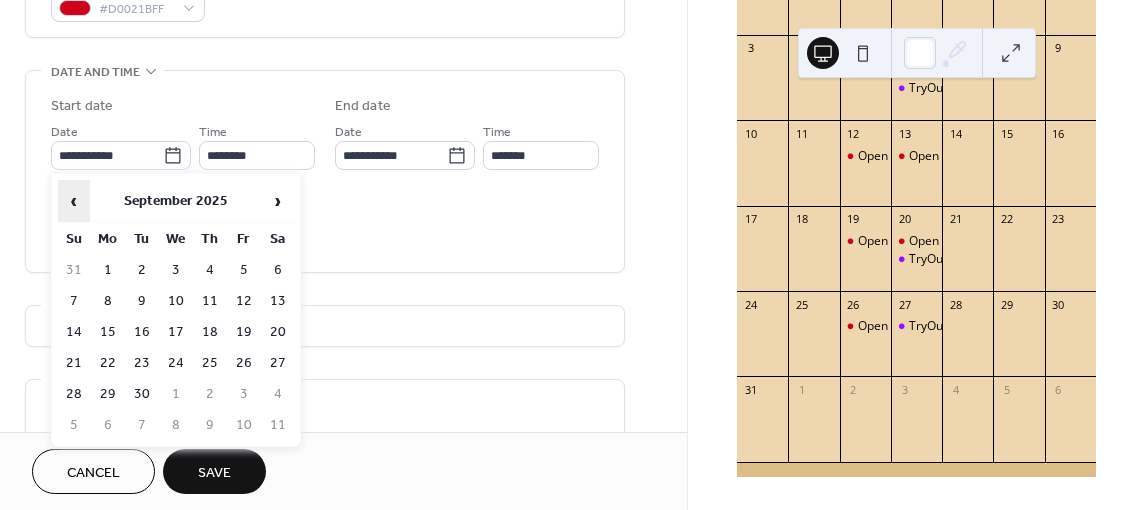 click on "‹" at bounding box center (74, 201) 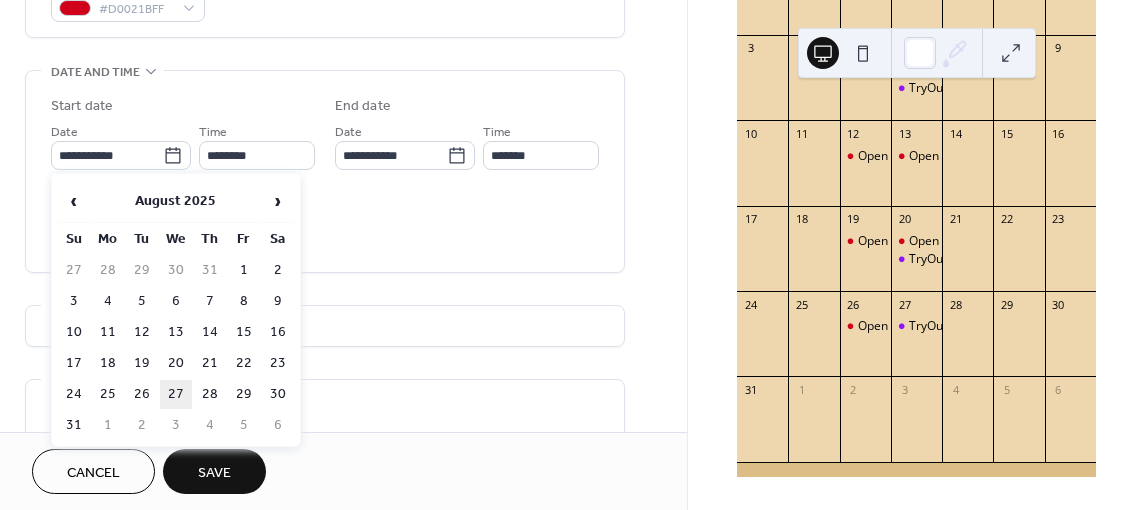 click on "27" at bounding box center (176, 394) 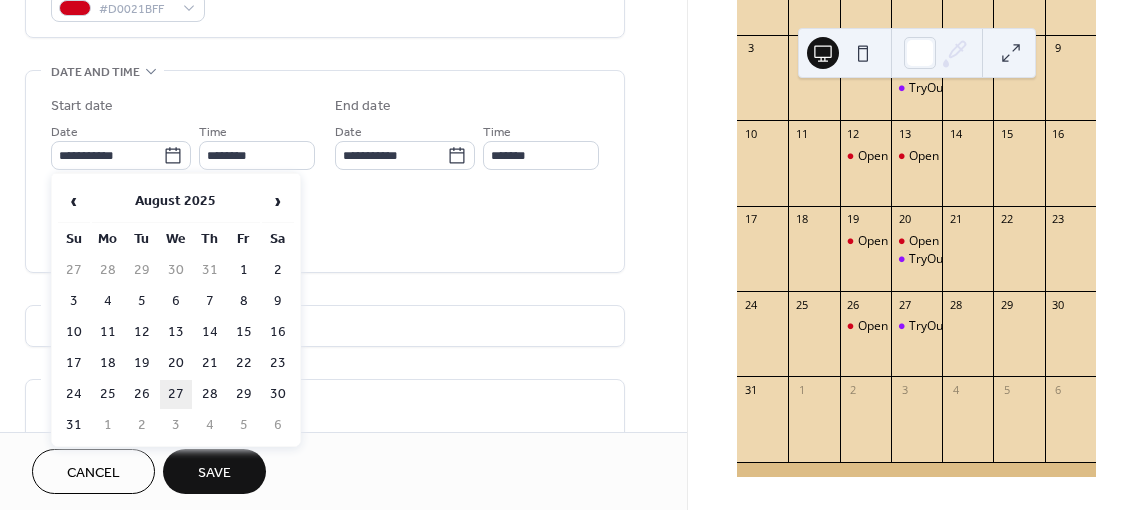 type on "**********" 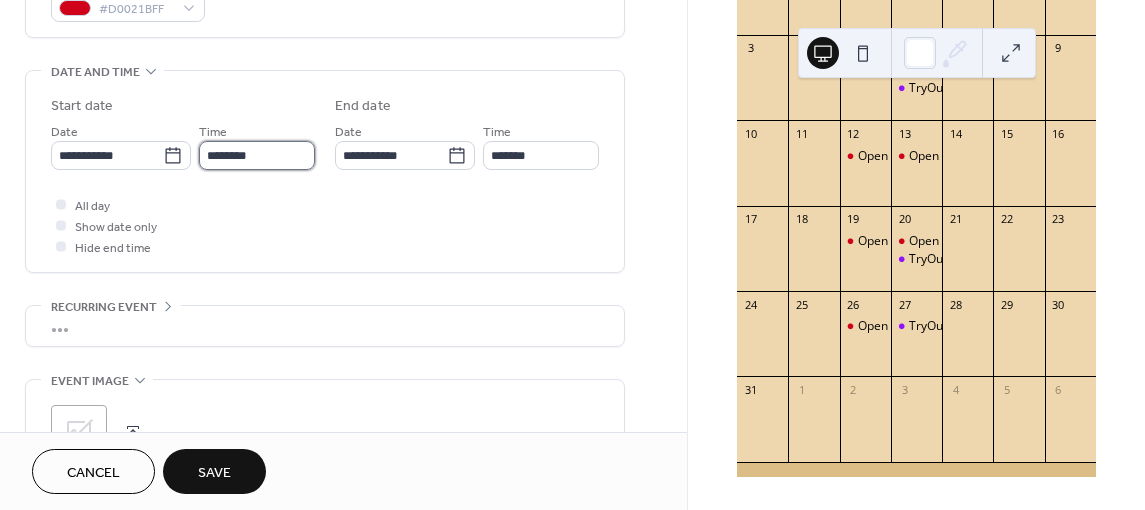 click on "********" at bounding box center [257, 155] 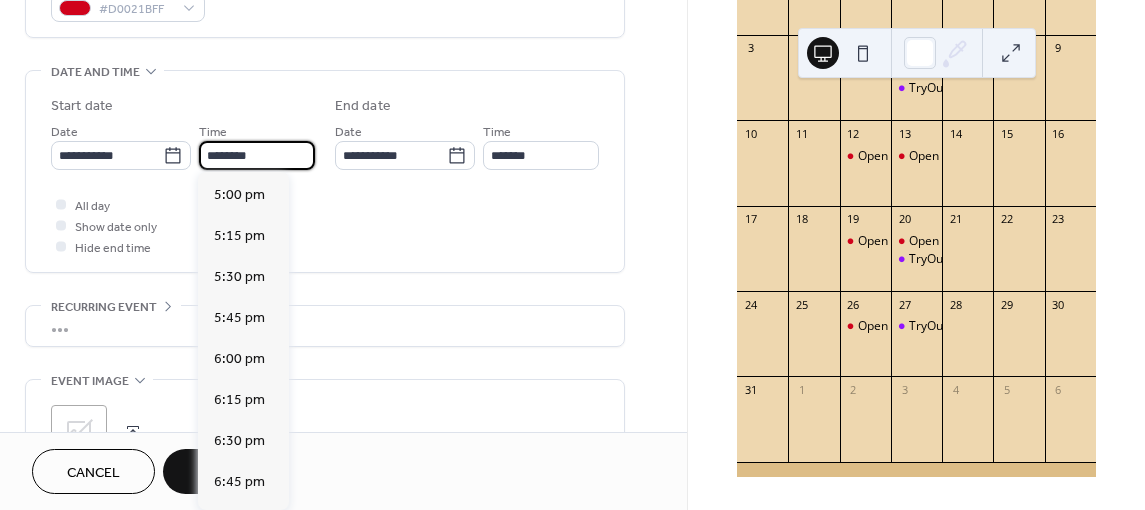 scroll, scrollTop: 2790, scrollLeft: 0, axis: vertical 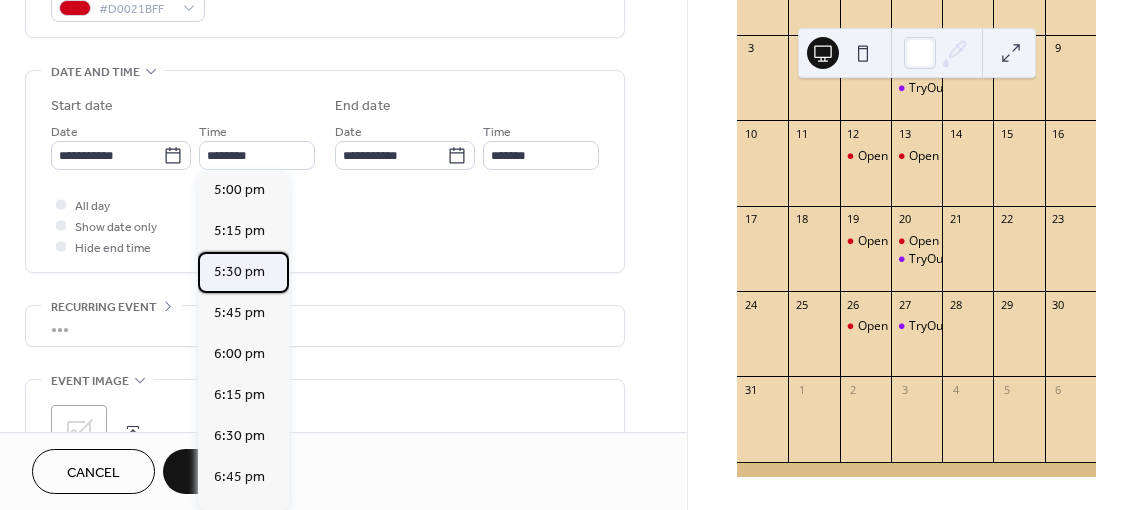 click on "5:30 pm" at bounding box center [239, 272] 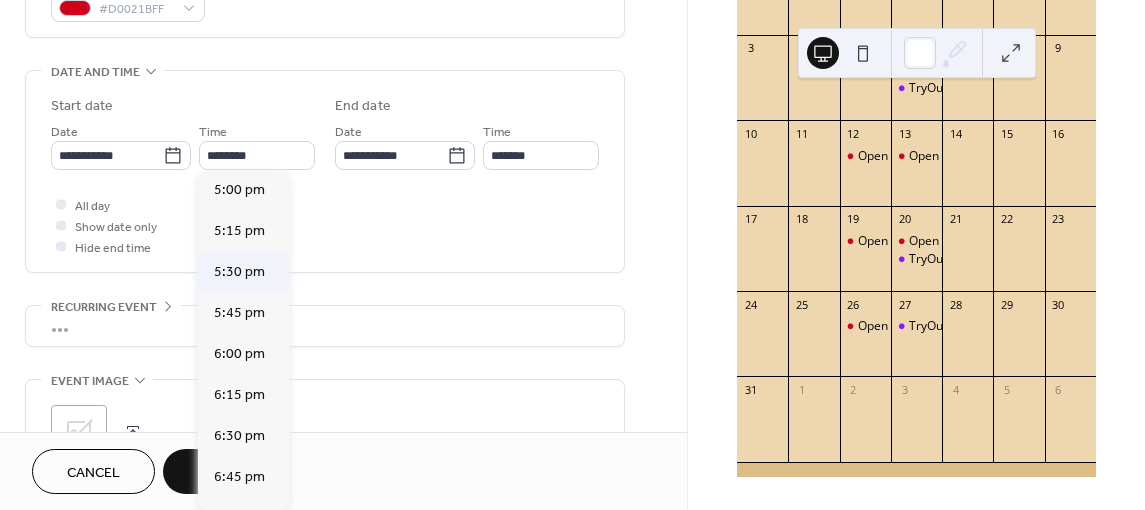 type on "*******" 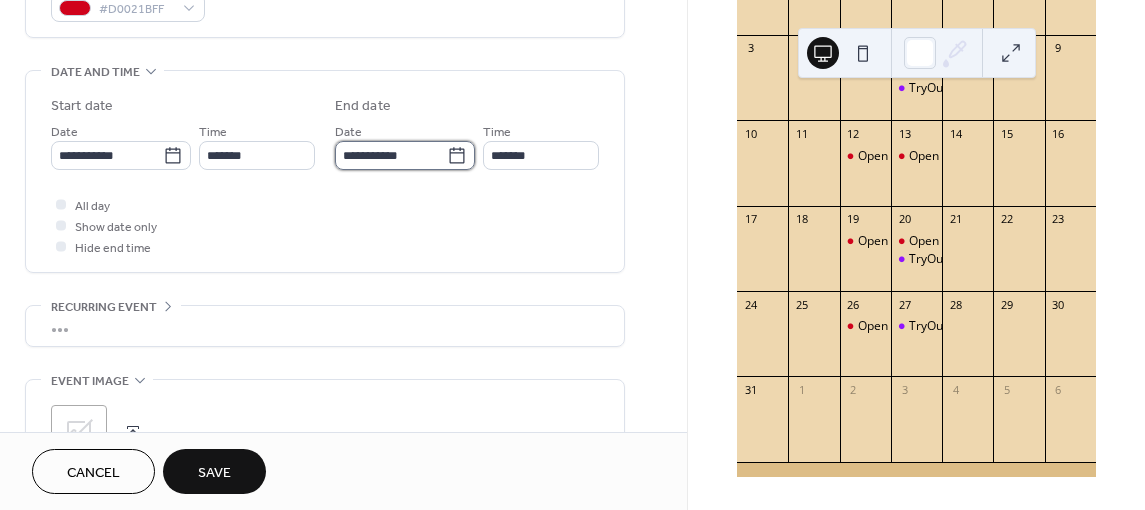 click on "**********" at bounding box center (391, 155) 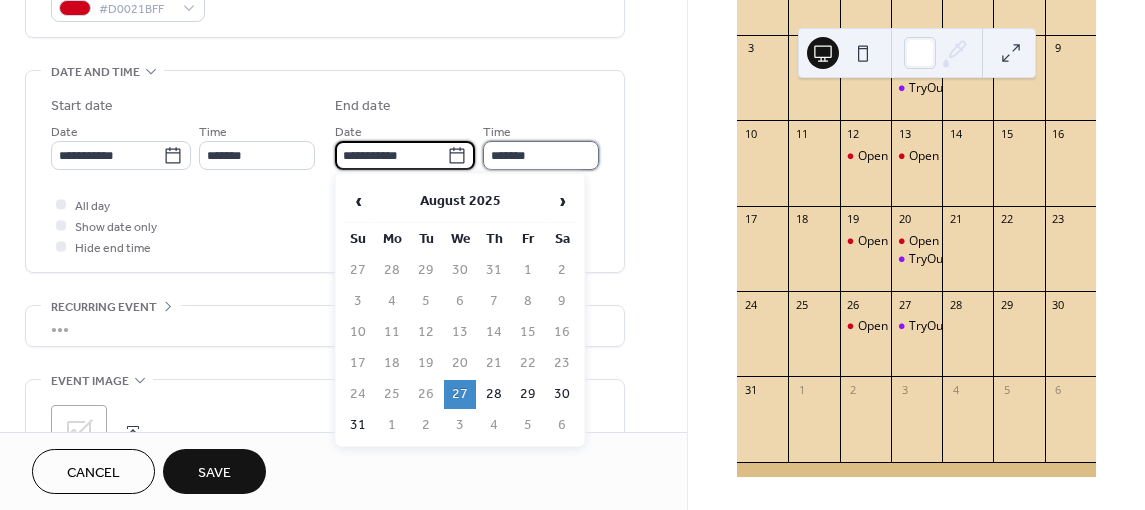 click on "*******" at bounding box center [541, 155] 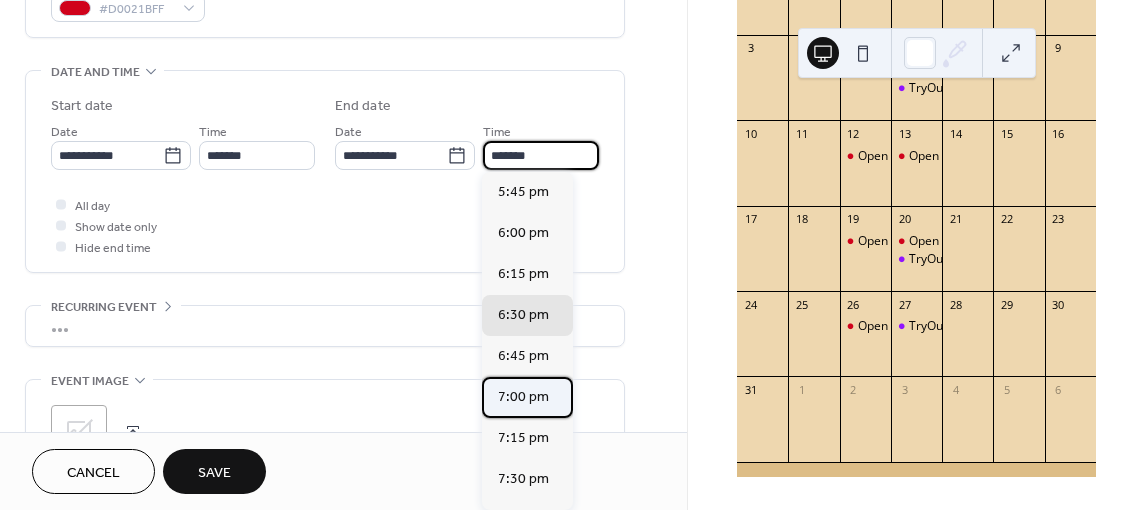 click on "7:00 pm" at bounding box center [523, 397] 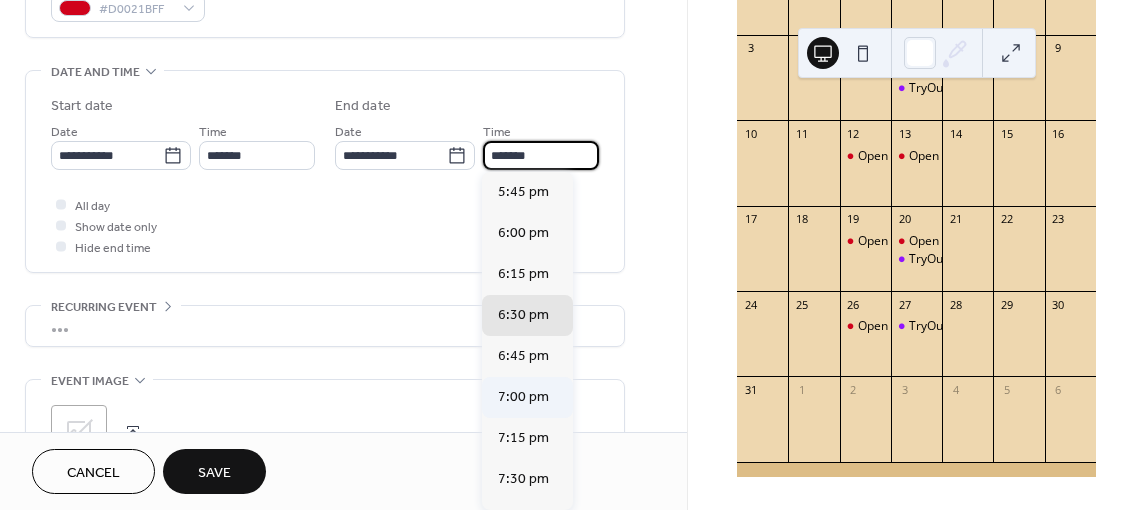 type on "*******" 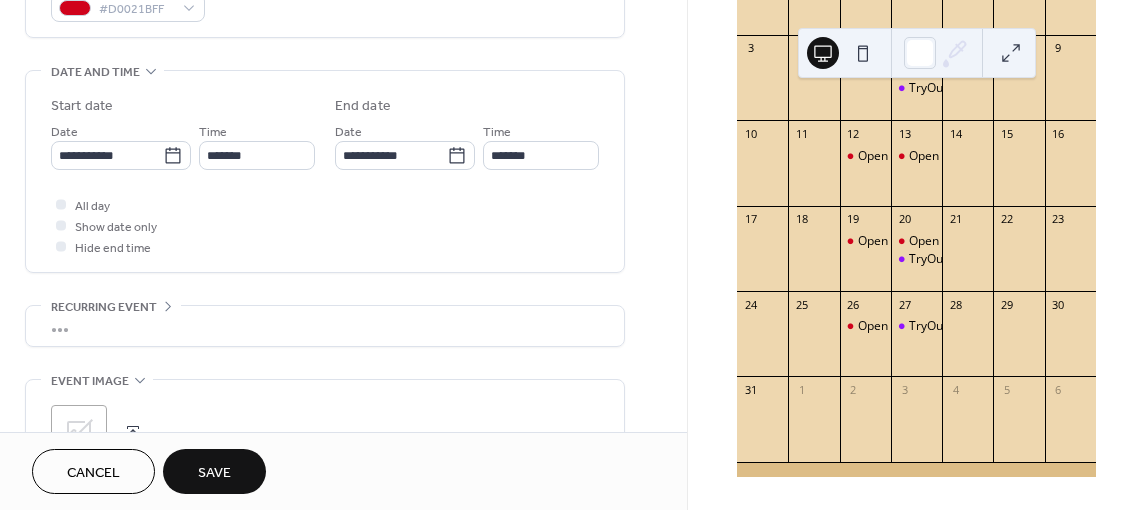 click on "Save" at bounding box center [214, 471] 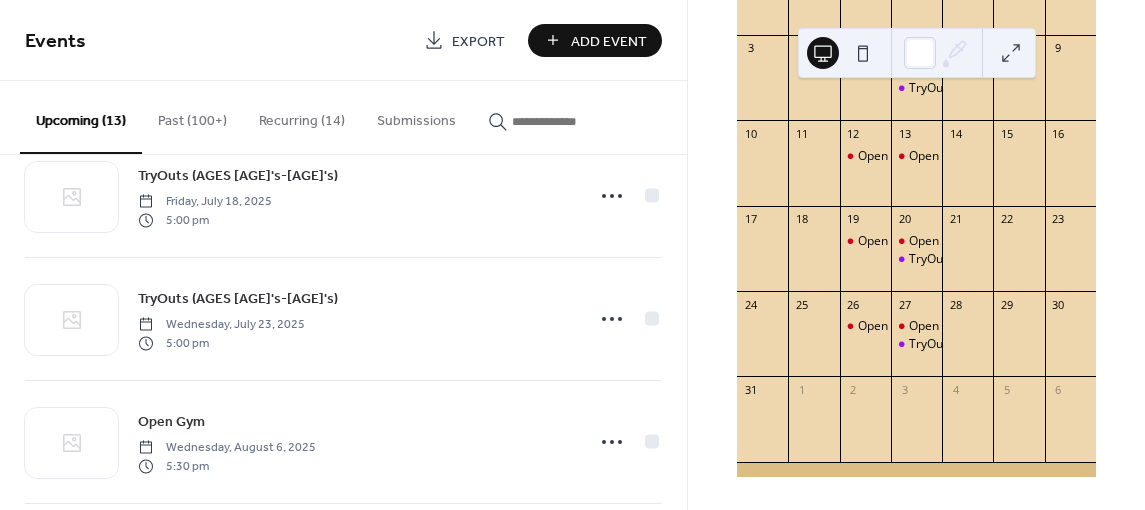 scroll, scrollTop: 0, scrollLeft: 0, axis: both 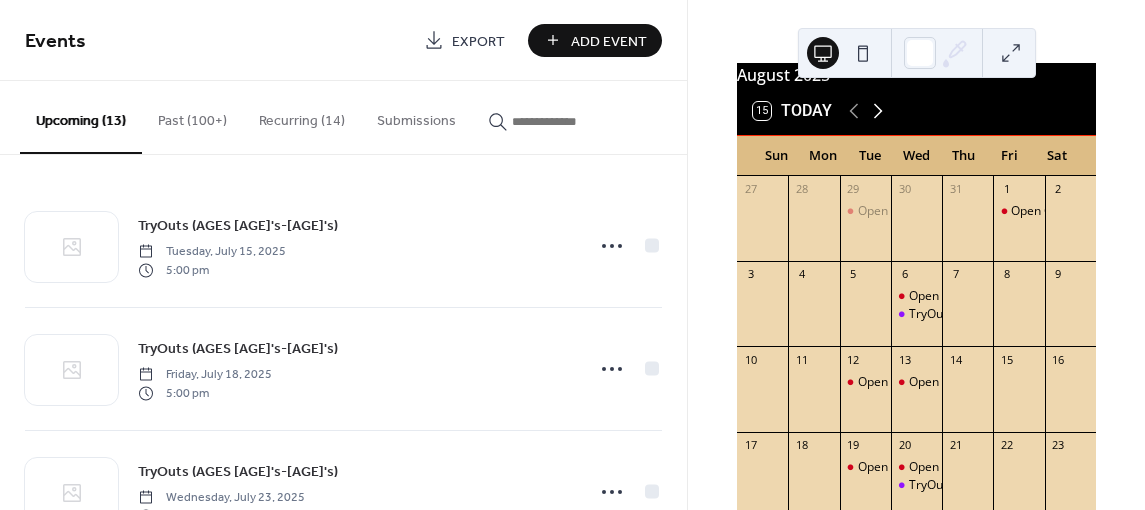 click 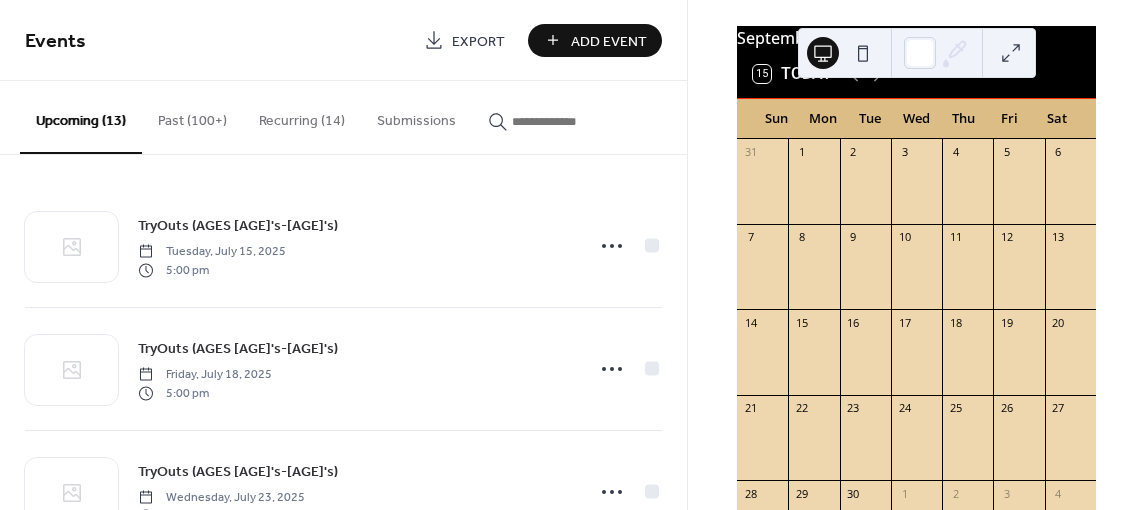scroll, scrollTop: 82, scrollLeft: 0, axis: vertical 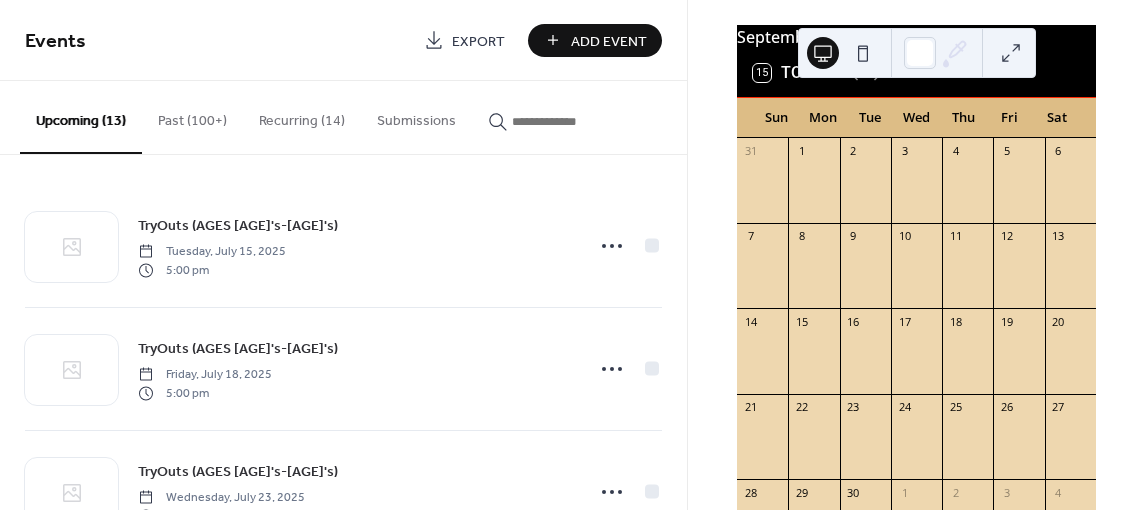 click on "Add Event" at bounding box center (609, 41) 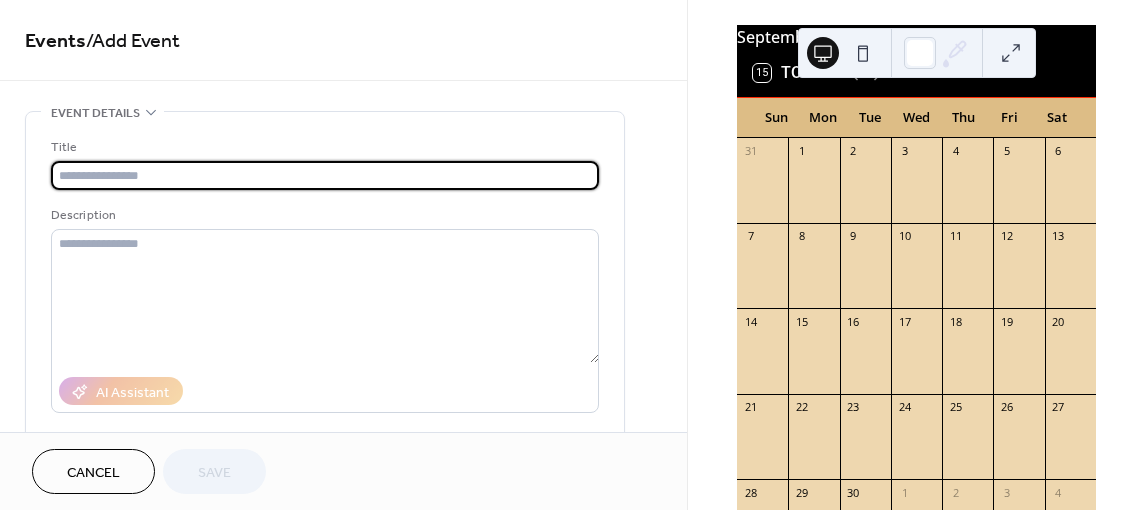 click at bounding box center [325, 175] 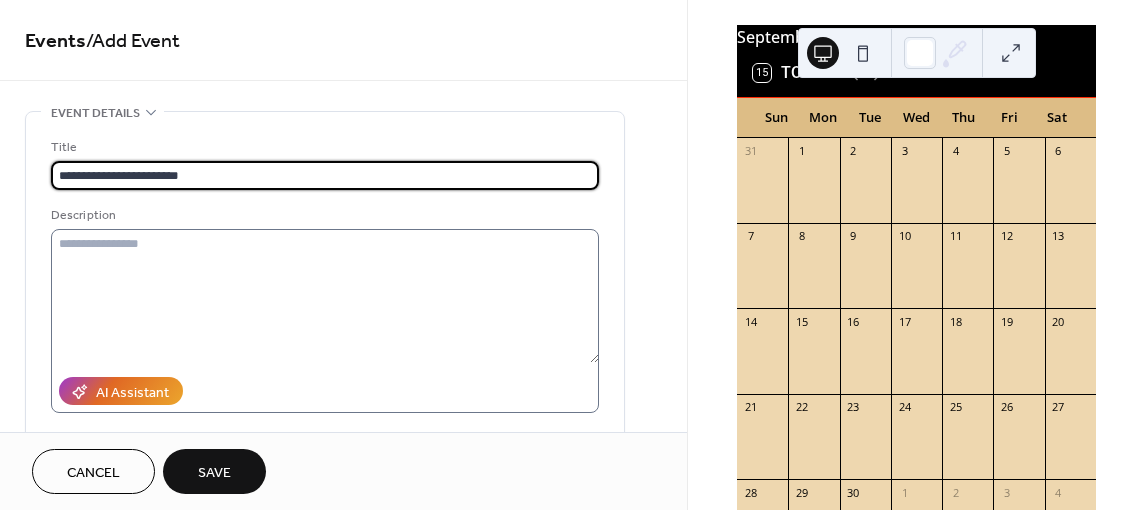 scroll, scrollTop: 2, scrollLeft: 0, axis: vertical 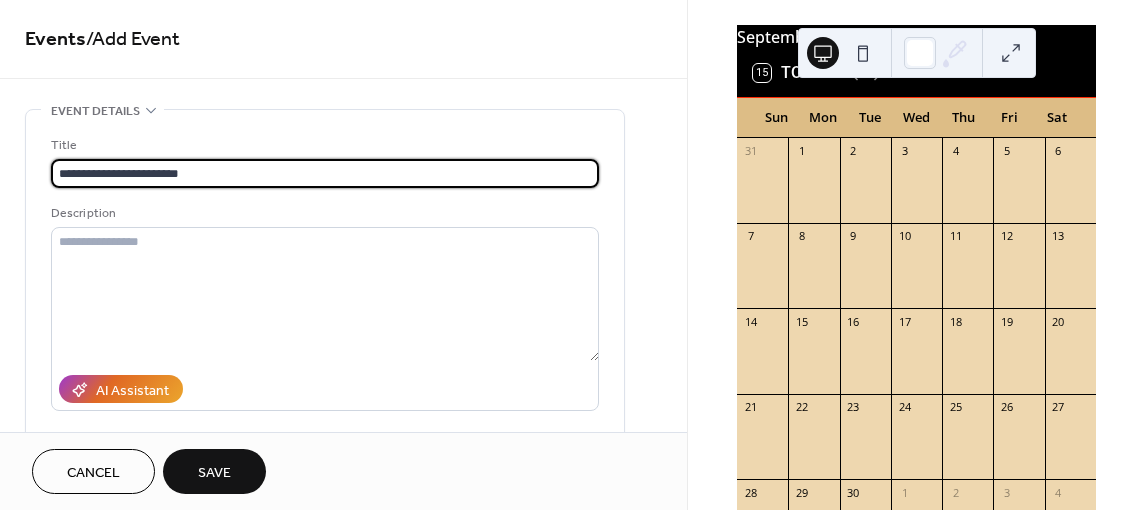 click on "**********" at bounding box center (325, 173) 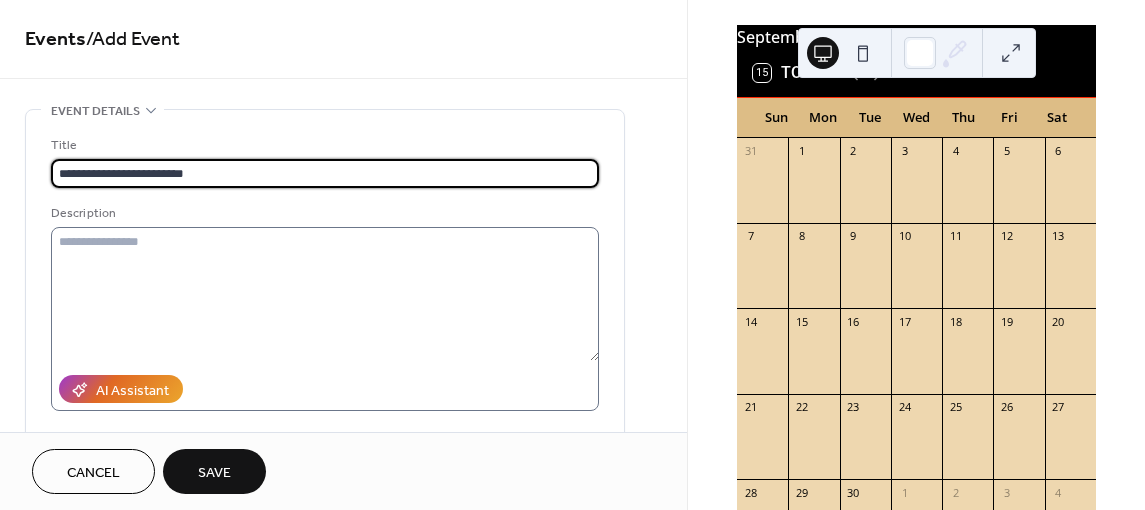 type on "**********" 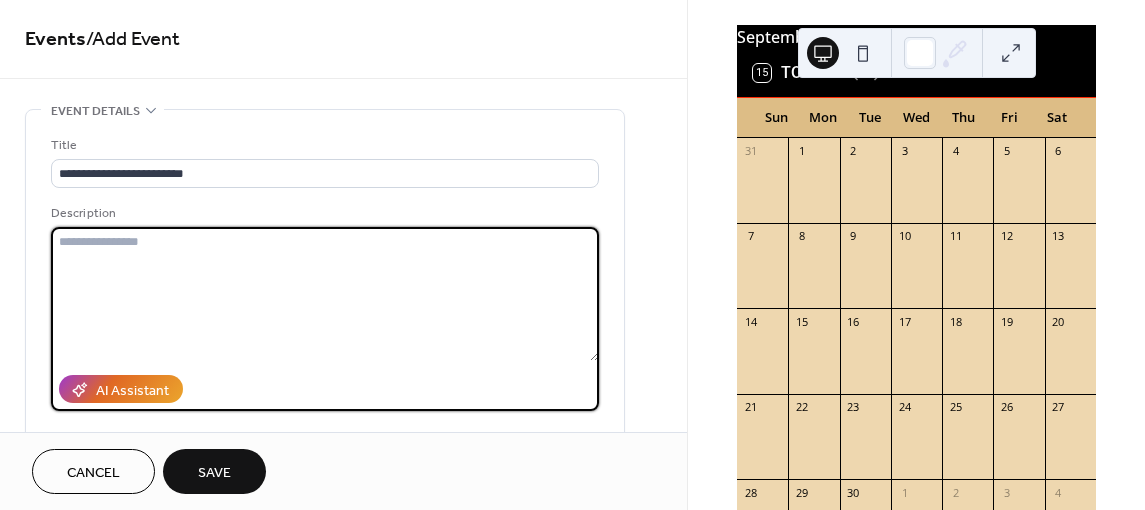 click at bounding box center [325, 294] 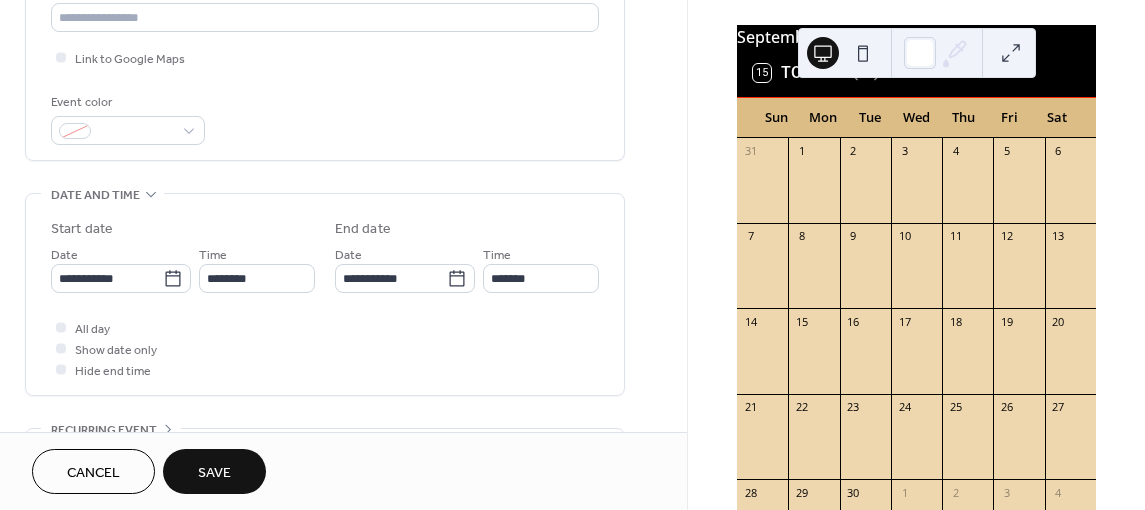 scroll, scrollTop: 517, scrollLeft: 0, axis: vertical 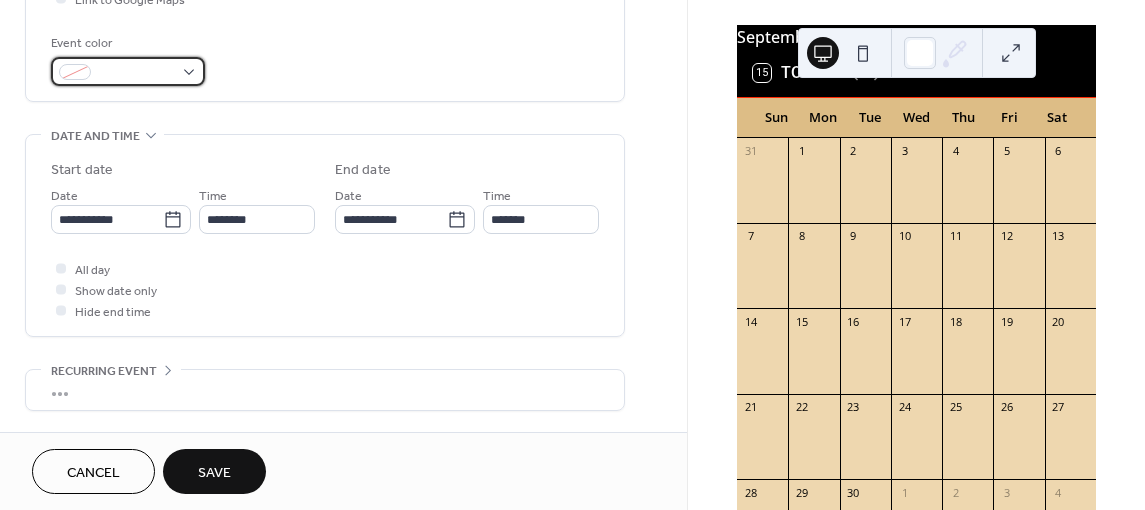 click at bounding box center (128, 71) 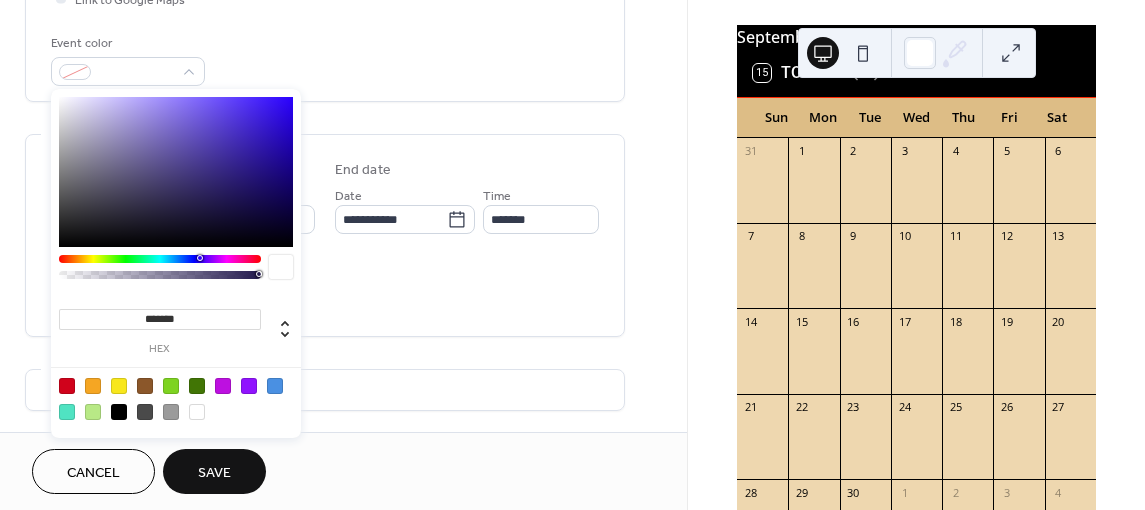 click at bounding box center (249, 386) 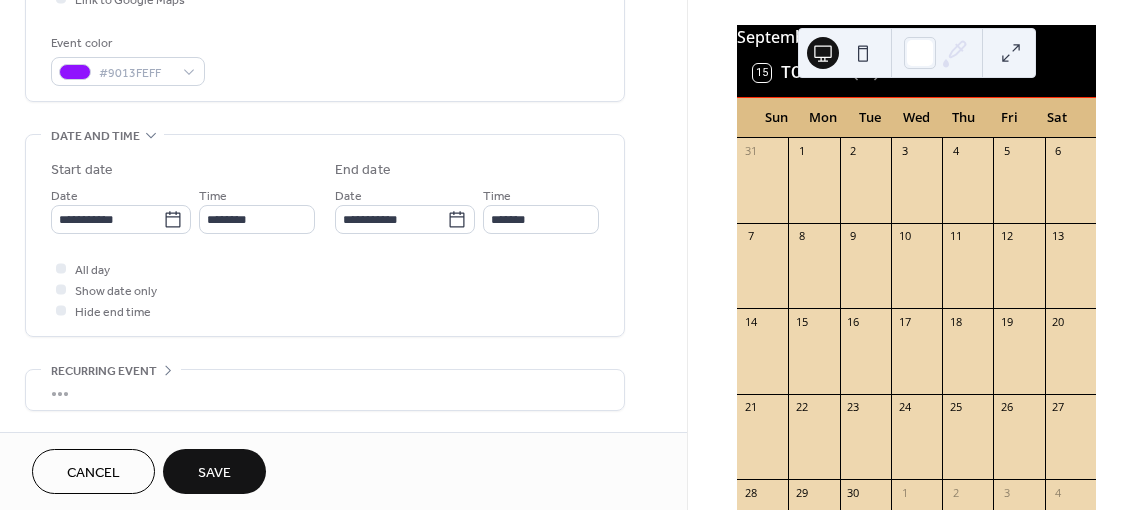 click on "All day Show date only Hide end time" at bounding box center (325, 289) 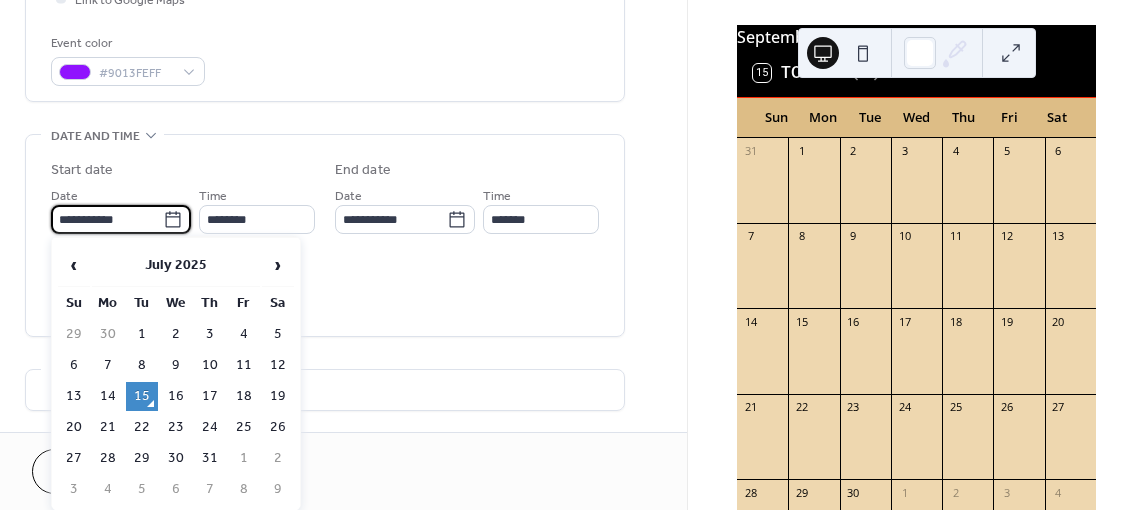 click on "**********" at bounding box center (107, 219) 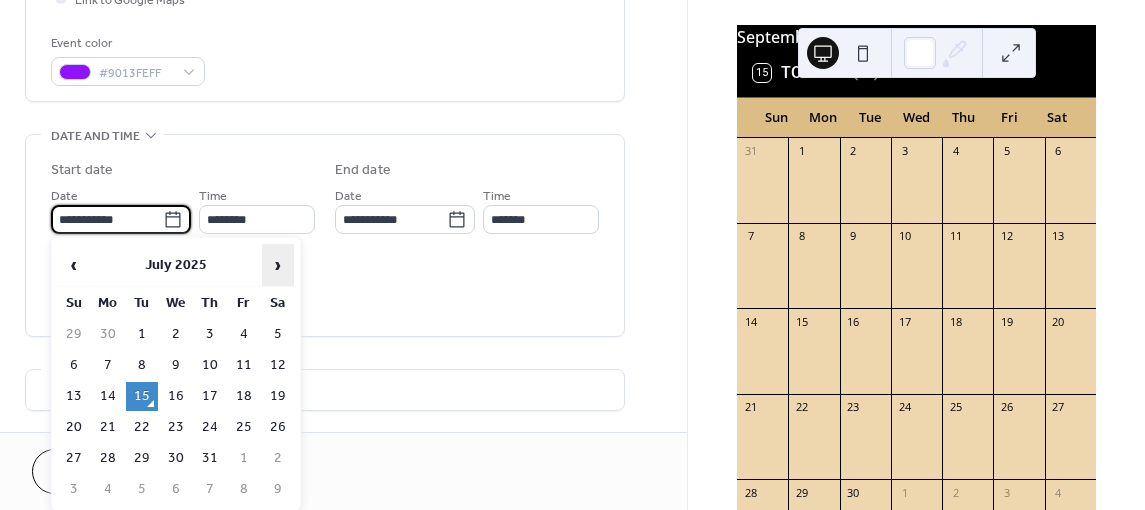 click on "›" at bounding box center (278, 265) 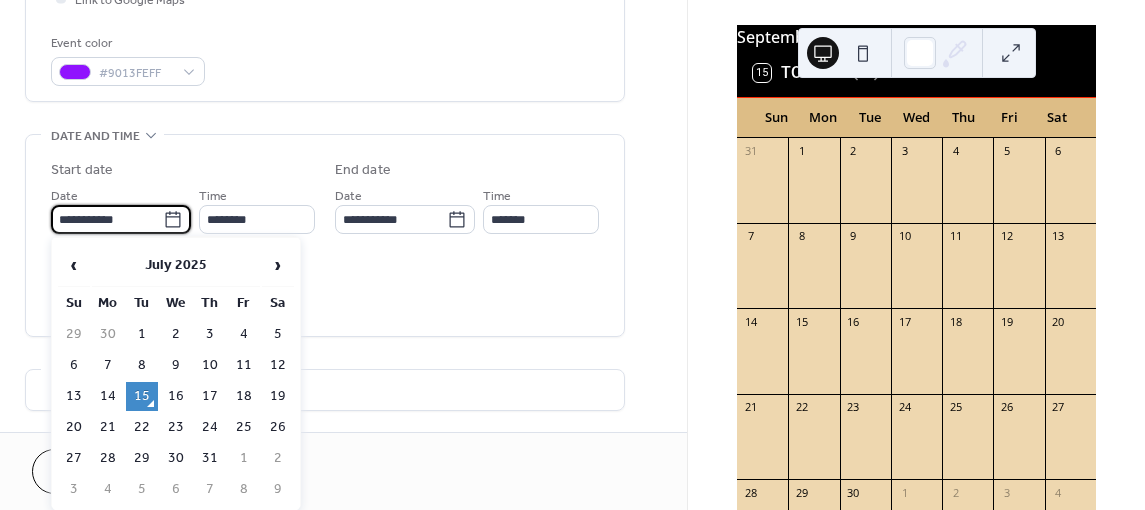click on "**********" at bounding box center [107, 219] 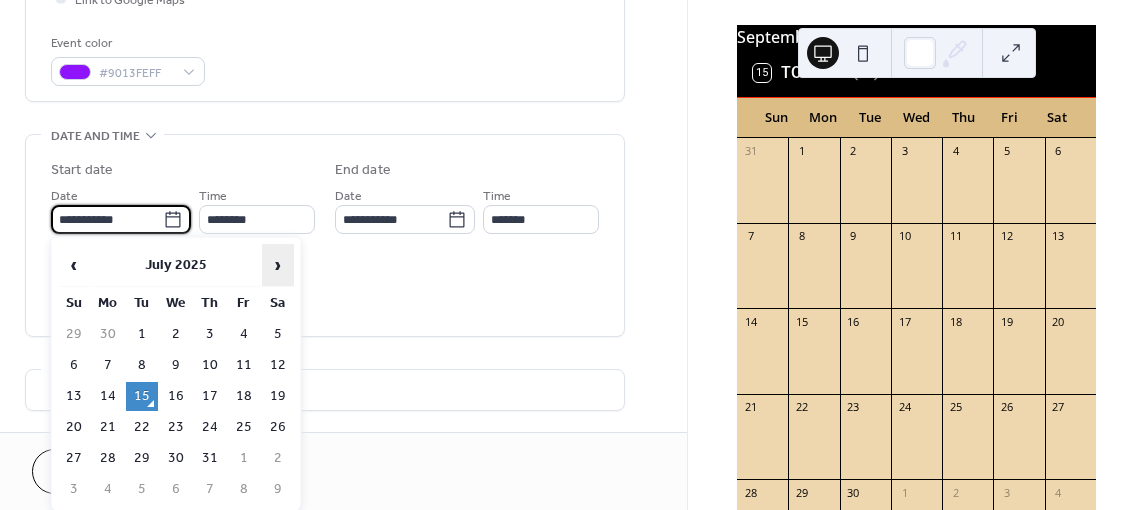 click on "›" at bounding box center (278, 265) 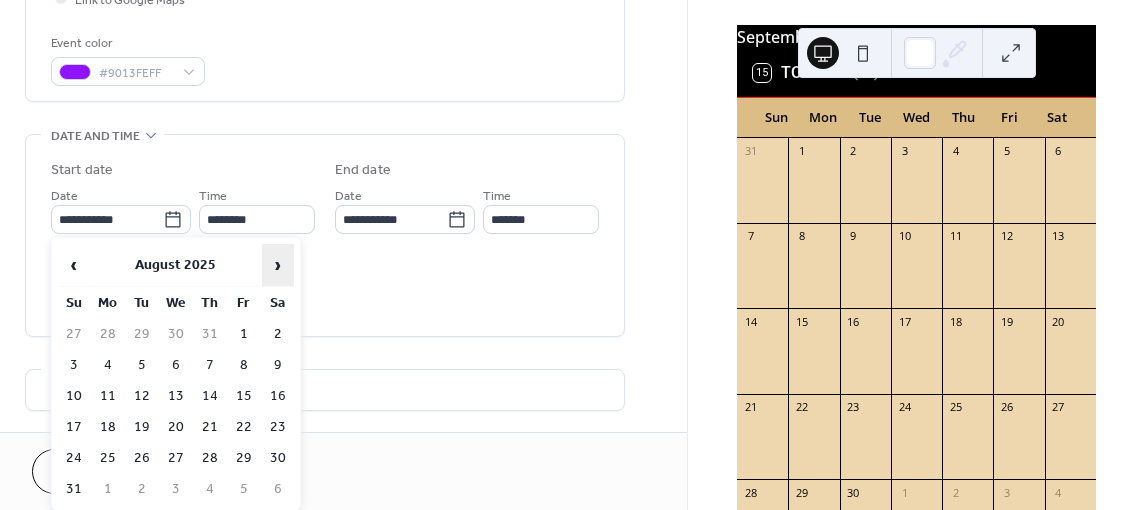 click on "›" at bounding box center [278, 265] 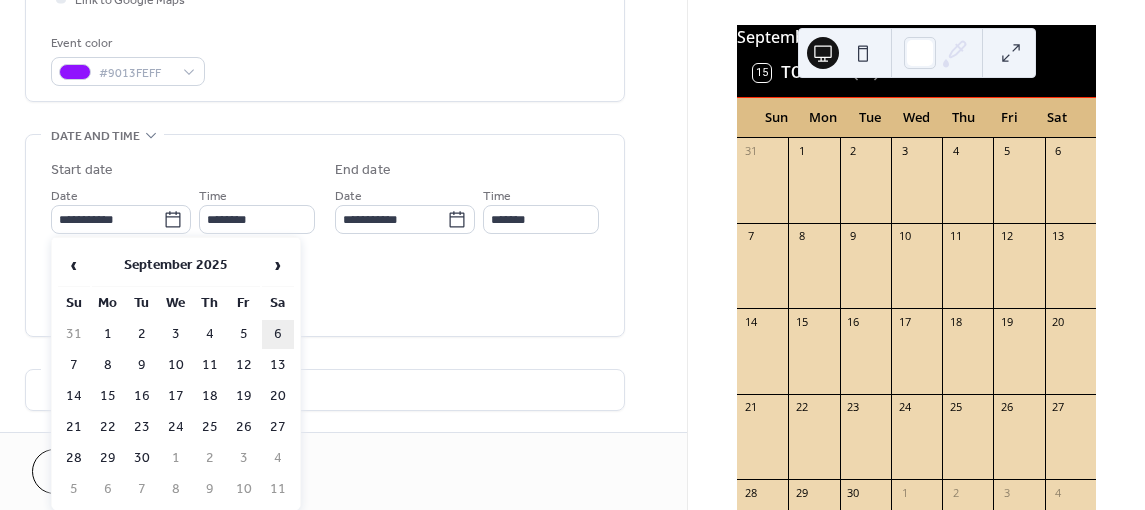 click on "6" at bounding box center [278, 334] 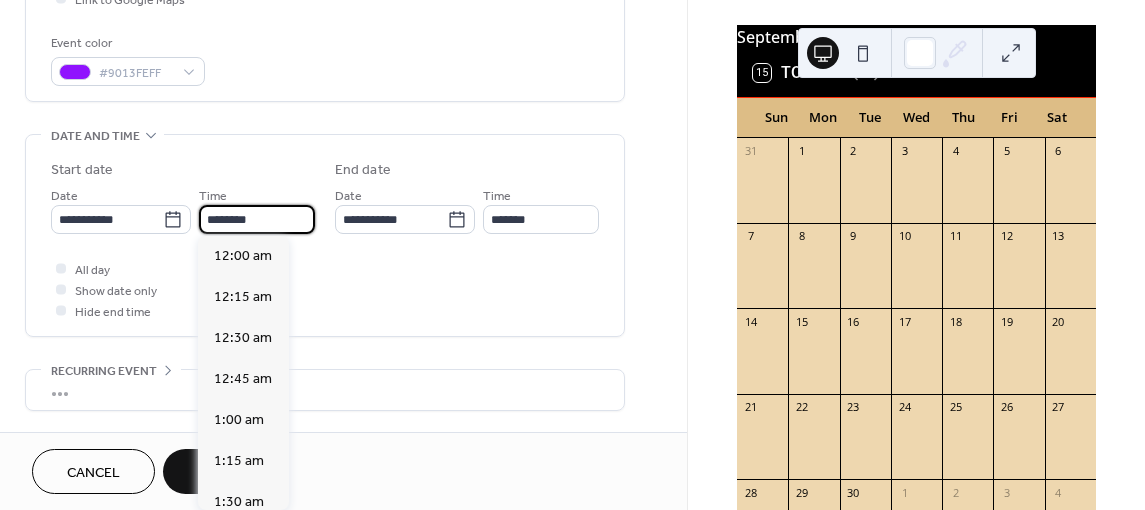 click on "********" at bounding box center (257, 219) 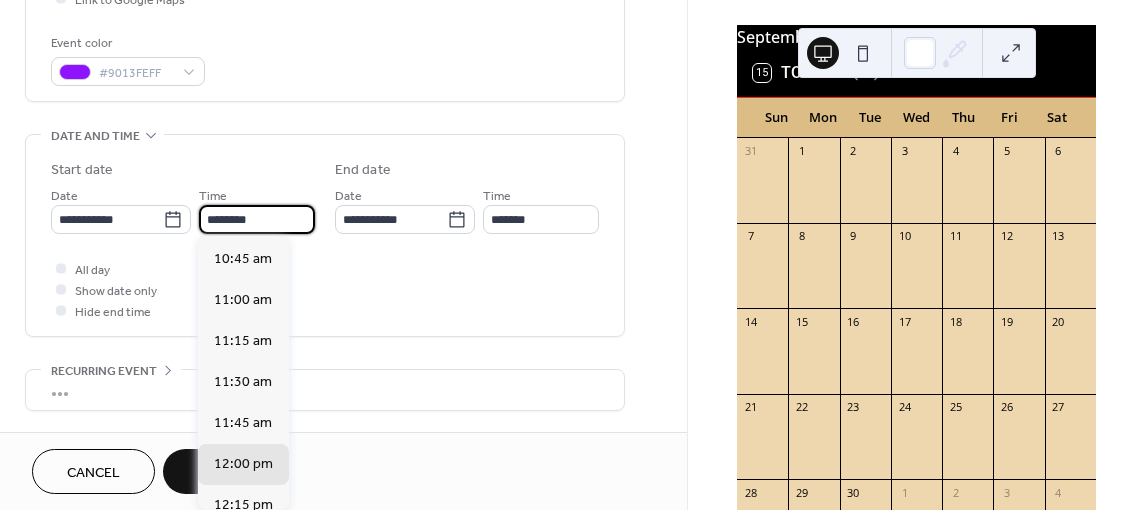 scroll, scrollTop: 1759, scrollLeft: 0, axis: vertical 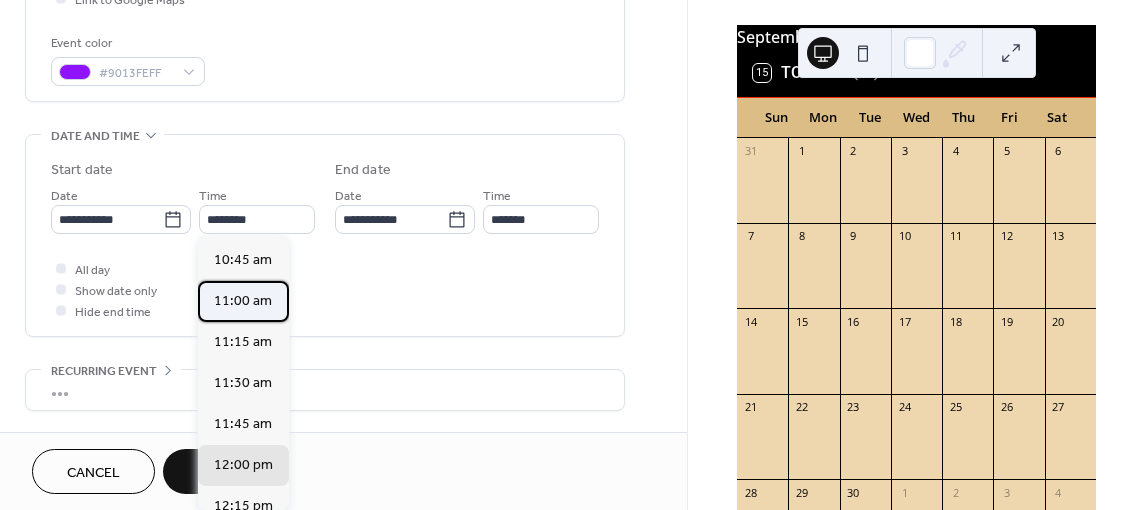 click on "11:00 am" at bounding box center [243, 301] 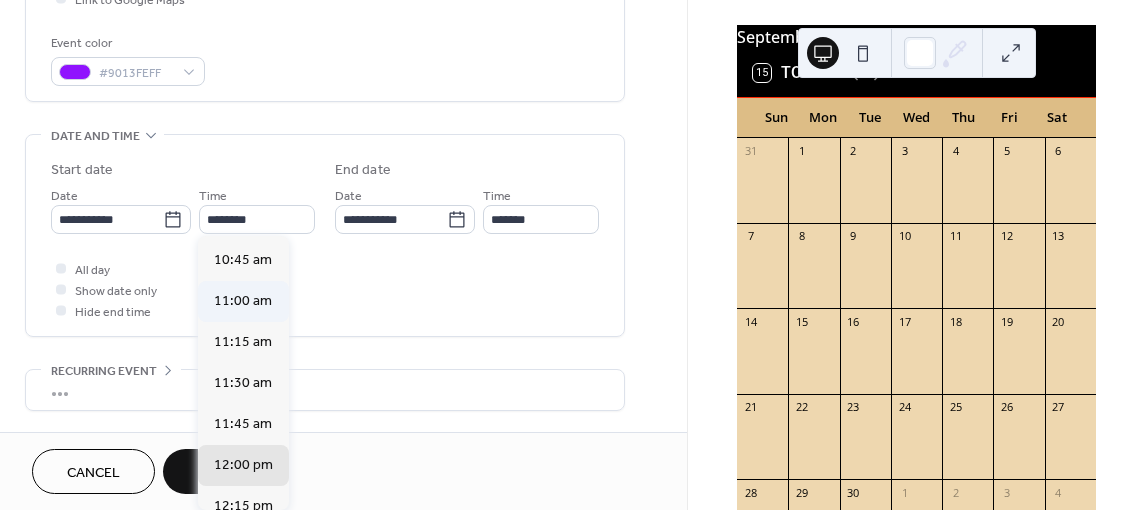 type on "********" 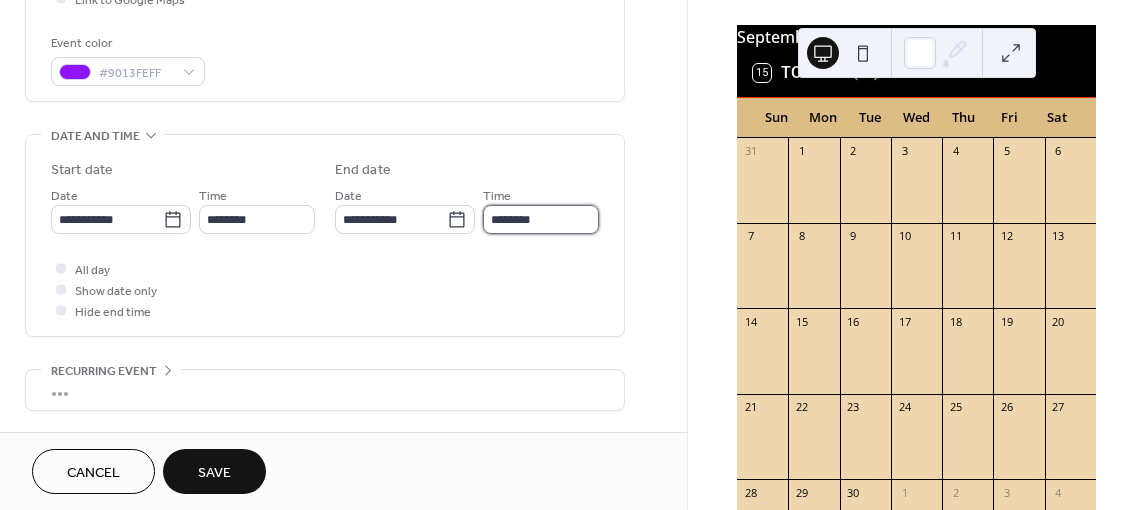click on "********" at bounding box center (541, 219) 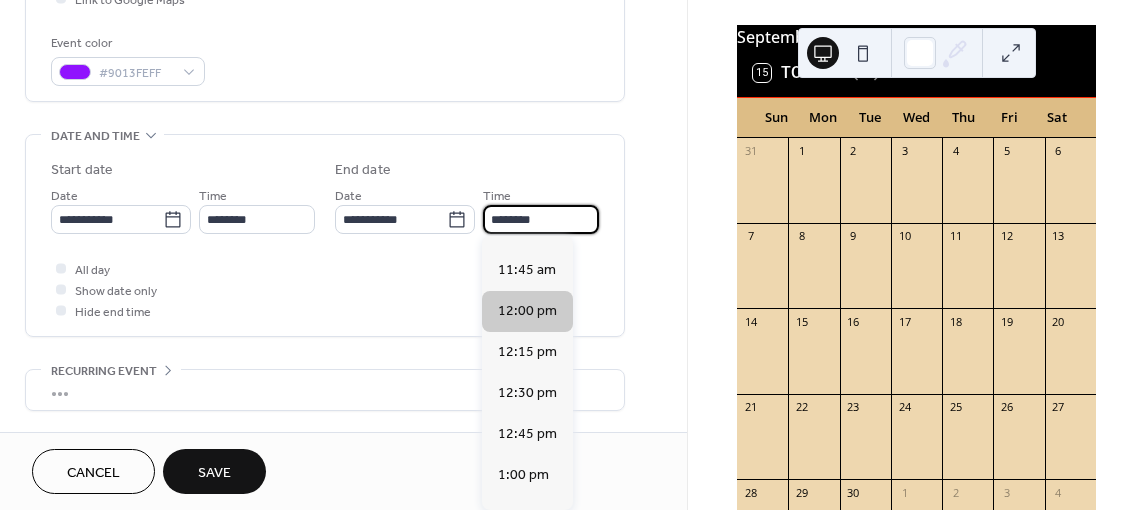 scroll, scrollTop: 70, scrollLeft: 0, axis: vertical 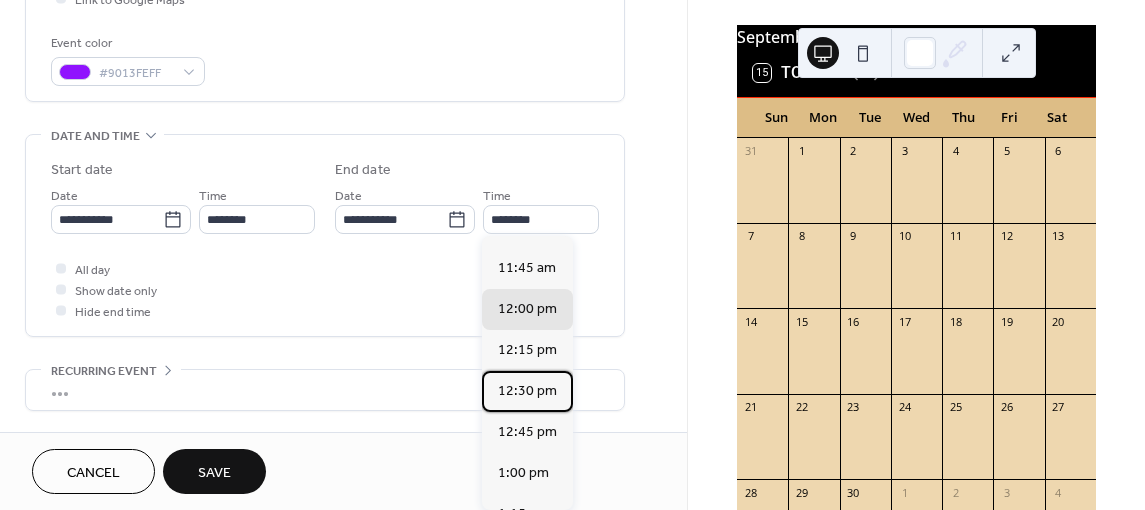 drag, startPoint x: 515, startPoint y: 387, endPoint x: 505, endPoint y: 391, distance: 10.770329 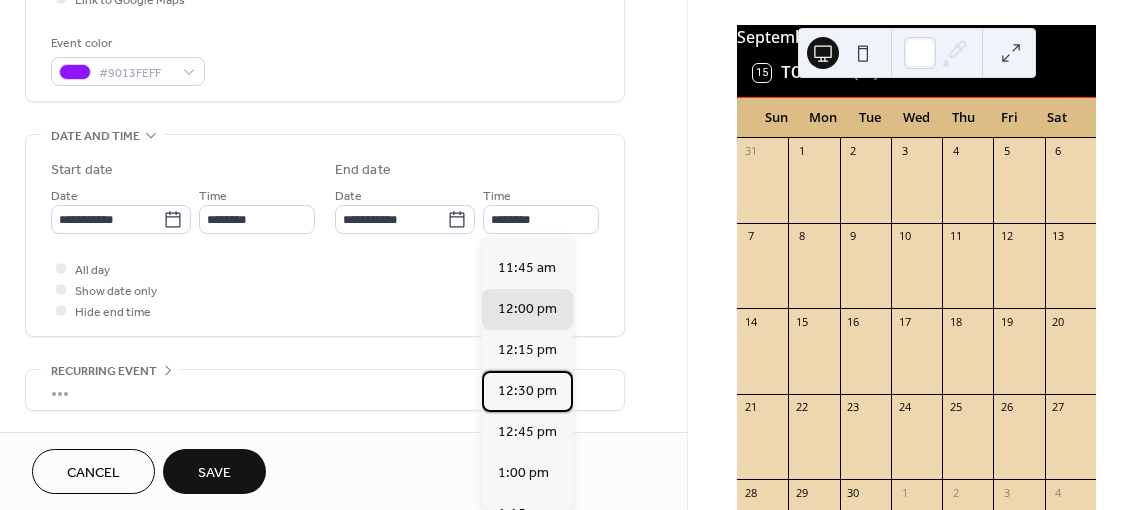 click on "12:30 pm" at bounding box center (527, 391) 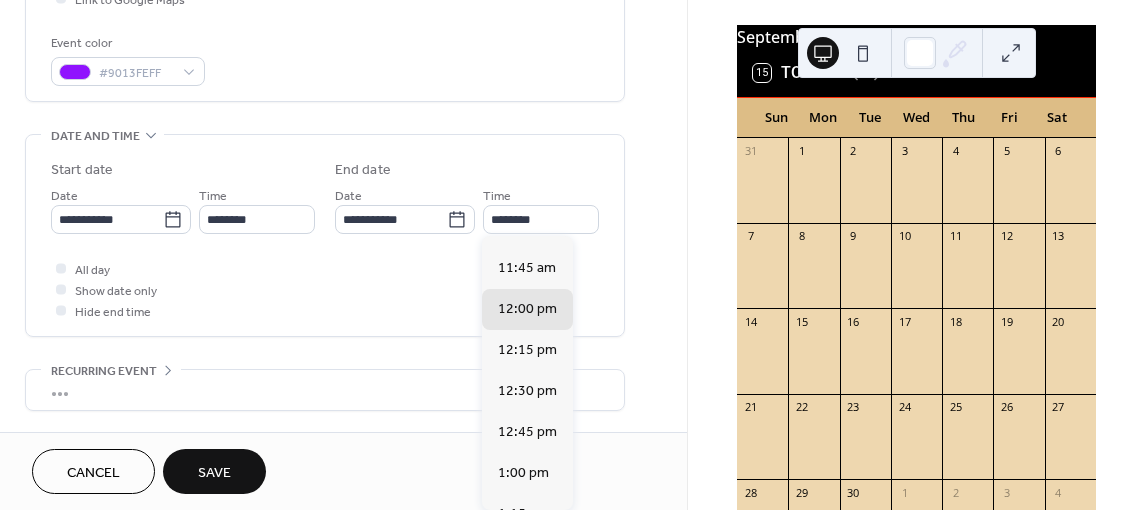 type on "********" 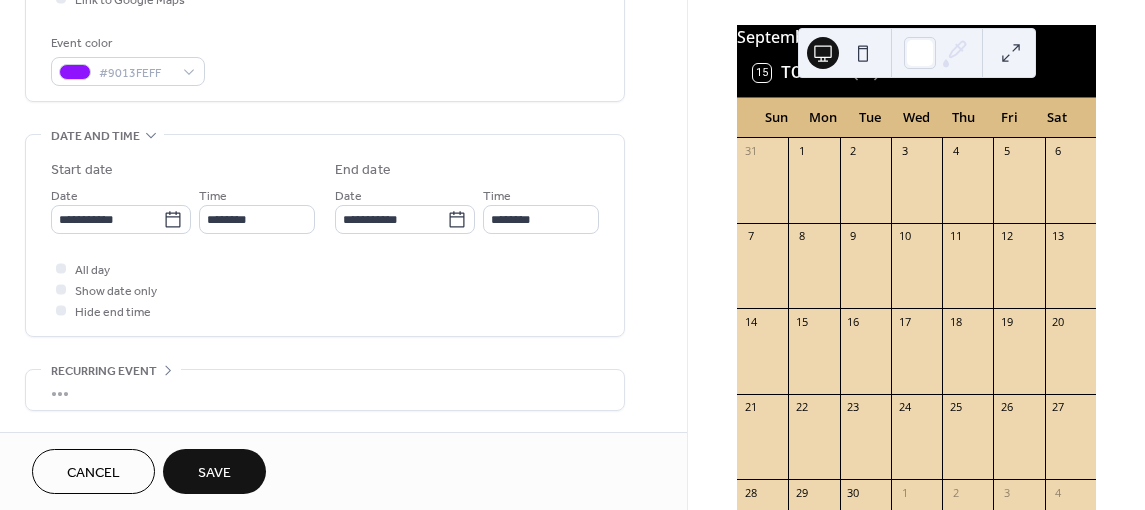 click on "Save" at bounding box center (214, 473) 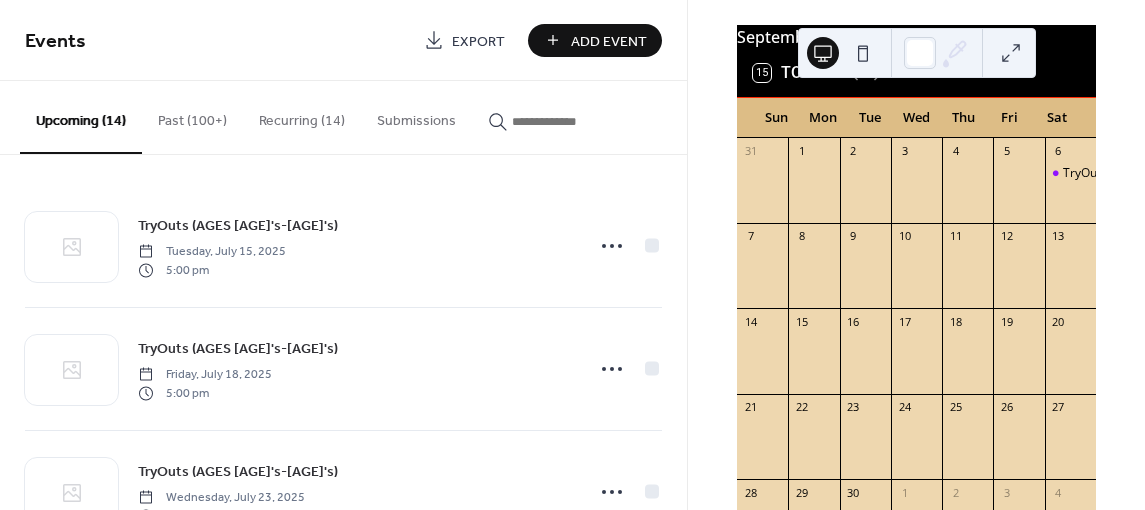 click on "Add Event" at bounding box center [609, 41] 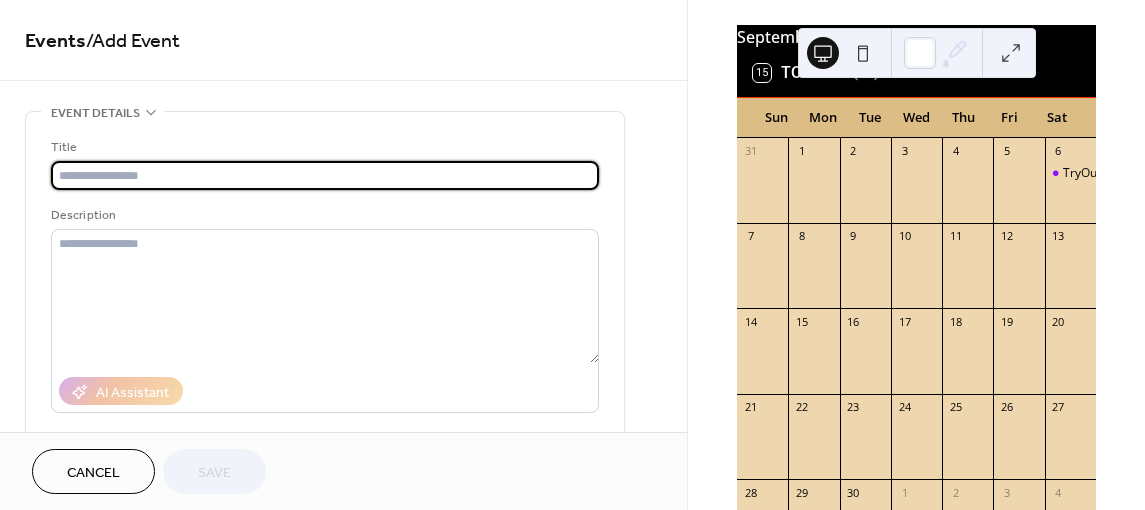 click at bounding box center [325, 175] 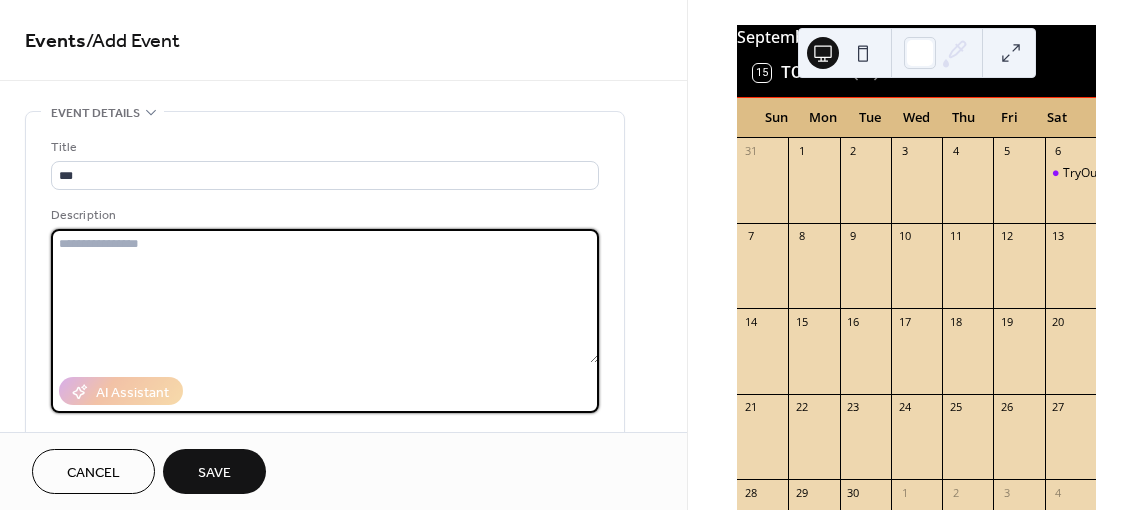 click at bounding box center (325, 296) 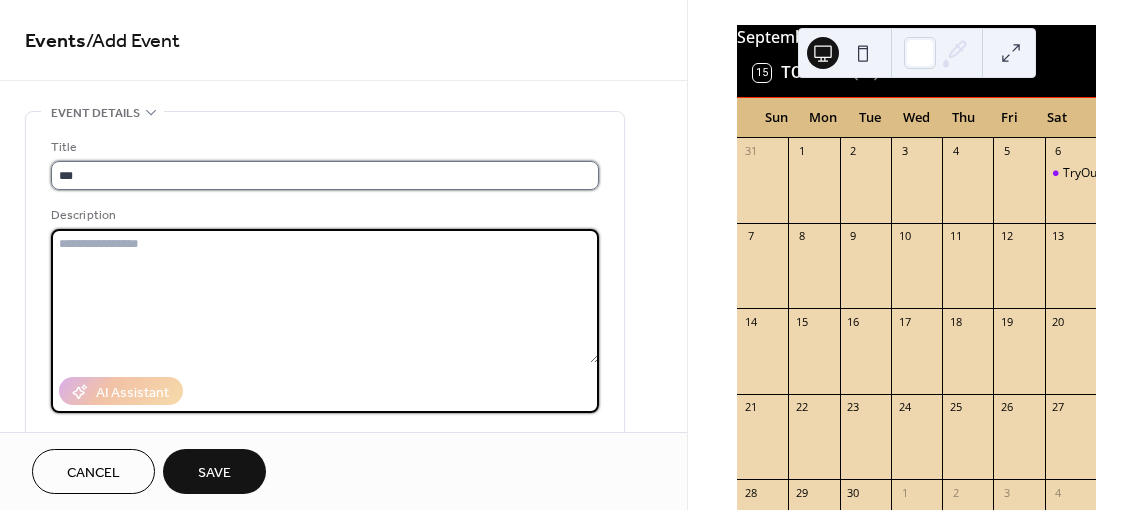click on "***" at bounding box center (325, 175) 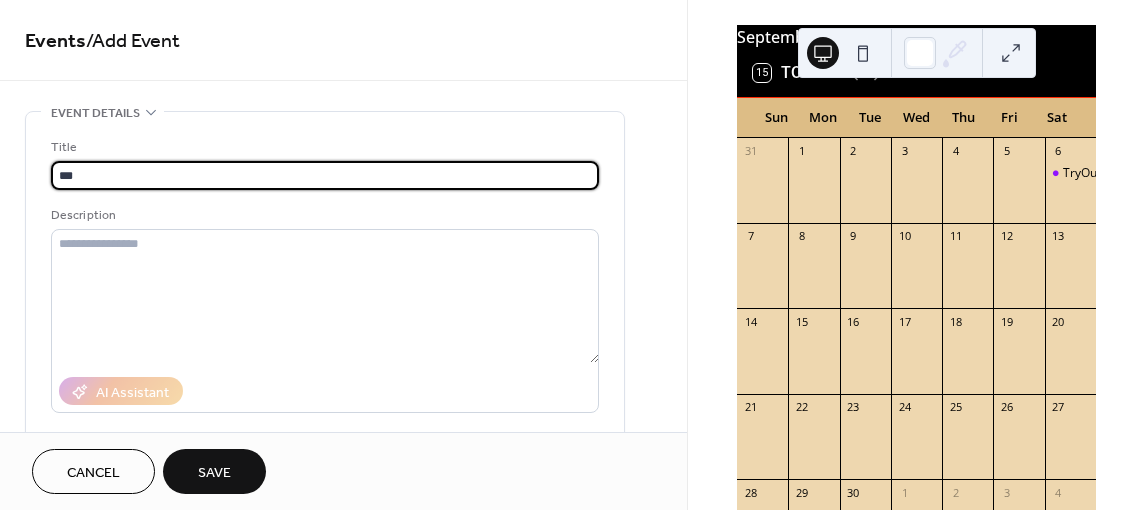 type on "**********" 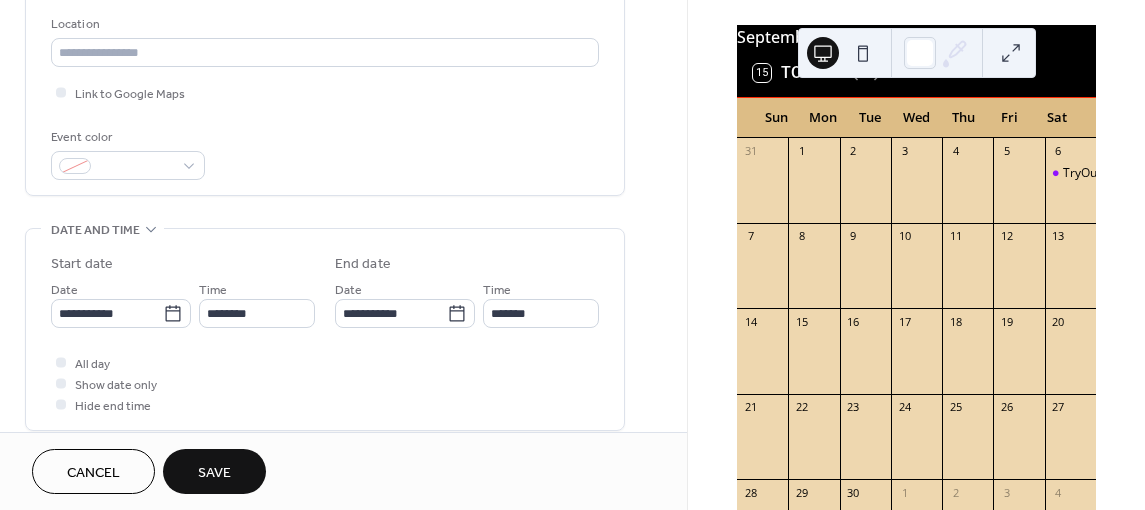 scroll, scrollTop: 436, scrollLeft: 0, axis: vertical 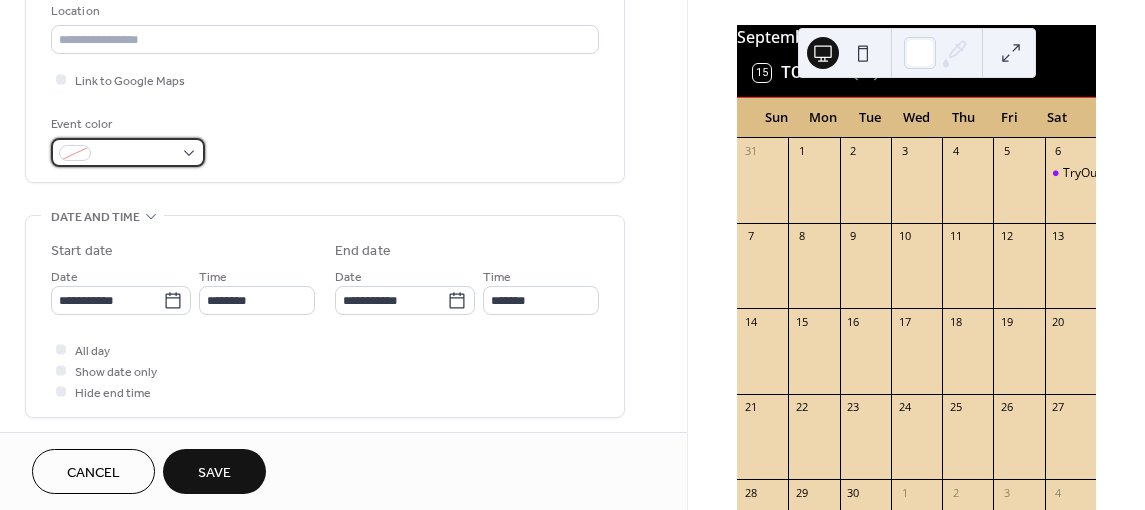 click at bounding box center [128, 152] 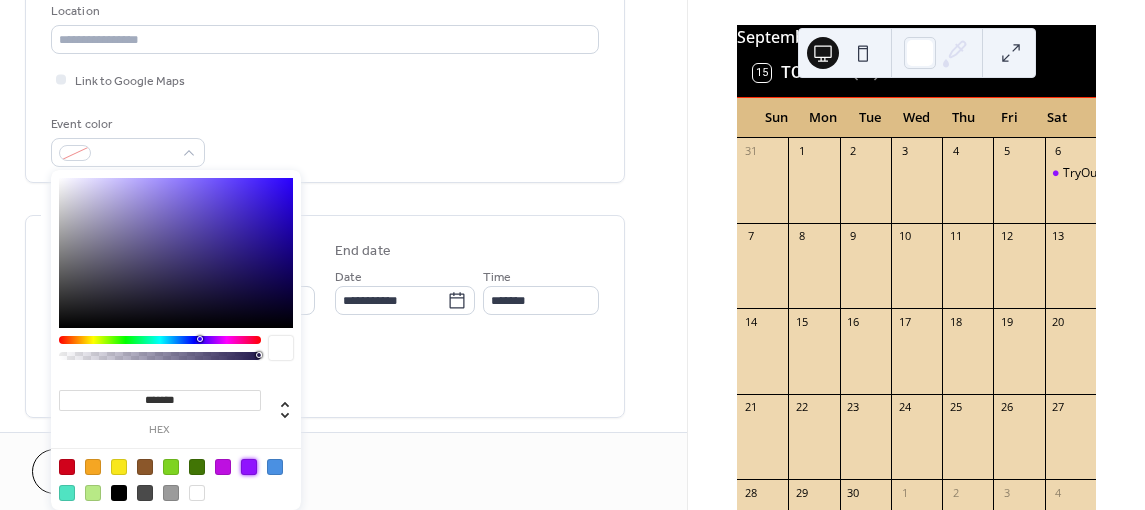 click at bounding box center (249, 467) 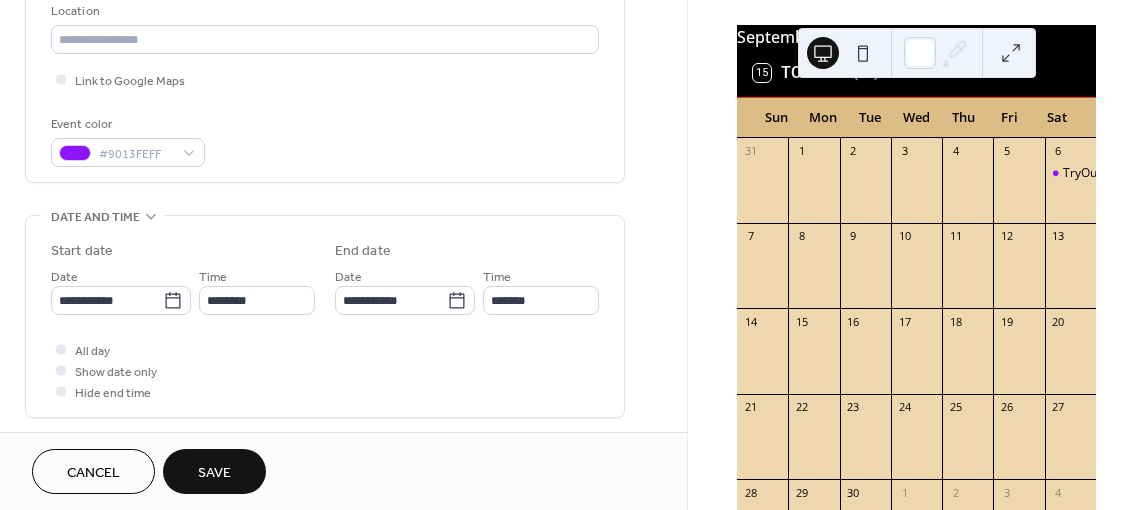 click on "All day Show date only Hide end time" at bounding box center [325, 370] 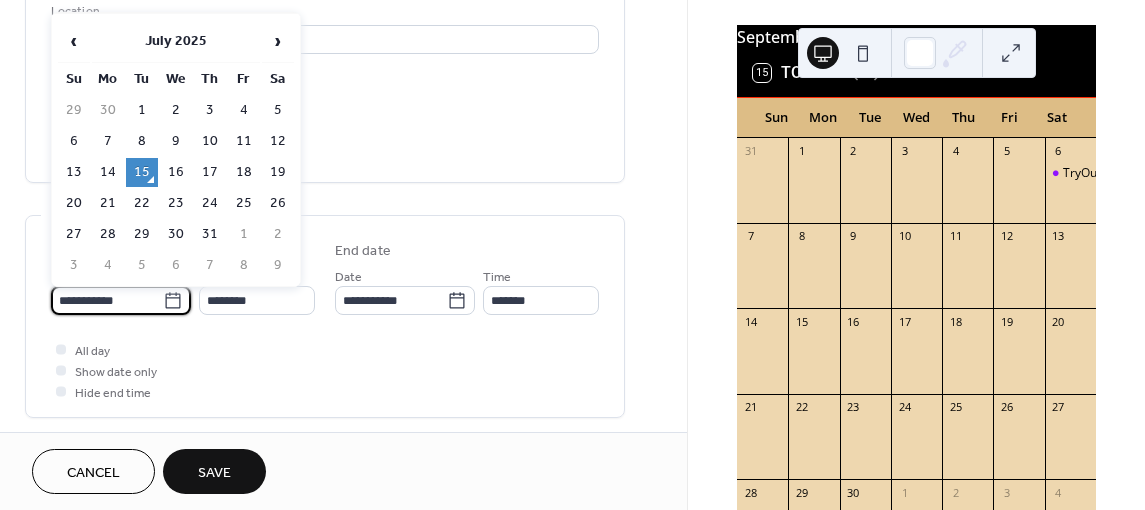click on "**********" at bounding box center (107, 300) 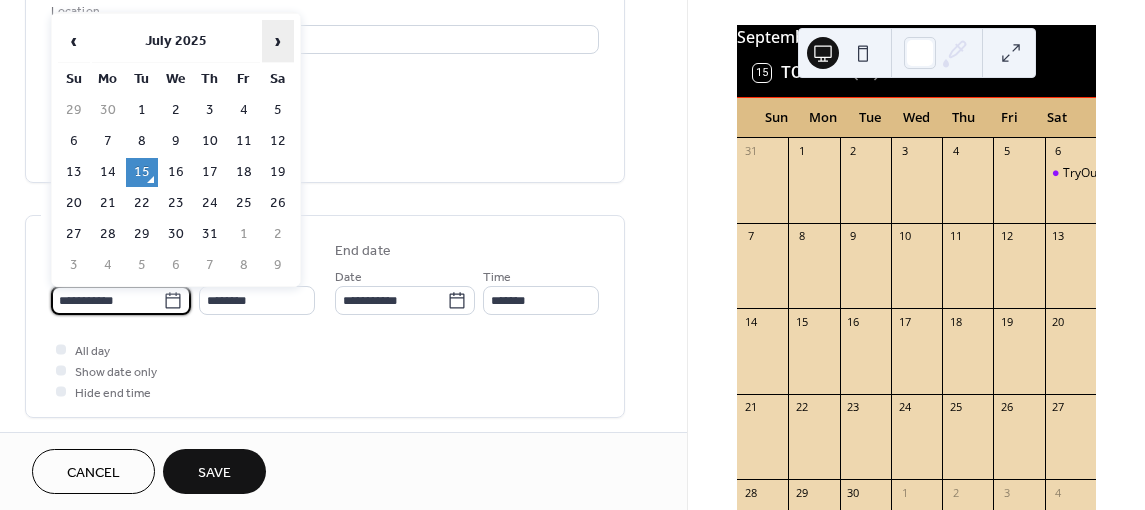 click on "›" at bounding box center [278, 41] 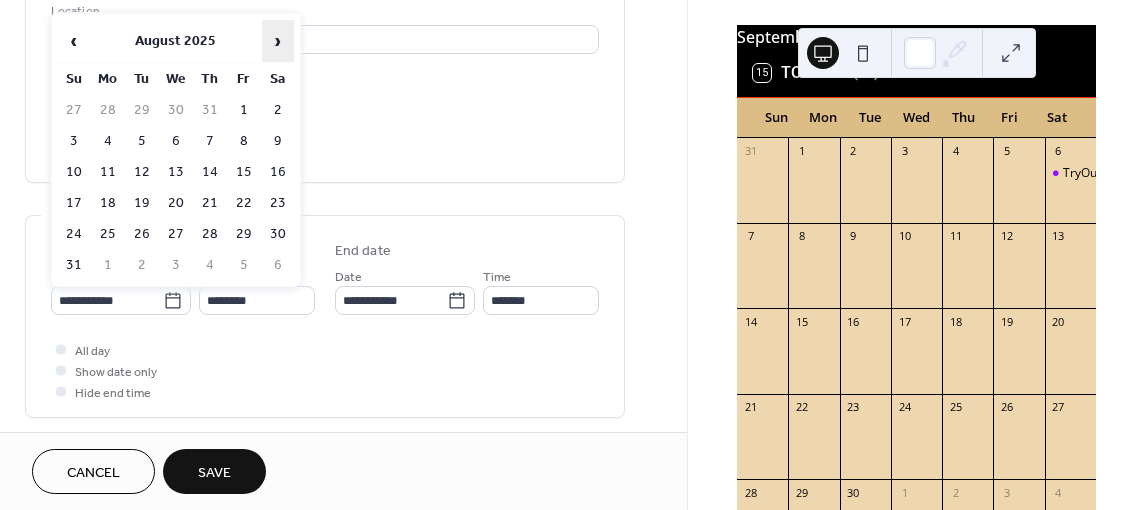 click on "›" at bounding box center (278, 41) 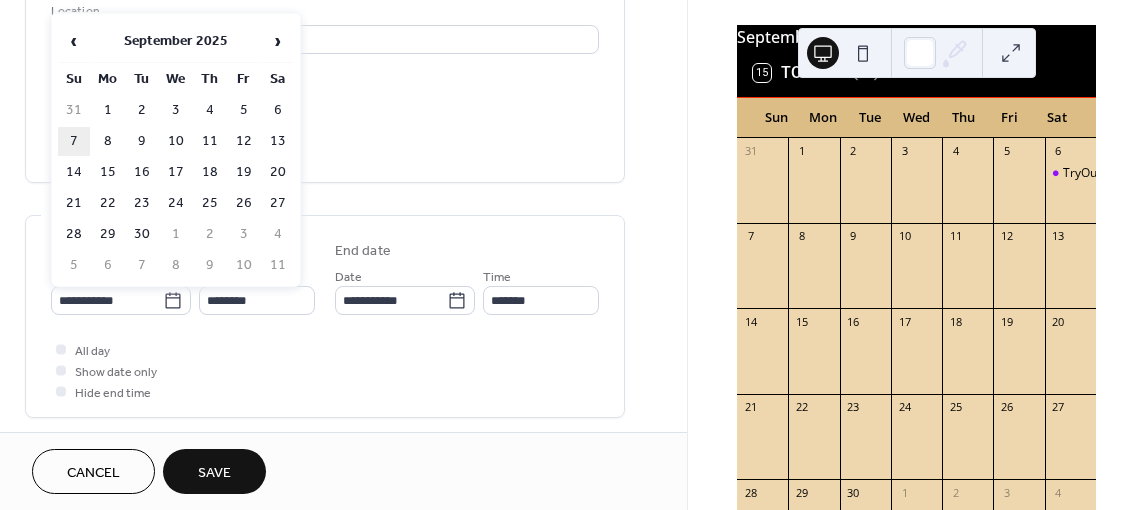 click on "7" at bounding box center [74, 141] 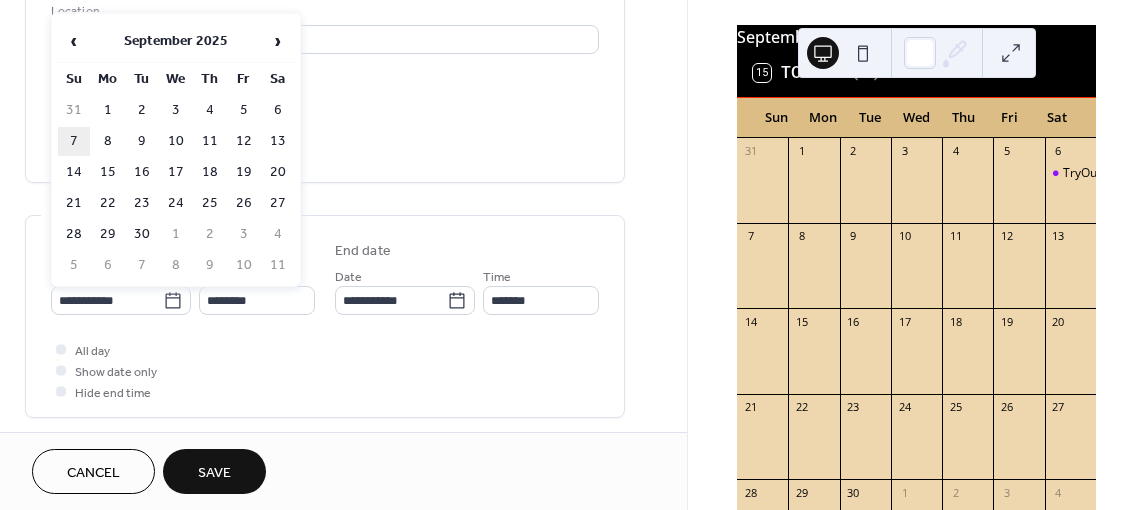 type on "**********" 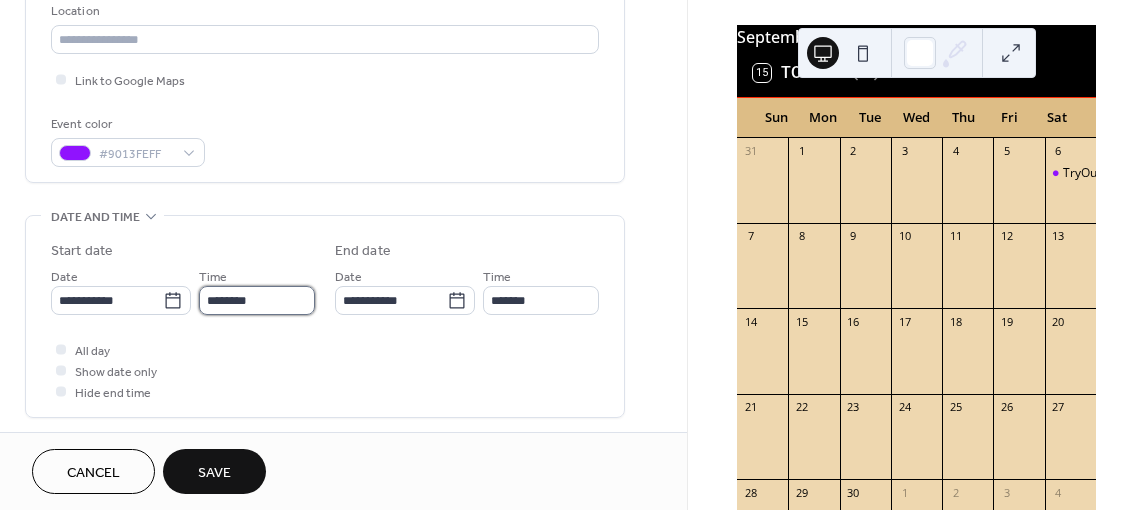 click on "********" at bounding box center (257, 300) 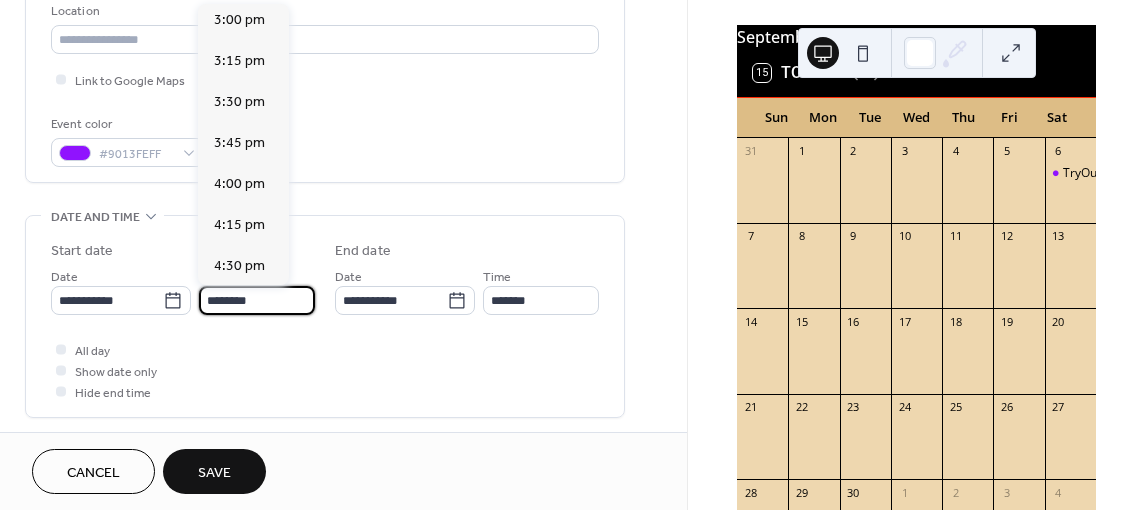scroll, scrollTop: 2469, scrollLeft: 0, axis: vertical 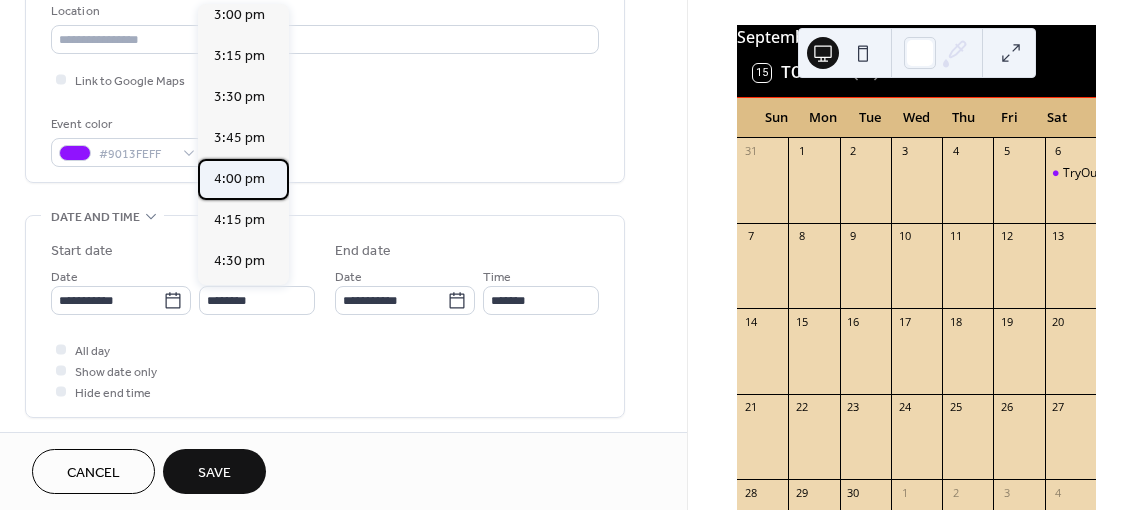 click on "4:00 pm" at bounding box center (239, 179) 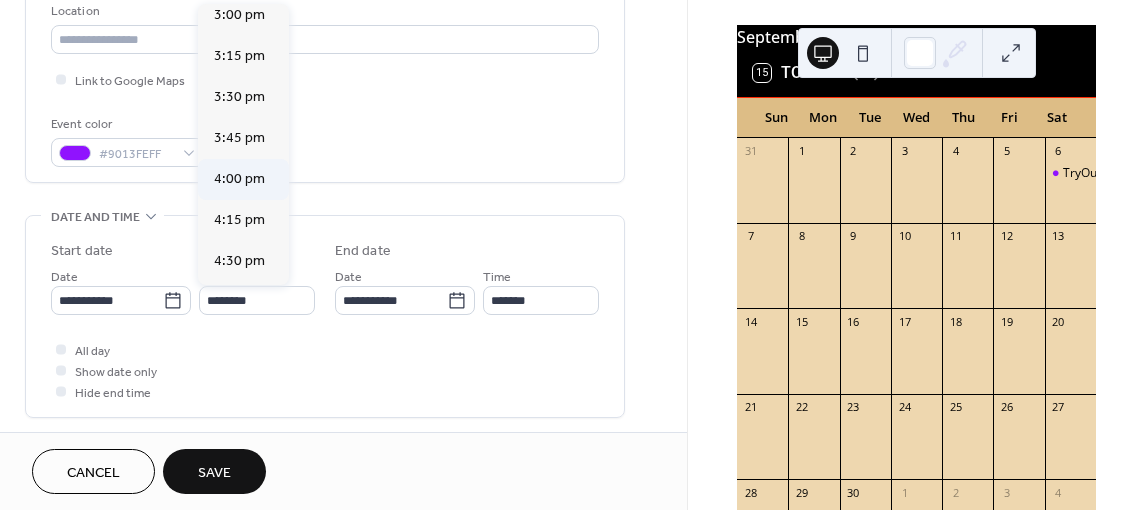type on "*******" 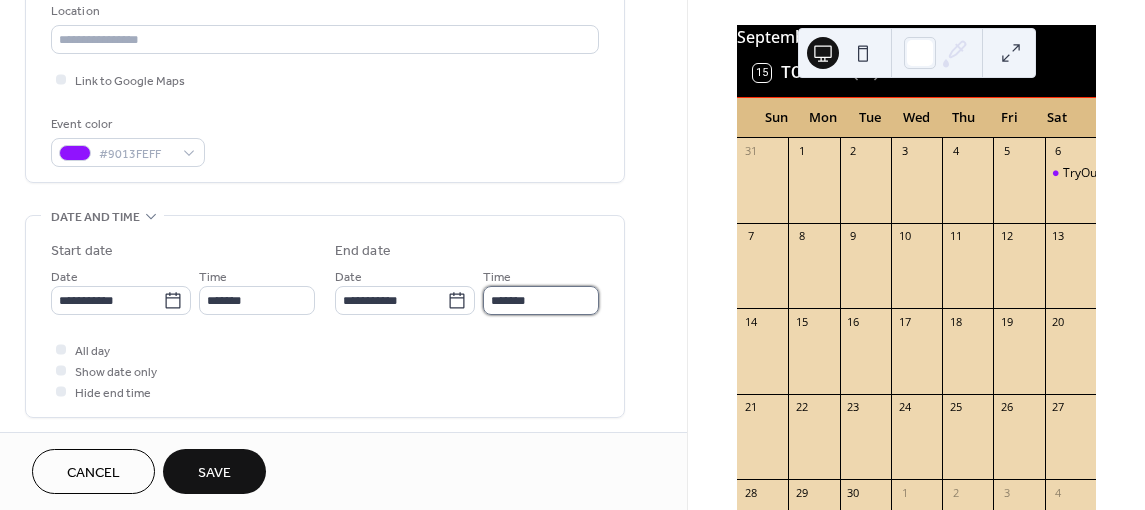 click on "*******" at bounding box center [541, 300] 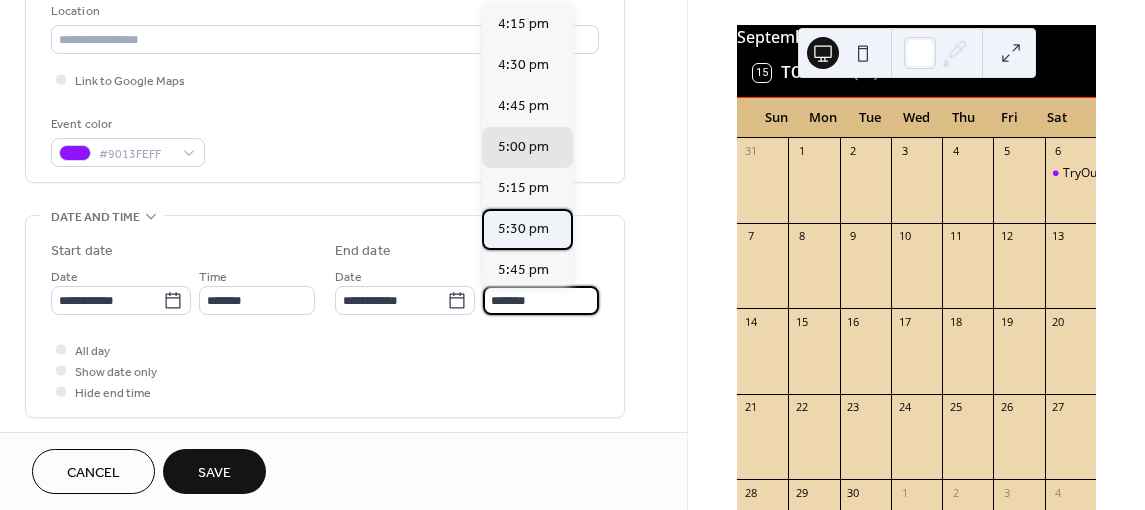 click on "5:30 pm" at bounding box center [523, 229] 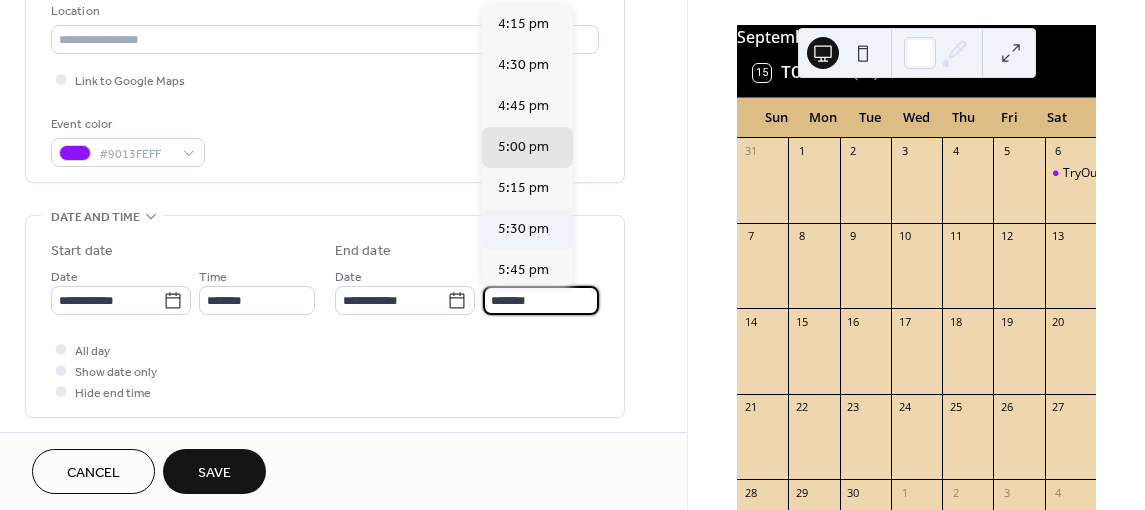 type on "*******" 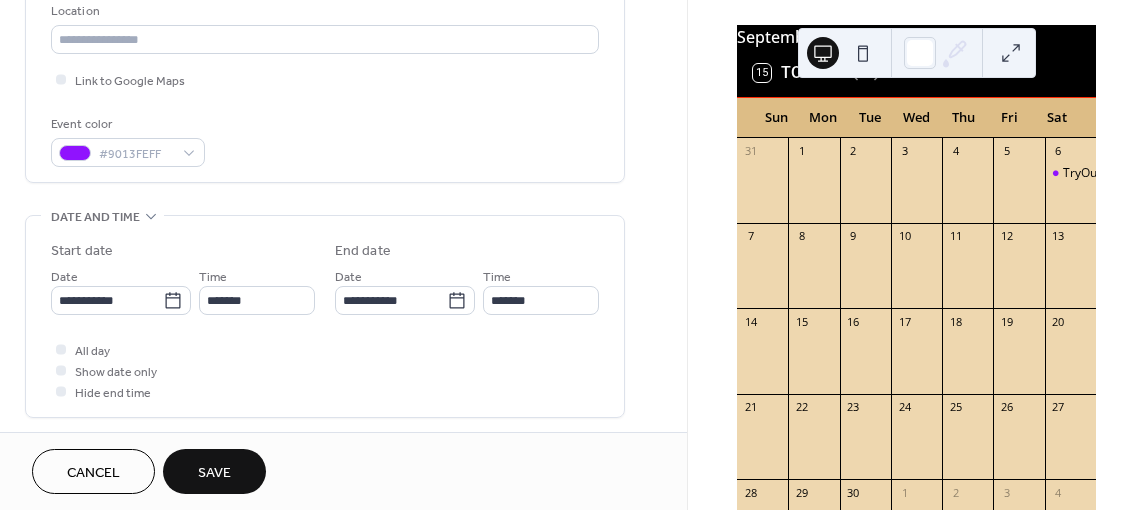 click on "Save" at bounding box center [214, 473] 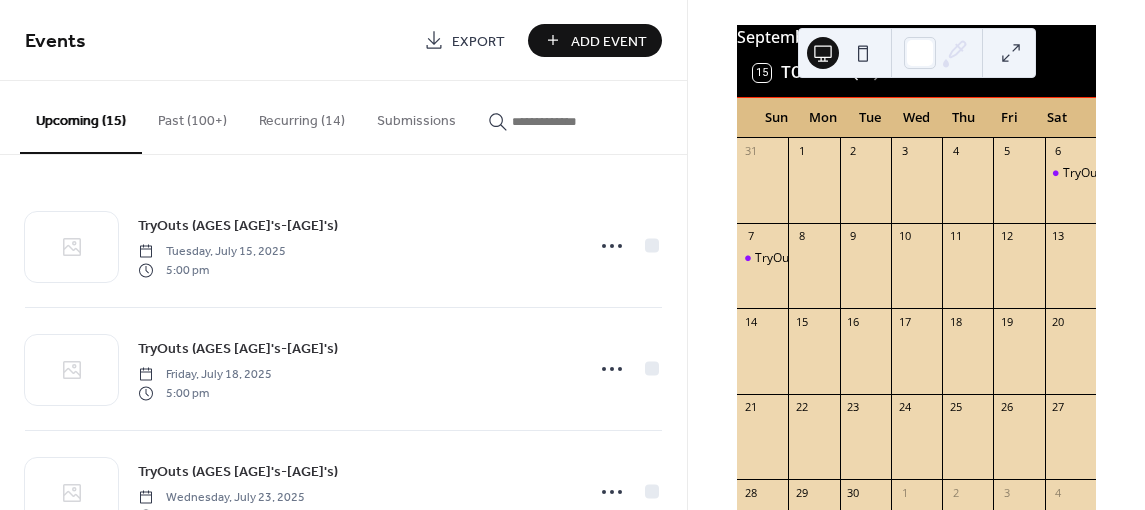 click 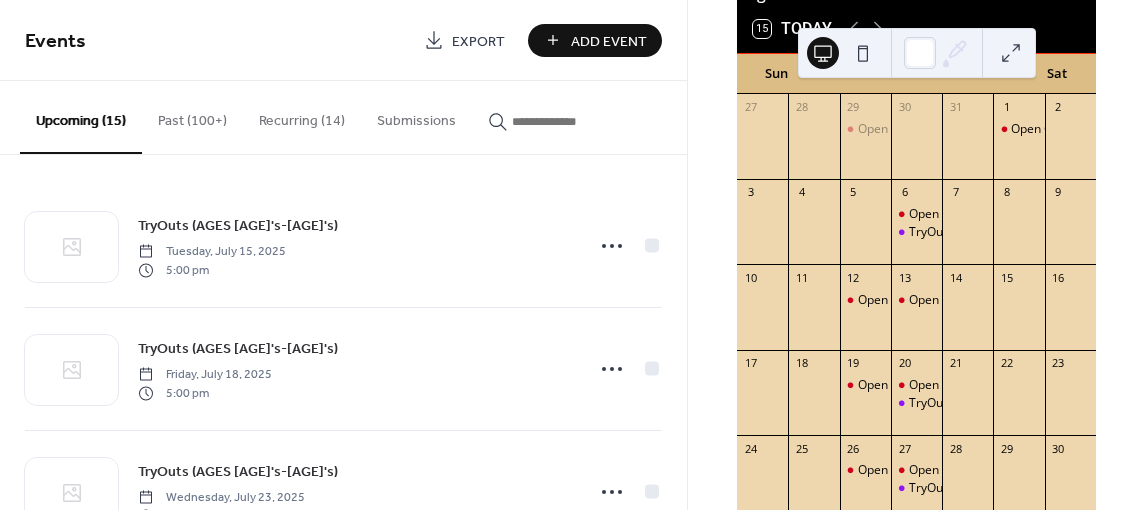 scroll, scrollTop: 130, scrollLeft: 0, axis: vertical 